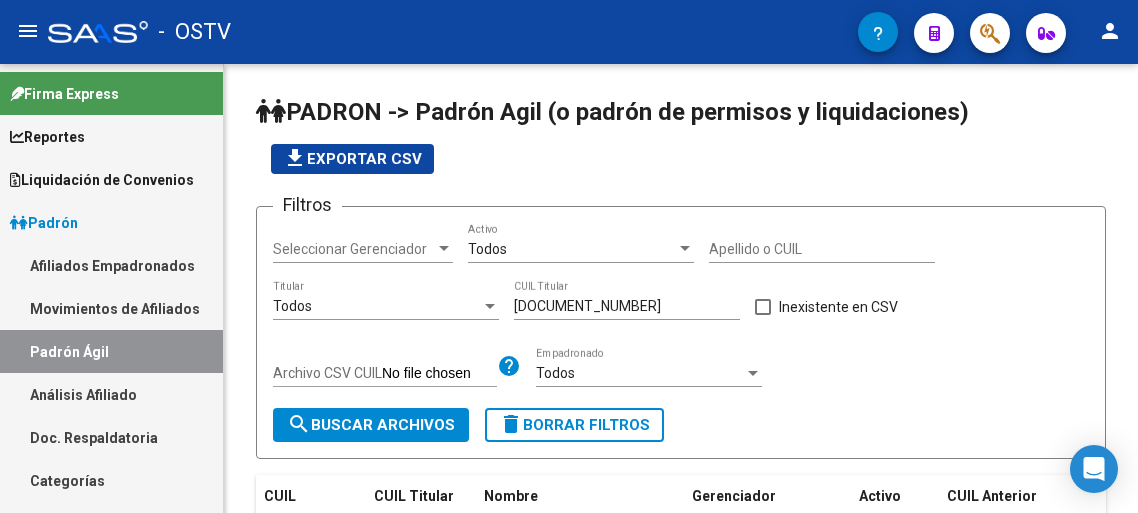 scroll, scrollTop: 0, scrollLeft: 0, axis: both 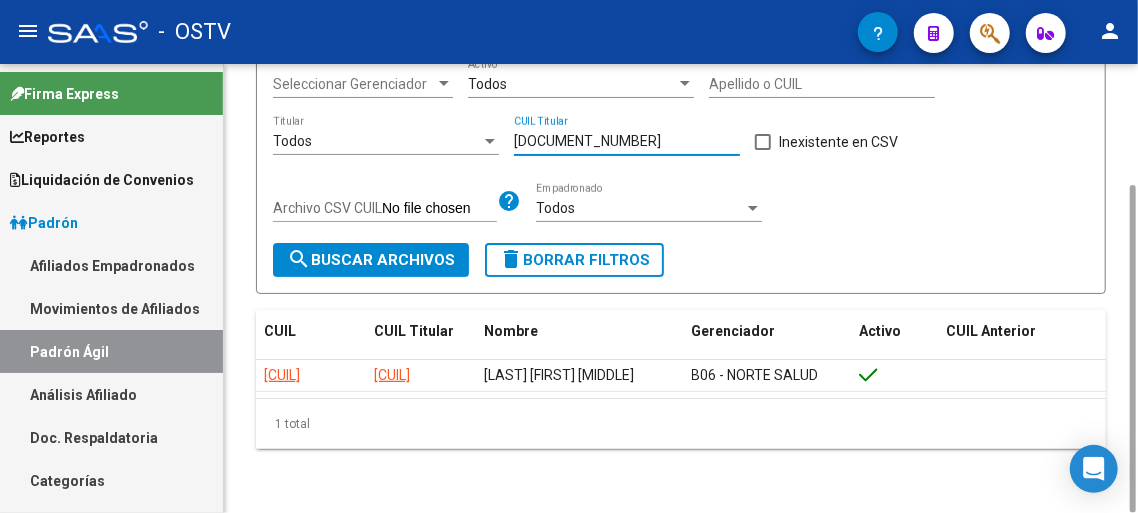 drag, startPoint x: 627, startPoint y: 134, endPoint x: 370, endPoint y: 152, distance: 257.62958 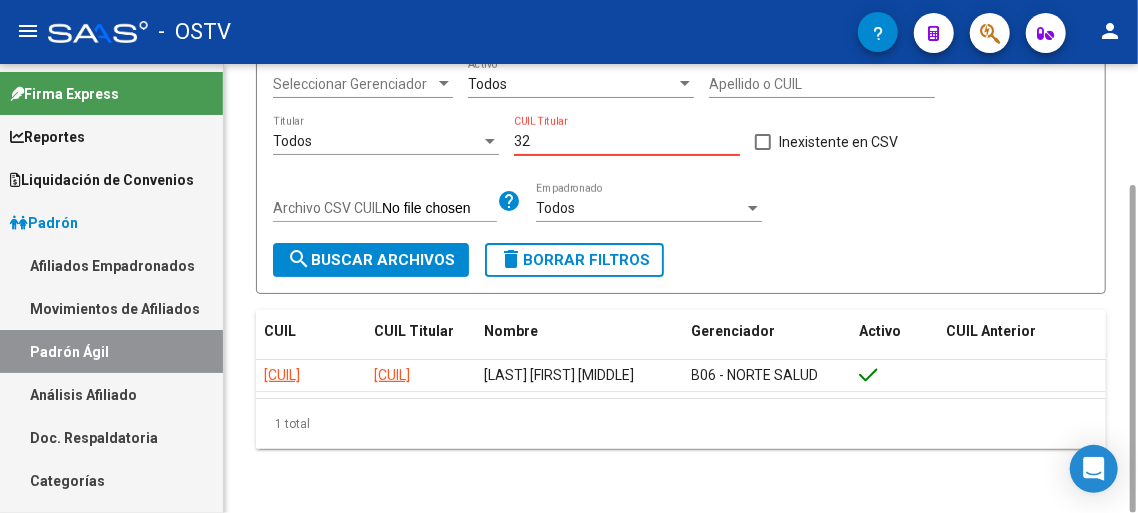 type on "3" 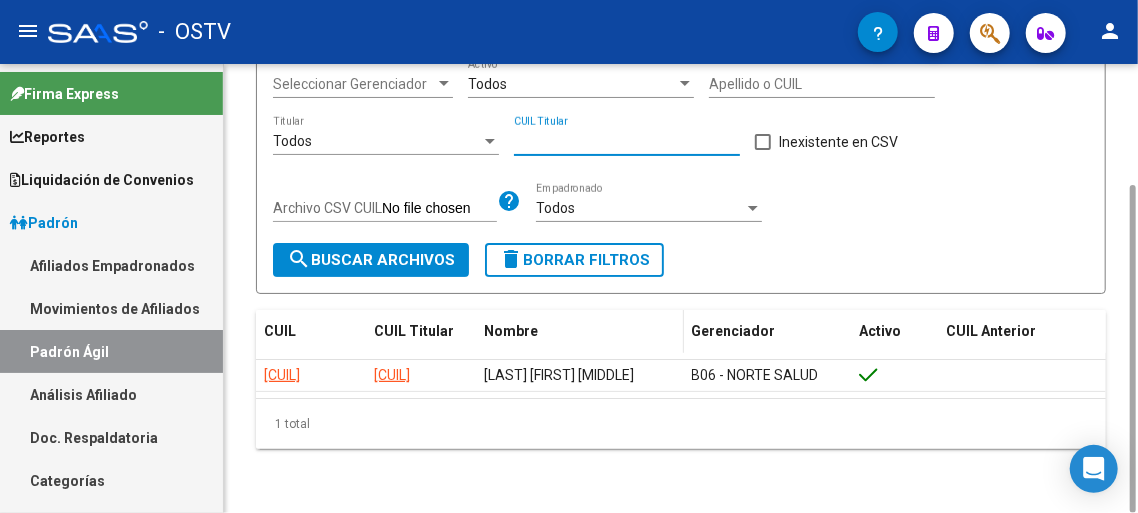 paste on "[NUMBER]" 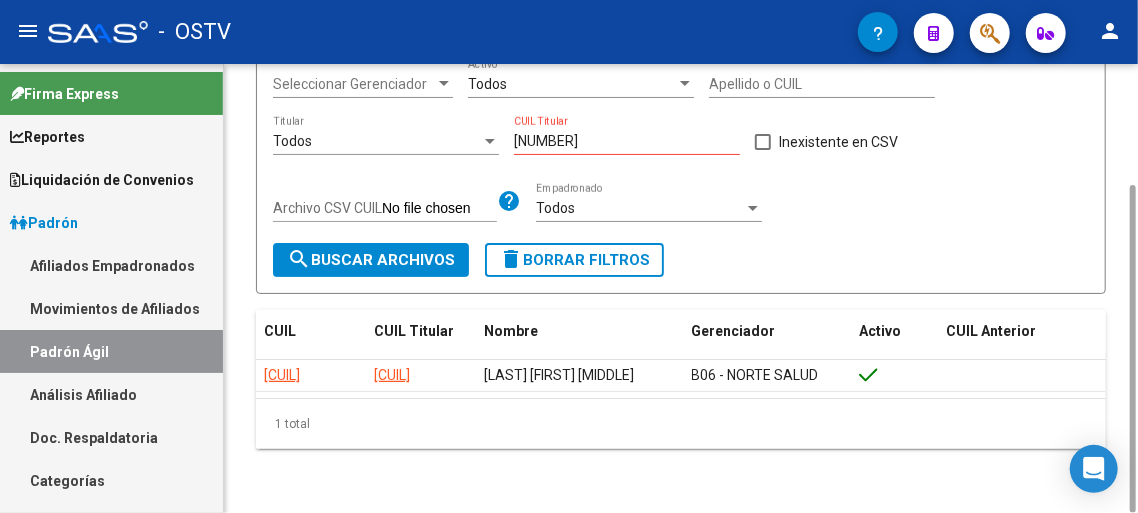 click on "PADRON -> Padrón Agil (o padrón de permisos y liquidaciones) file_download  Exportar CSV  Filtros Seleccionar Gerenciador Seleccionar Gerenciador Todos  Activo Apellido o CUIL Todos  Titular [NUMBER] CUIL Titular | | Inexistente en CSV  Archivo CSV CUIL help Todos  Empadronado search  Buscar Archivos  delete  Borrar Filtros  CUIL CUIL Titular Nombre Gerenciador Activo CUIL Anterior [CUIL] [CUIL] [LAST] [FIRST] [LAST] B06 - NORTE SALUD | | 1 total | | 1" 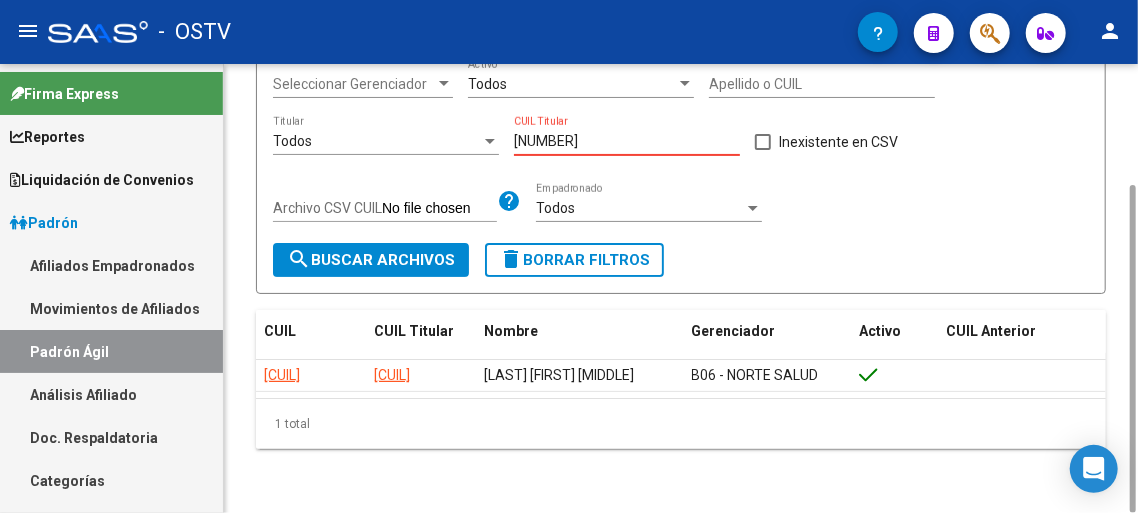 drag, startPoint x: 611, startPoint y: 145, endPoint x: 359, endPoint y: 141, distance: 252.03174 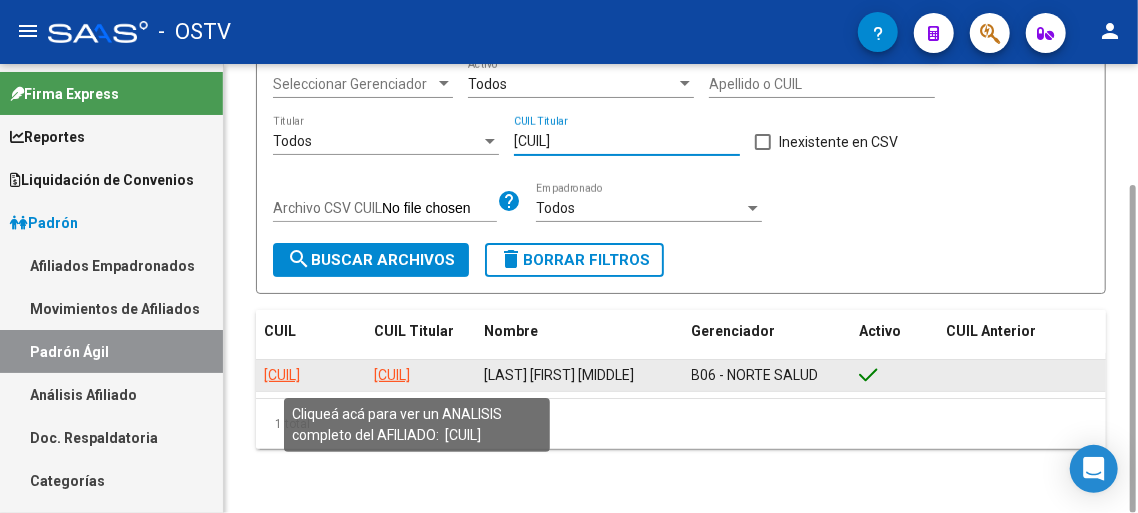 type on "[CUIL]" 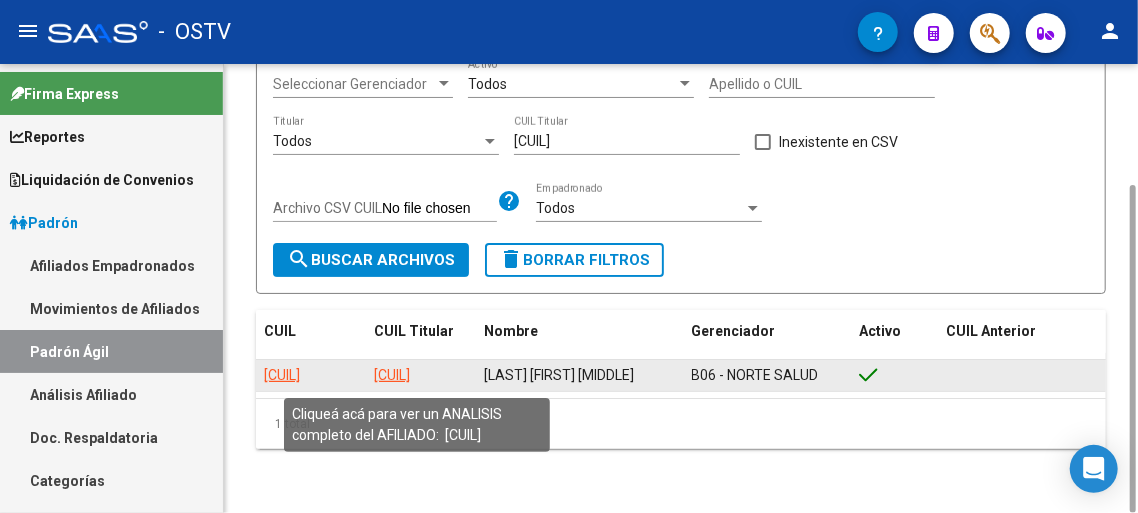 click on "[CUIL]" 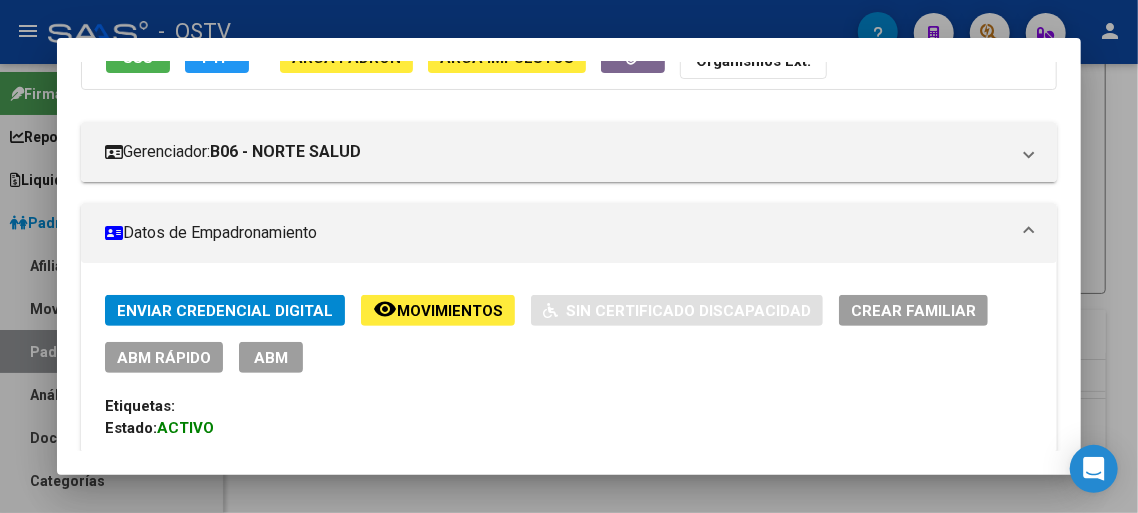 scroll, scrollTop: 0, scrollLeft: 0, axis: both 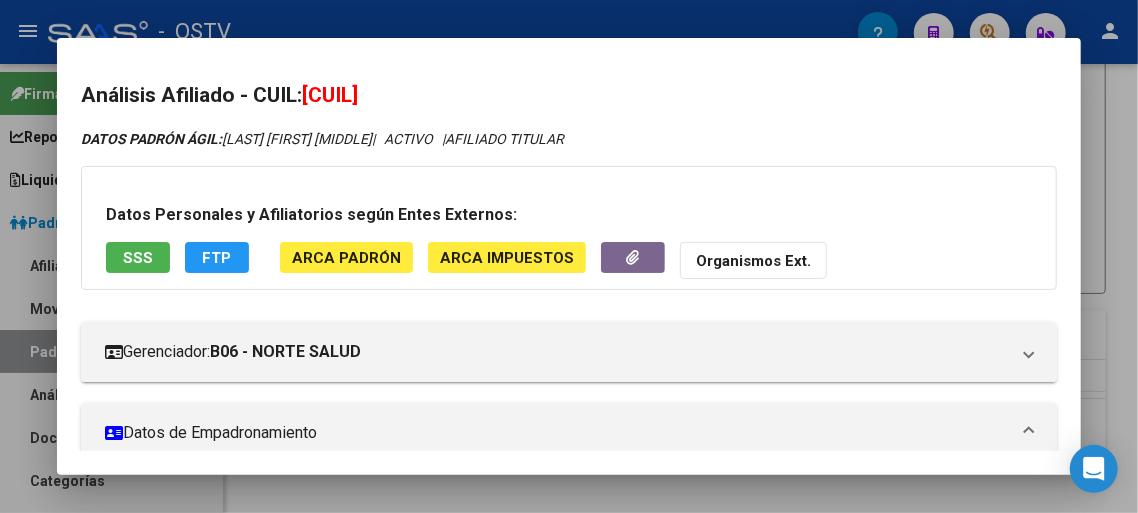 click on "DATOS PADRÓN ÁGIL:  [FIRST] [LAST]   | | ACTIVO | | AFILIADO TITULAR  Datos Personales y Afiliatorios según Entes Externos: SSS FTP ARCA Padrón ARCA Impuestos Organismos Ext.  | | Gerenciador: | | B06 - NORTE SALUD Atención telefónica: Atencion Al Afiliado: | | Tel: [PHONE] | | [PHONE] | | [PHONE] Oficina: | | [STREET] [NUMBER] | | Whatsapp: | | [PHONE] WEB: | | www.nortesalud.com Atención emergencias: S.E.M. SRL : | | [PHONE] CELULAR: | | [PHONE] Otros Datos Útiles:  | | Datos de Empadronamiento  Enviar Credencial Digital remove_red_eye Movimientos | |  Sin Certificado Discapacidad Crear Familiar ABM Rápido ABM Etiquetas: Estado: ACTIVO Última Alta Formal:  [DATE] Ultimo Tipo Movimiento Alta:  ALTA Deteccion Automática Alta Temprana Comentario ADMIN:  Migración Padrón ALTA Directa RG[DATE] [TIME] DATOS DEL AFILIADO Apellido:  [FIRST] [LAST] CUIL:  [CUIL] Documento:  DU - DOCUMENTO UNICO [NUMBER]  Nacionalidad:  ARGENTINA Parentesco:  0 - Titular" at bounding box center [569, 914] 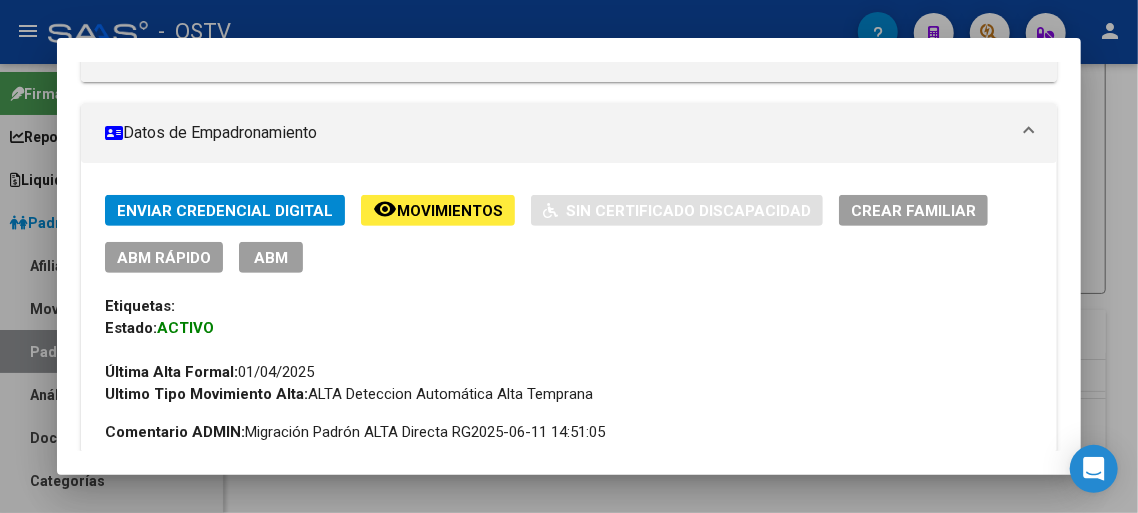 scroll, scrollTop: 500, scrollLeft: 0, axis: vertical 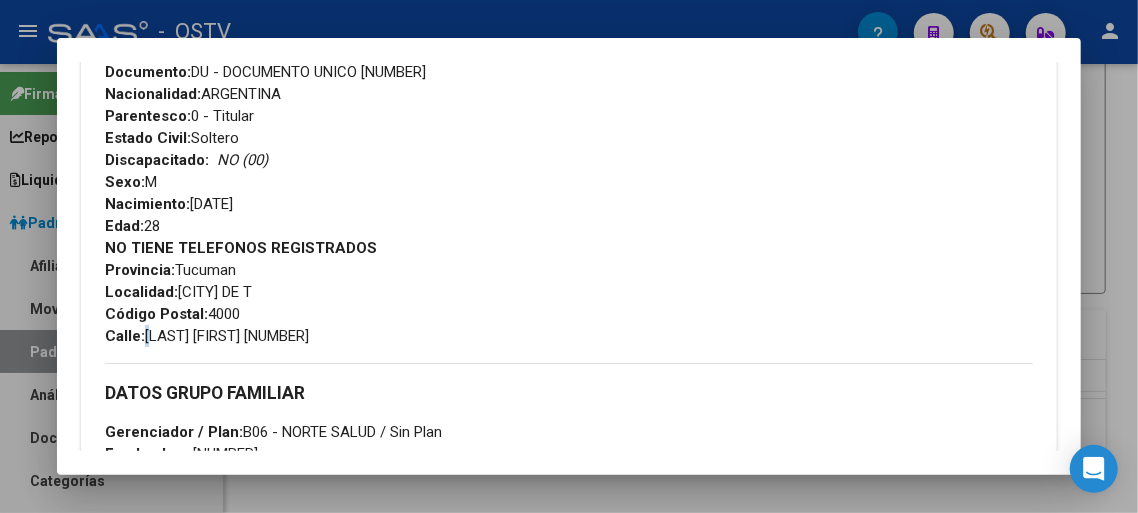 drag, startPoint x: 147, startPoint y: 334, endPoint x: 484, endPoint y: 353, distance: 337.5352 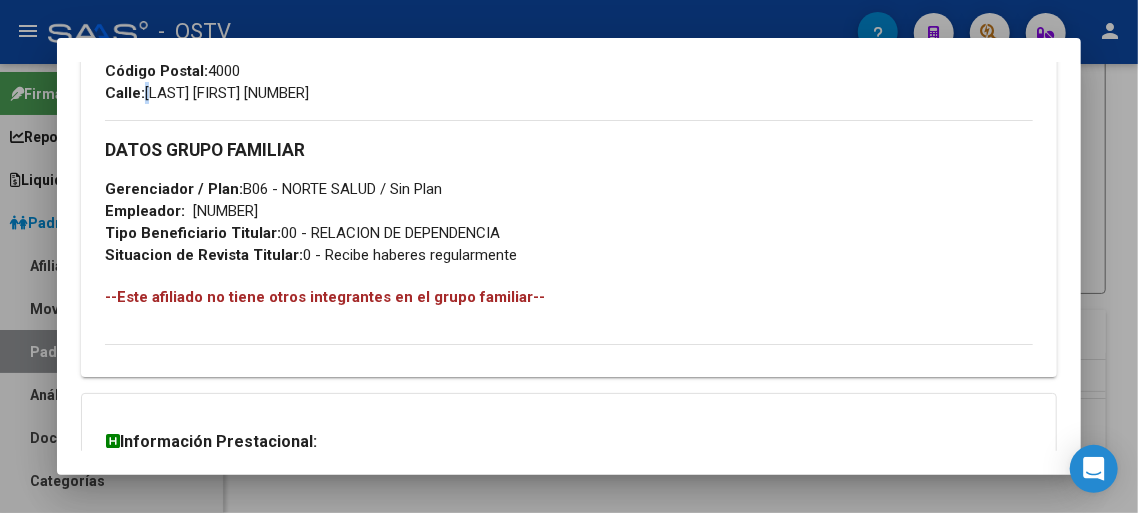 scroll, scrollTop: 1100, scrollLeft: 0, axis: vertical 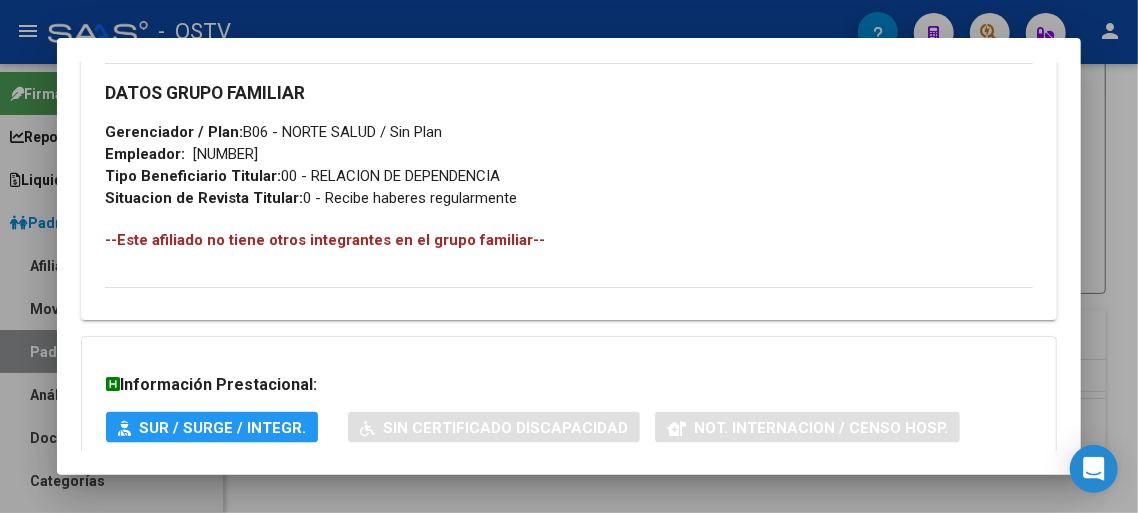 drag, startPoint x: 279, startPoint y: 148, endPoint x: 193, endPoint y: 154, distance: 86.209045 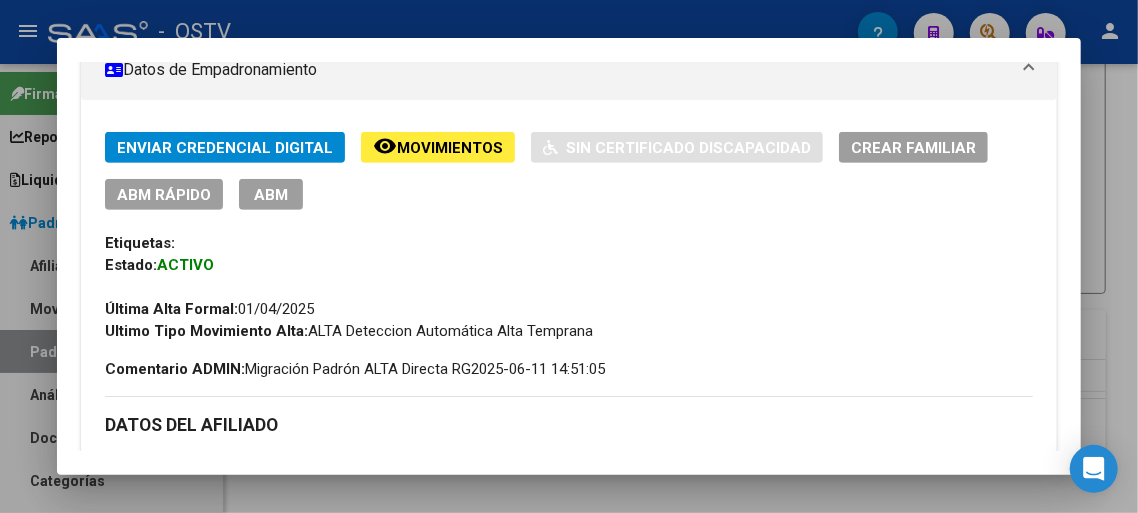 scroll, scrollTop: 500, scrollLeft: 0, axis: vertical 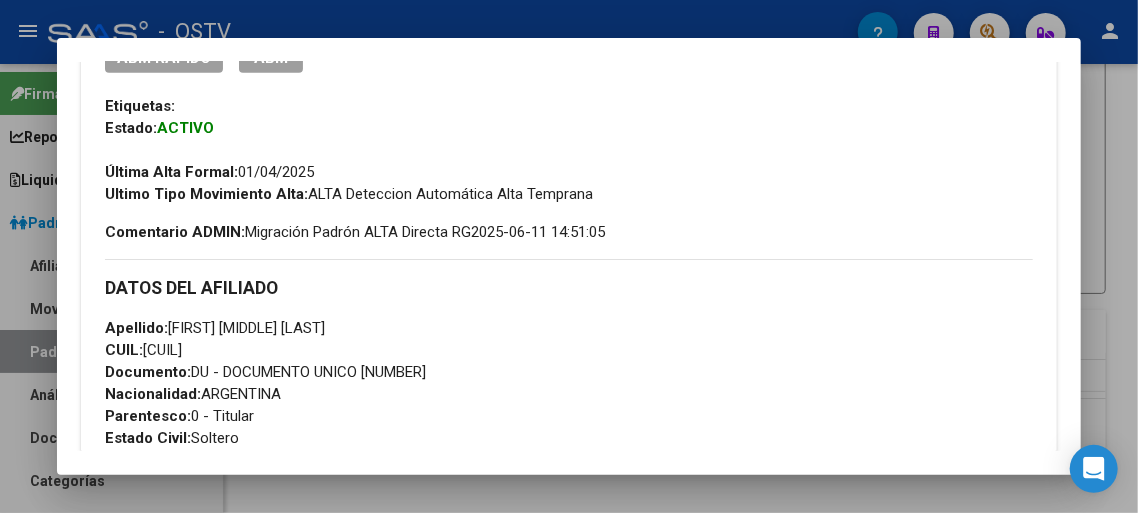 drag, startPoint x: 143, startPoint y: 348, endPoint x: 273, endPoint y: 348, distance: 130 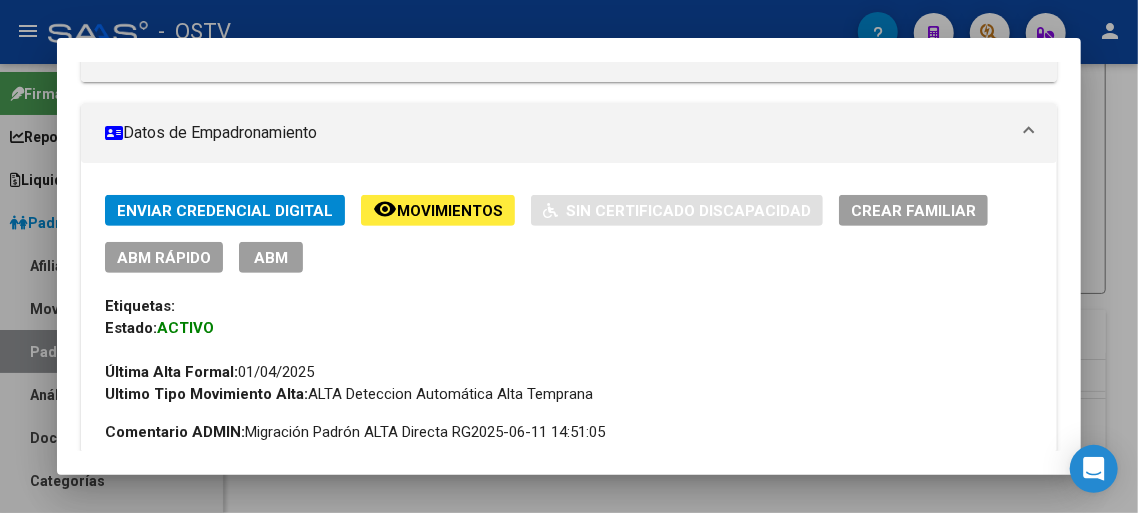 scroll, scrollTop: 0, scrollLeft: 0, axis: both 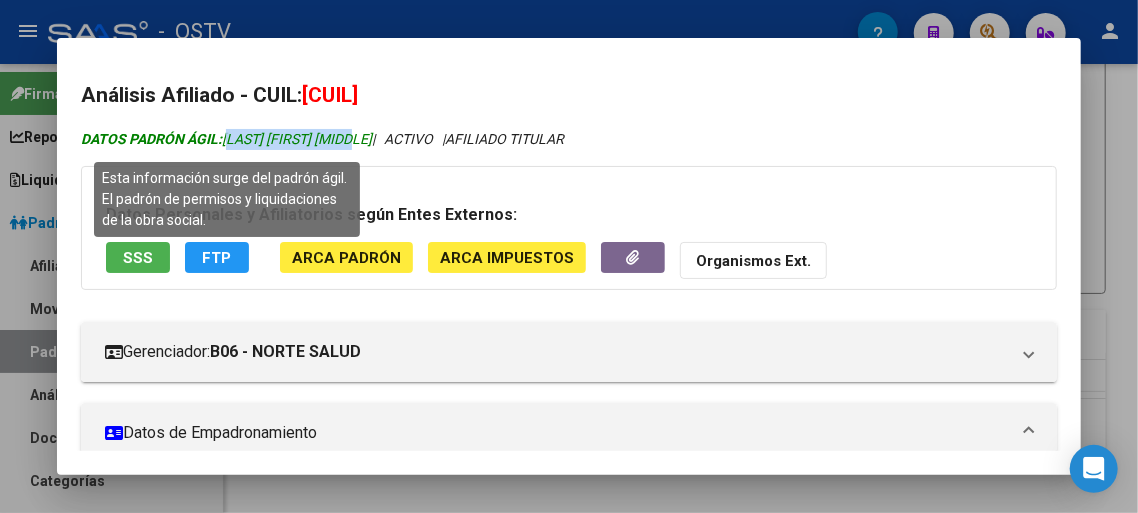 drag, startPoint x: 227, startPoint y: 137, endPoint x: 368, endPoint y: 138, distance: 141.00354 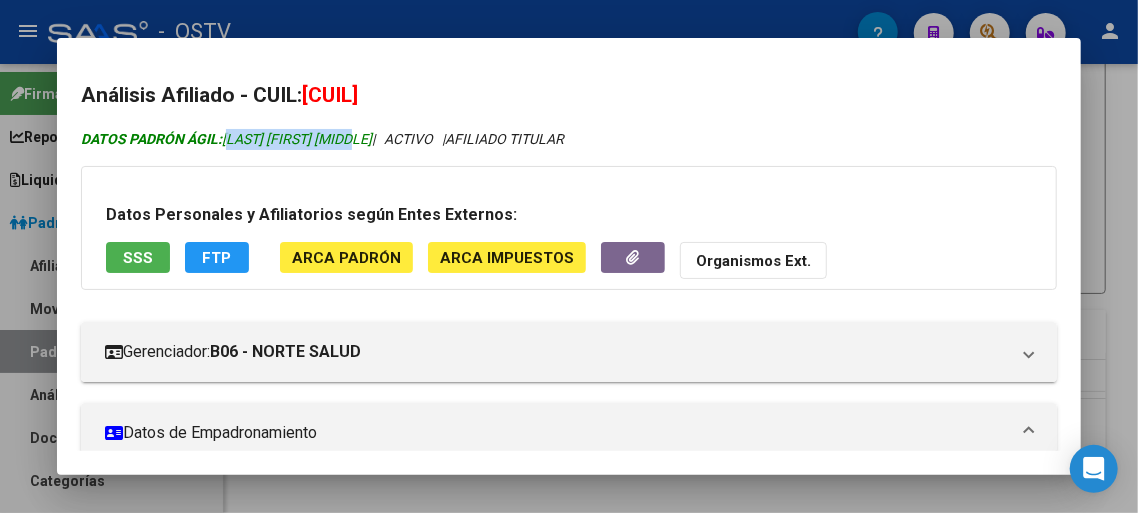 copy on "[LAST] [FIRST] [MIDDLE]" 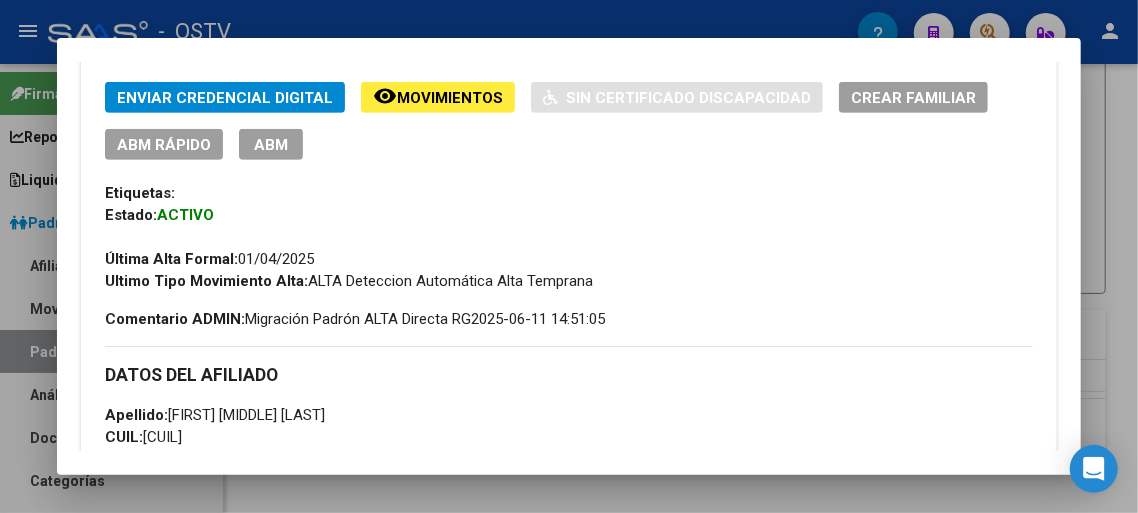 scroll, scrollTop: 600, scrollLeft: 0, axis: vertical 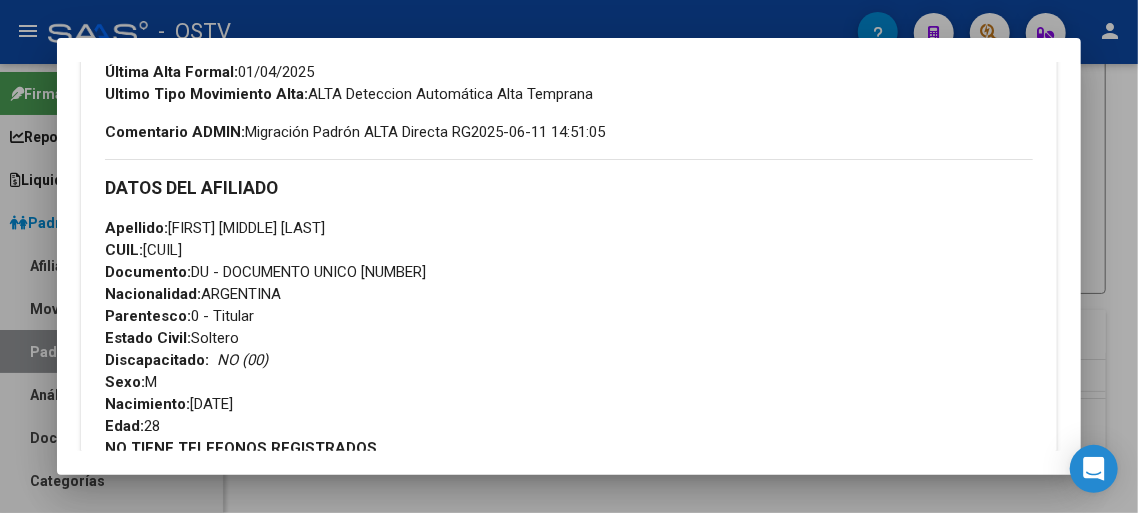 click on "Documento:  DU - DOCUMENTO UNICO [DOCUMENT_NUMBER]" at bounding box center [265, 272] 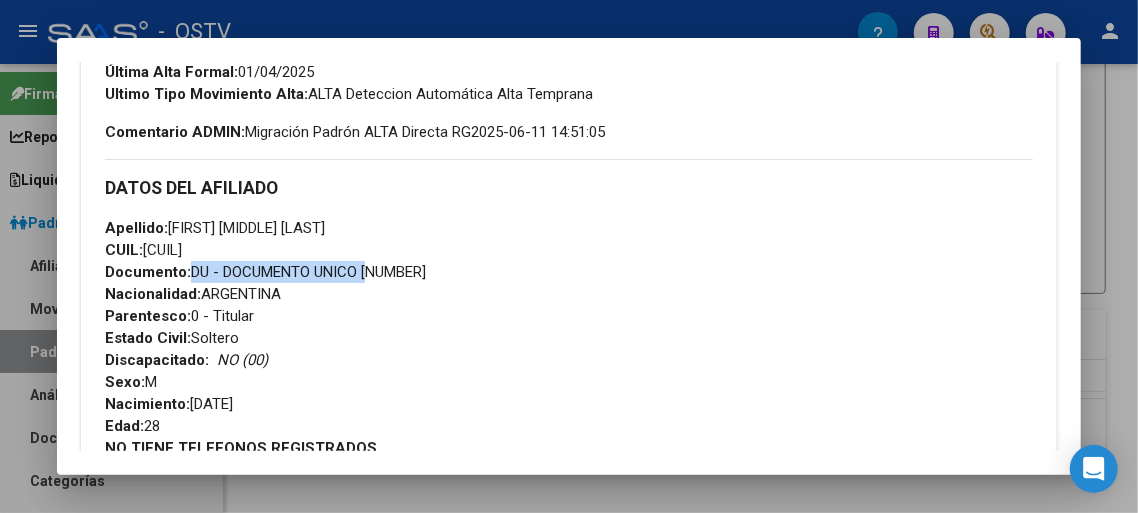 click on "Documento:  DU - DOCUMENTO UNICO [DOCUMENT_NUMBER]" at bounding box center (265, 272) 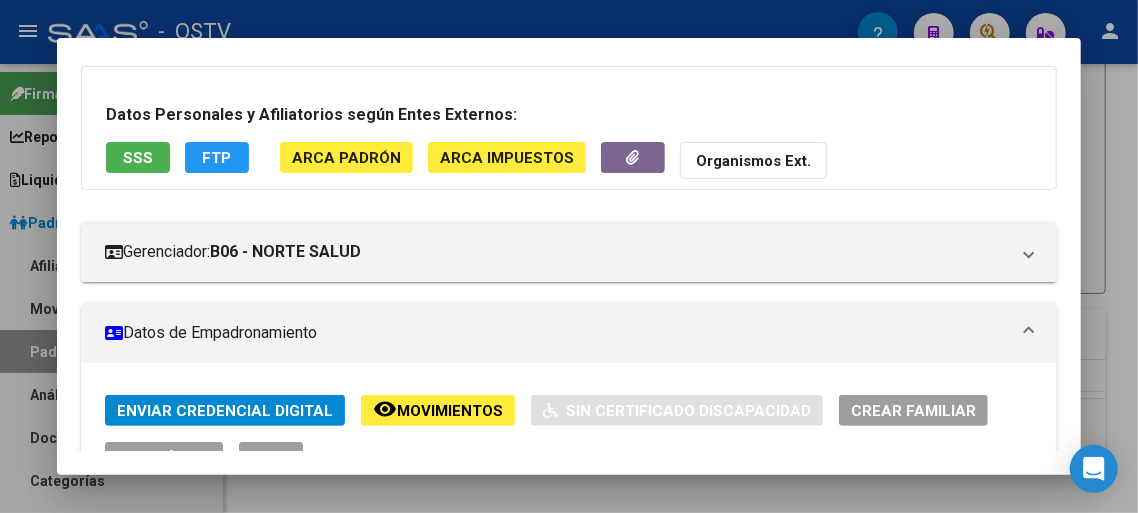 scroll, scrollTop: 0, scrollLeft: 0, axis: both 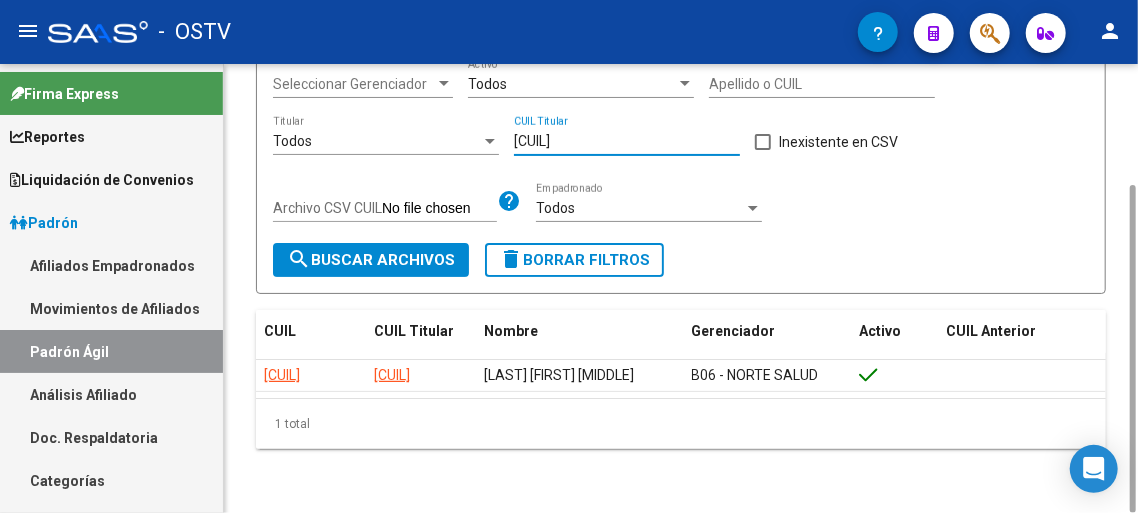 drag, startPoint x: 650, startPoint y: 142, endPoint x: 323, endPoint y: 154, distance: 327.22012 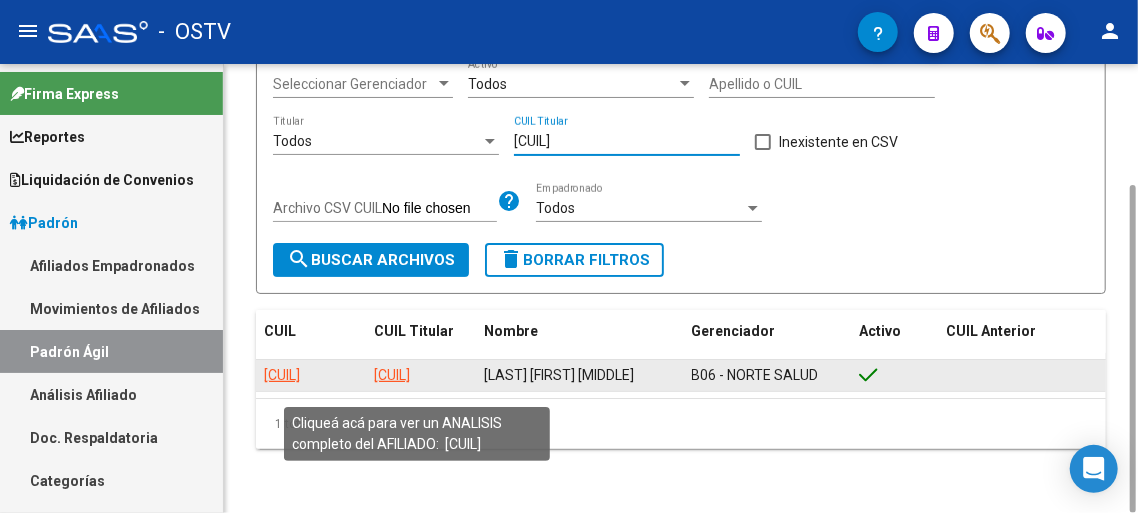 type on "[CUIL]" 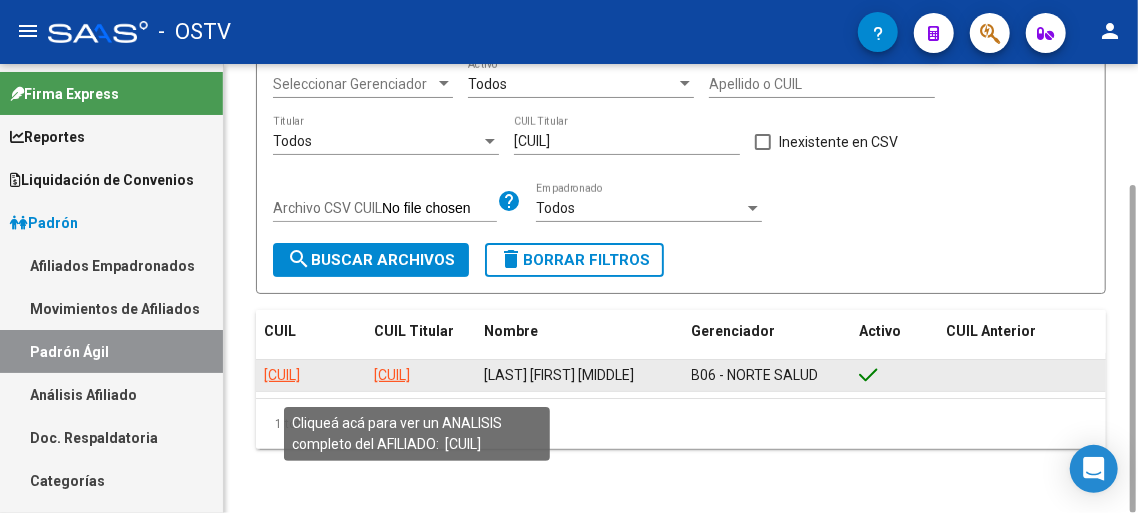 click on "[CUIL]" 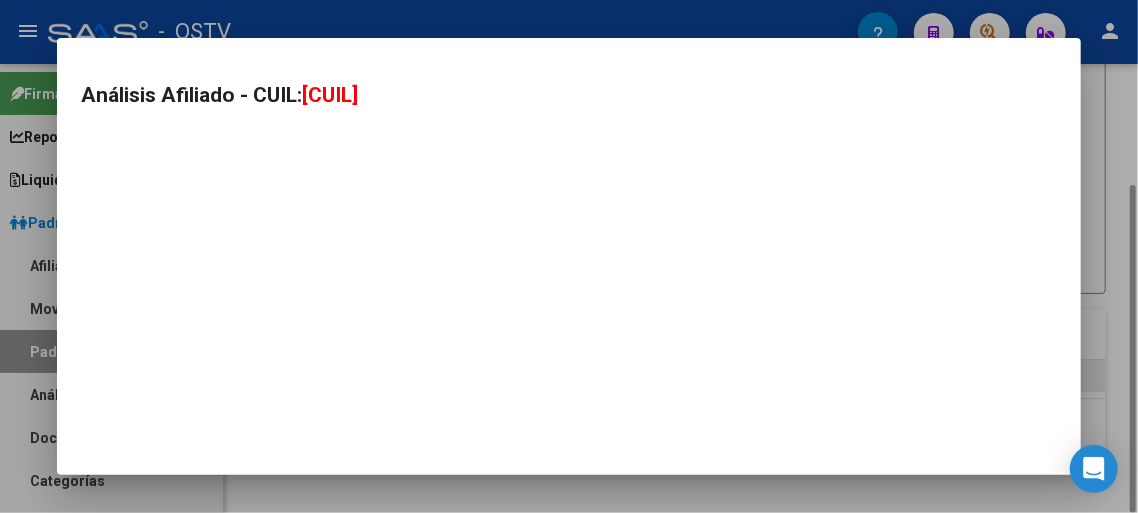 click on "Análisis Afiliado - CUIL:  [CUIL]" at bounding box center [569, 256] 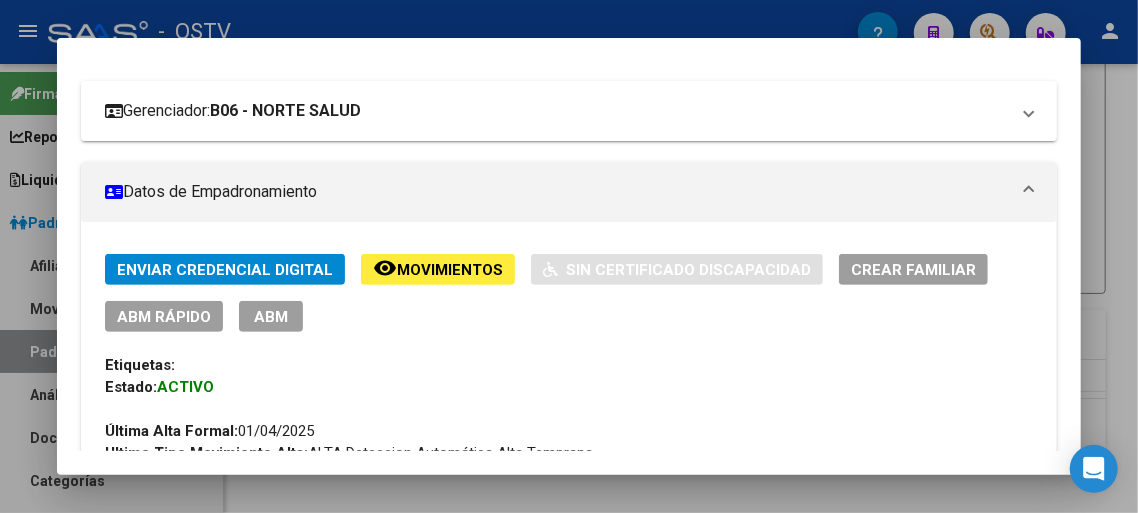 scroll, scrollTop: 400, scrollLeft: 0, axis: vertical 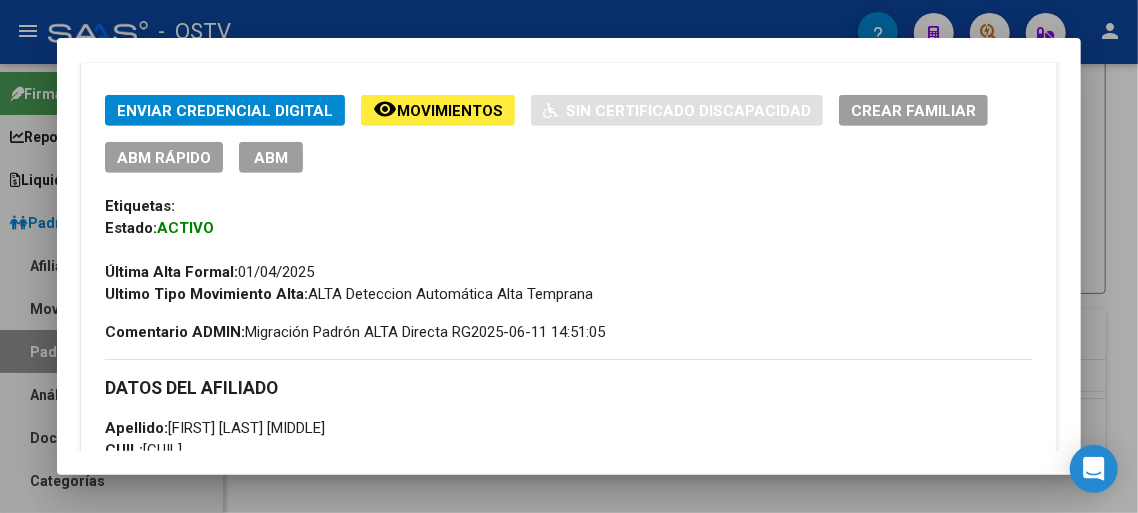 click on "Comentario ADMIN:  Migración Padrón ALTA Directa RG2025-06-11 14:51:05" at bounding box center (355, 332) 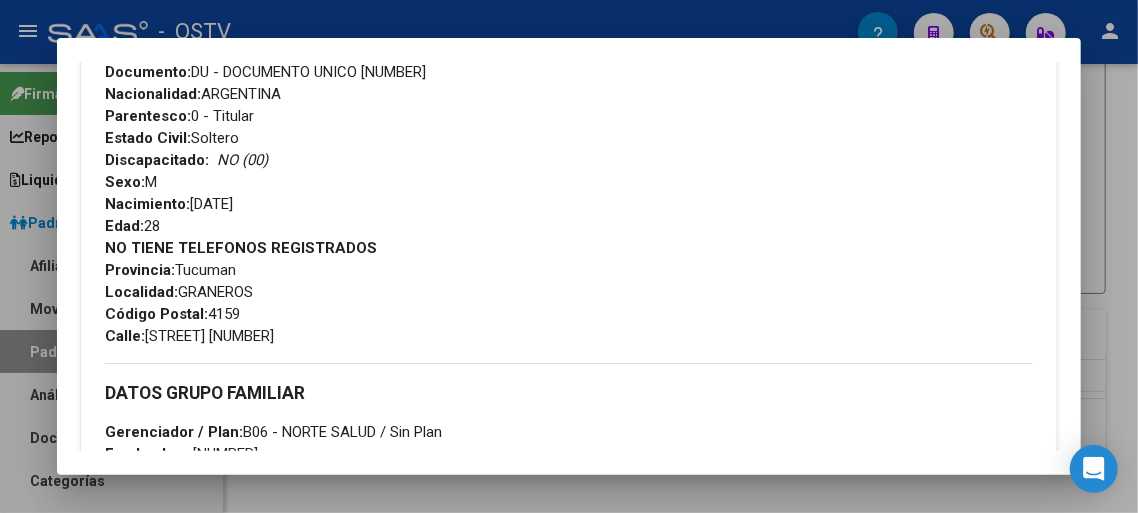 scroll, scrollTop: 700, scrollLeft: 0, axis: vertical 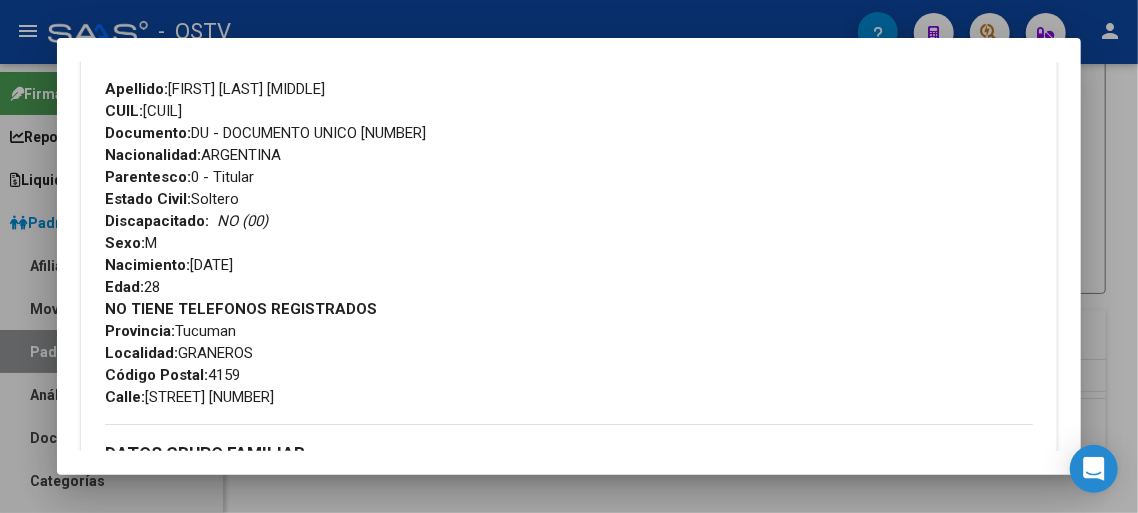 drag, startPoint x: 149, startPoint y: 437, endPoint x: 373, endPoint y: 454, distance: 224.64417 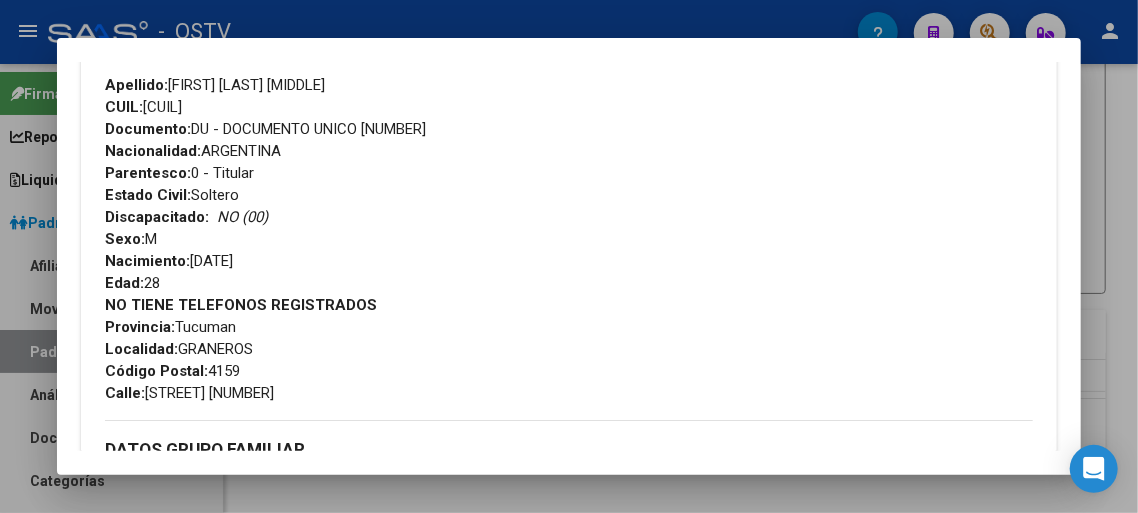 copy on "RIVADAVIA 0 DATOS GRUPO FAMILIAR" 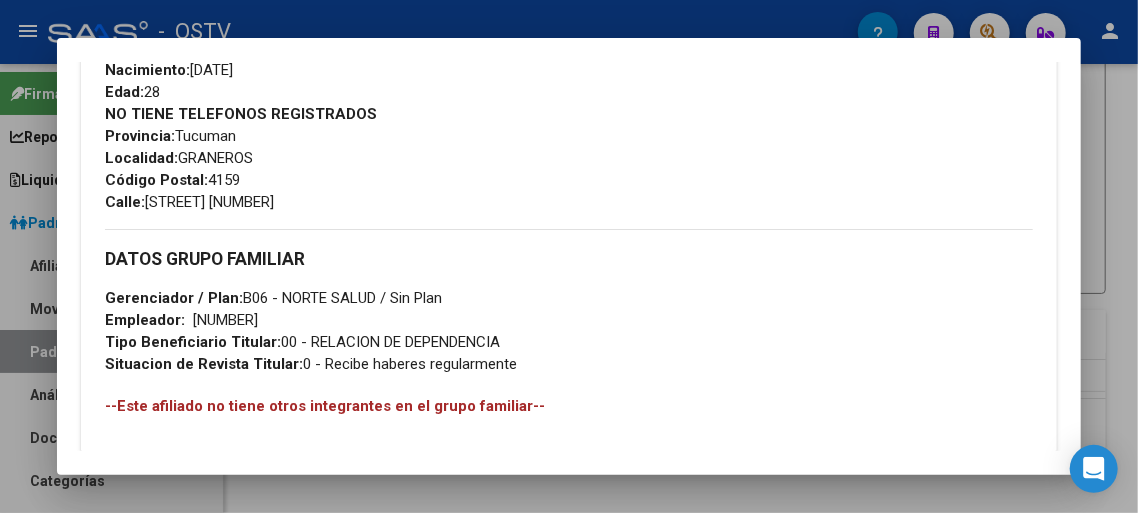 scroll, scrollTop: 943, scrollLeft: 0, axis: vertical 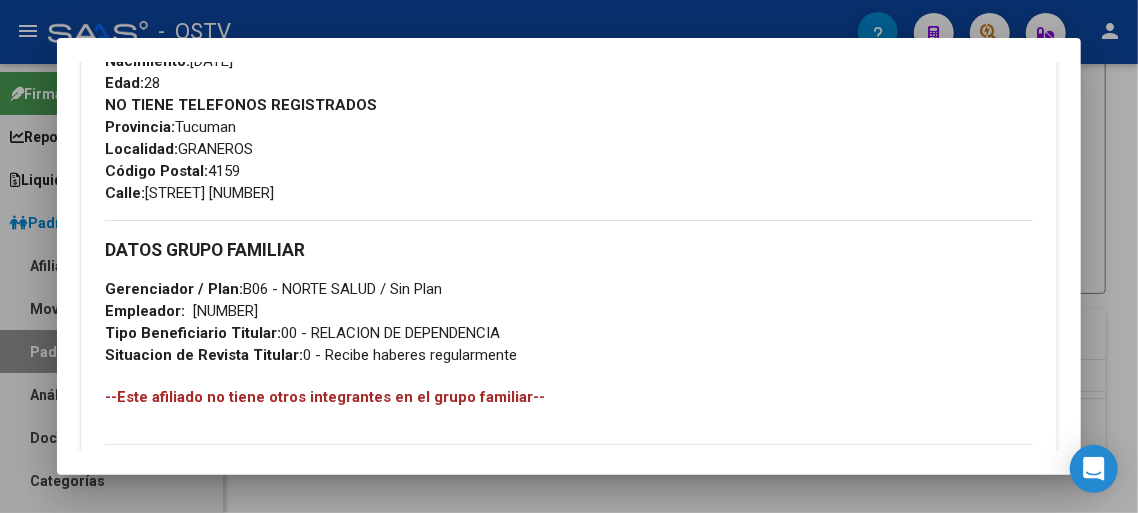 click on "[NUMBER]" at bounding box center (225, 311) 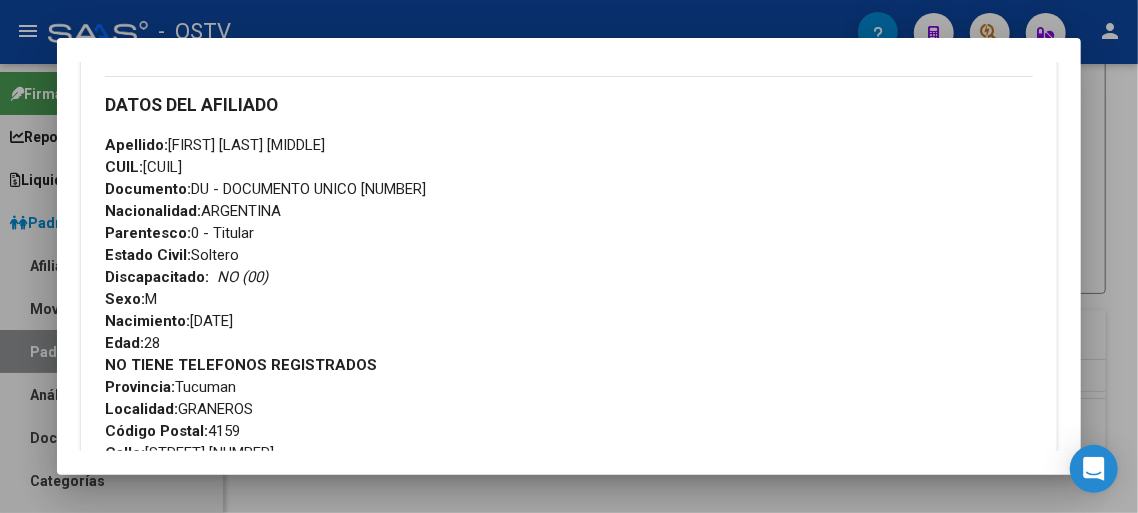 scroll, scrollTop: 543, scrollLeft: 0, axis: vertical 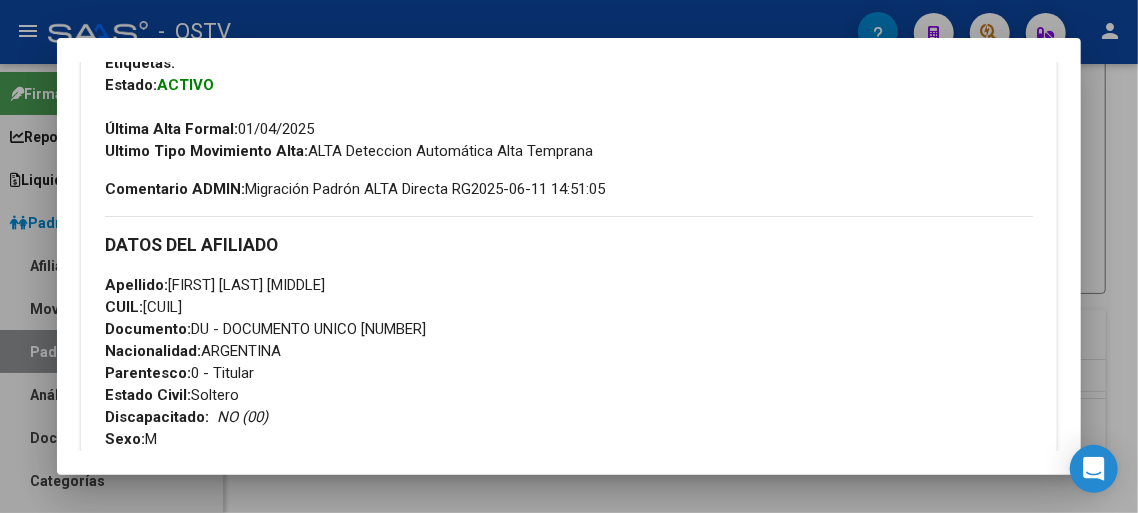click on "CUIL:  [CUIL]" at bounding box center (143, 307) 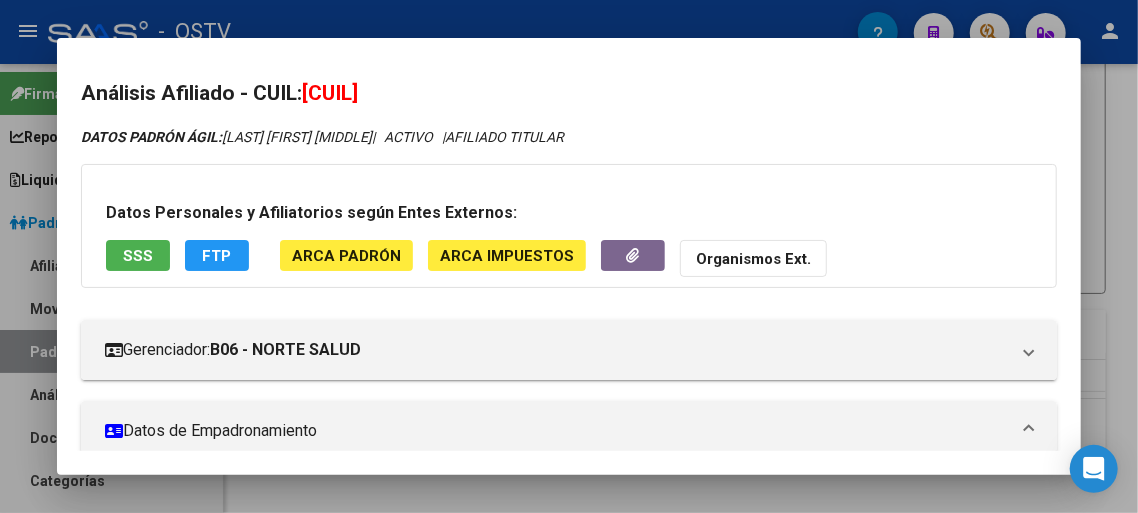 scroll, scrollTop: 0, scrollLeft: 0, axis: both 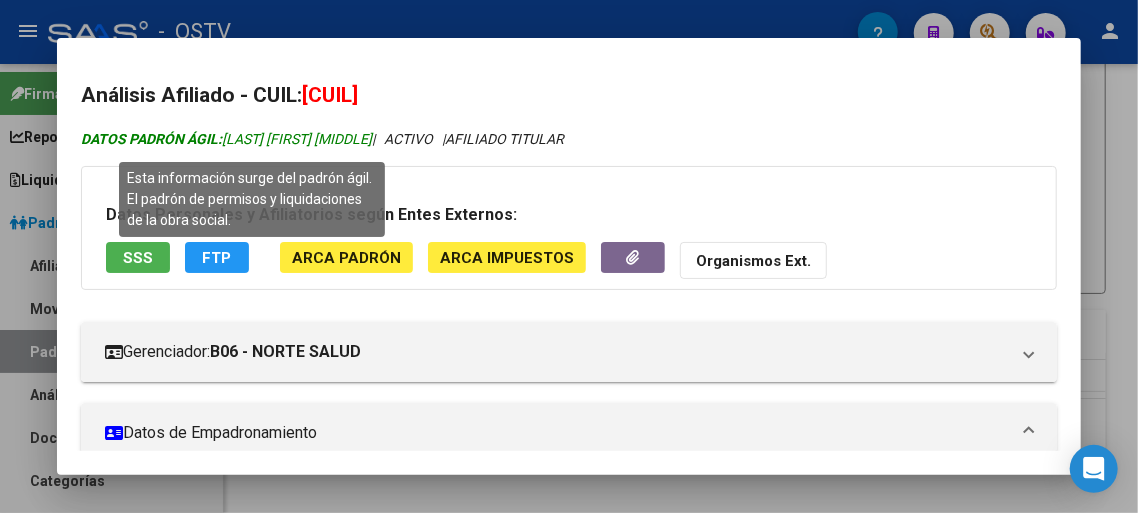 drag, startPoint x: 223, startPoint y: 138, endPoint x: 420, endPoint y: 132, distance: 197.09135 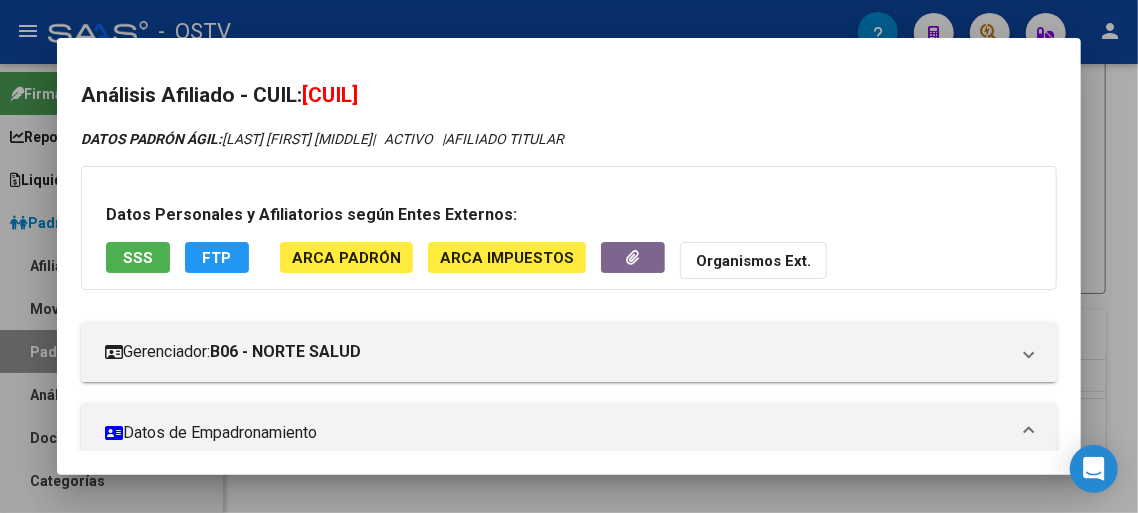 copy on "[LAST] [FIRST] [MIDDLE]" 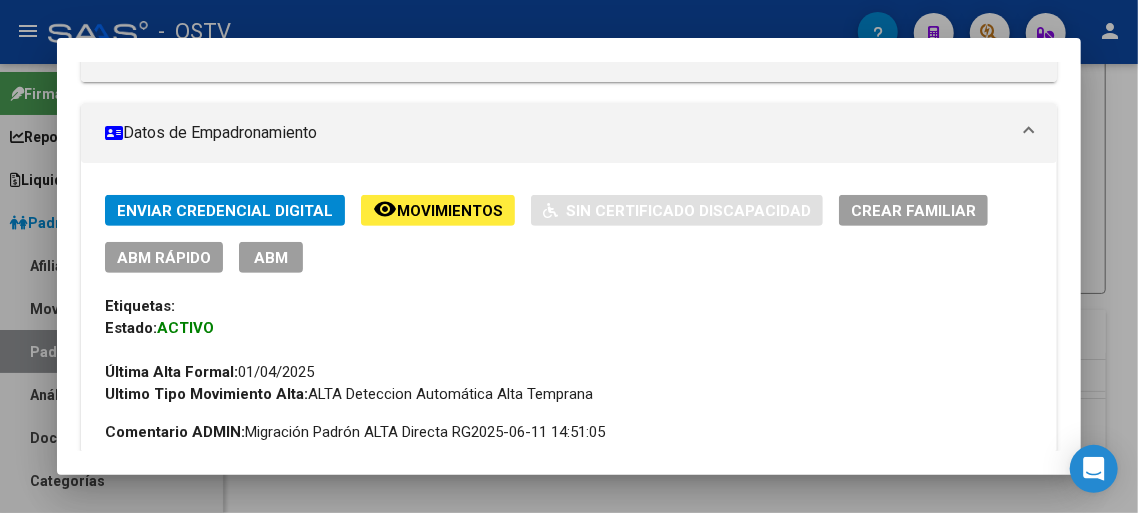 scroll, scrollTop: 600, scrollLeft: 0, axis: vertical 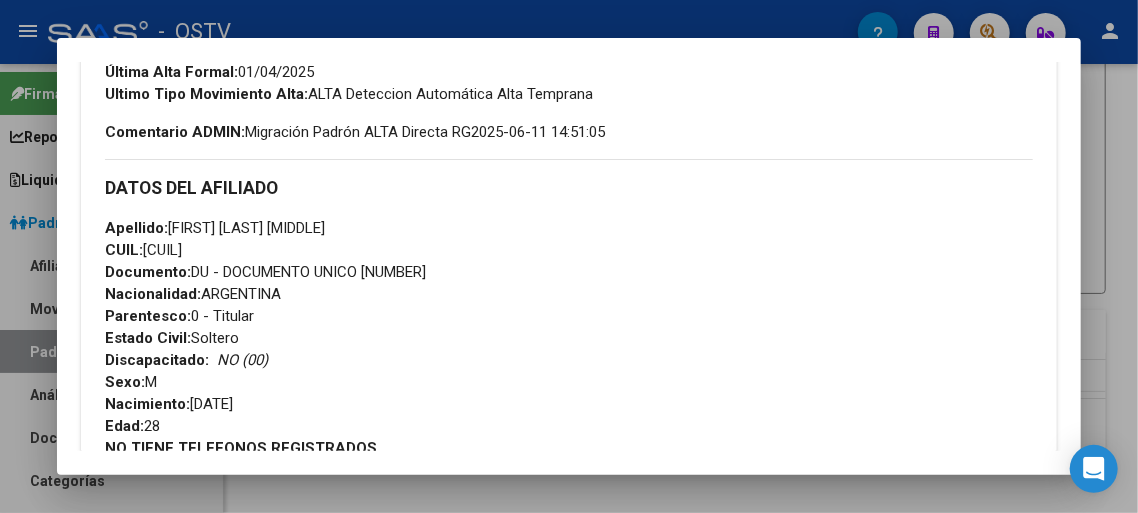 click on "Documento:  DU - DOCUMENTO UNICO [DOCUMENT_NUMBER]" at bounding box center (265, 272) 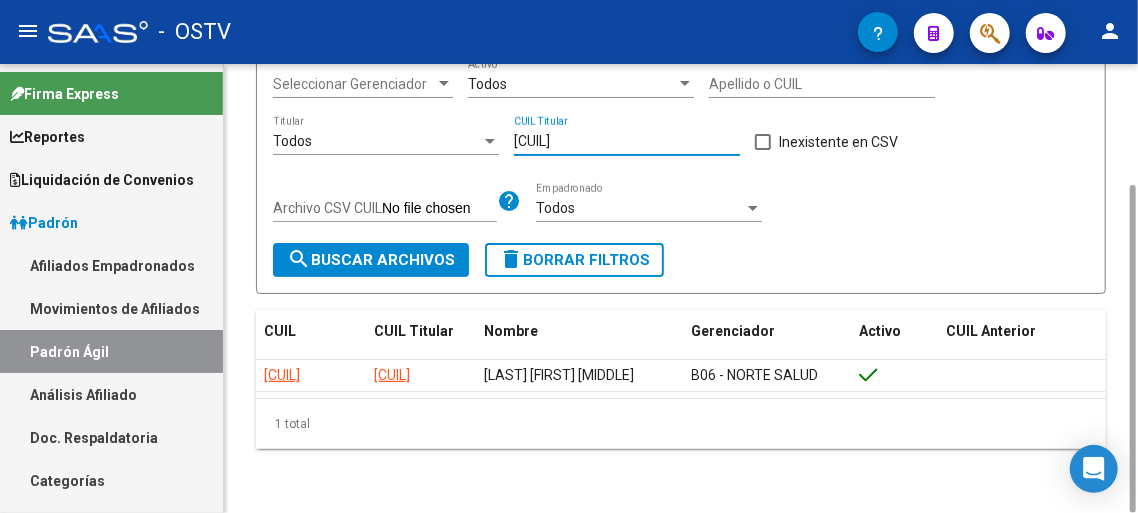 drag, startPoint x: 633, startPoint y: 146, endPoint x: 282, endPoint y: 167, distance: 351.62766 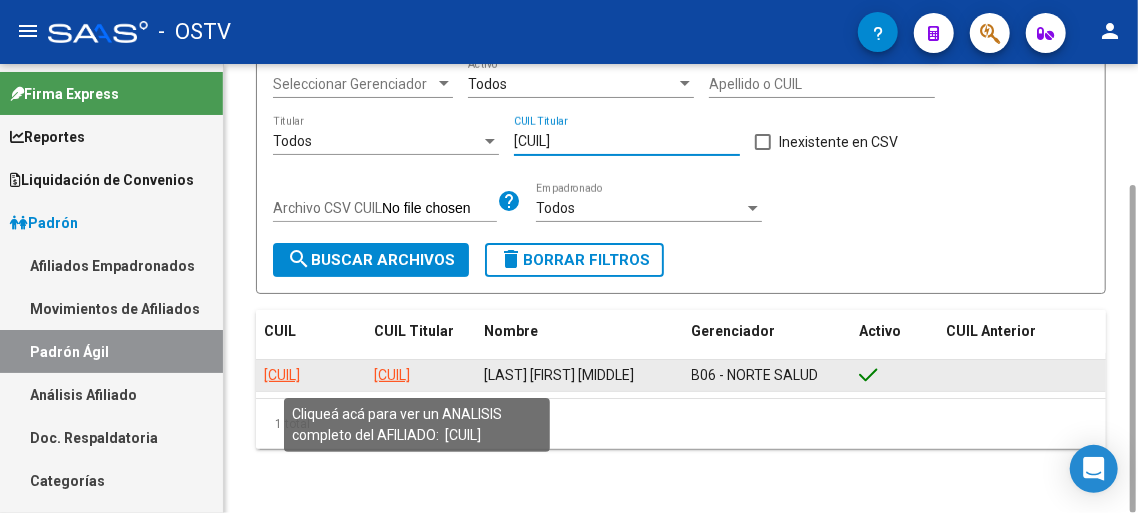 type on "[CUIL]" 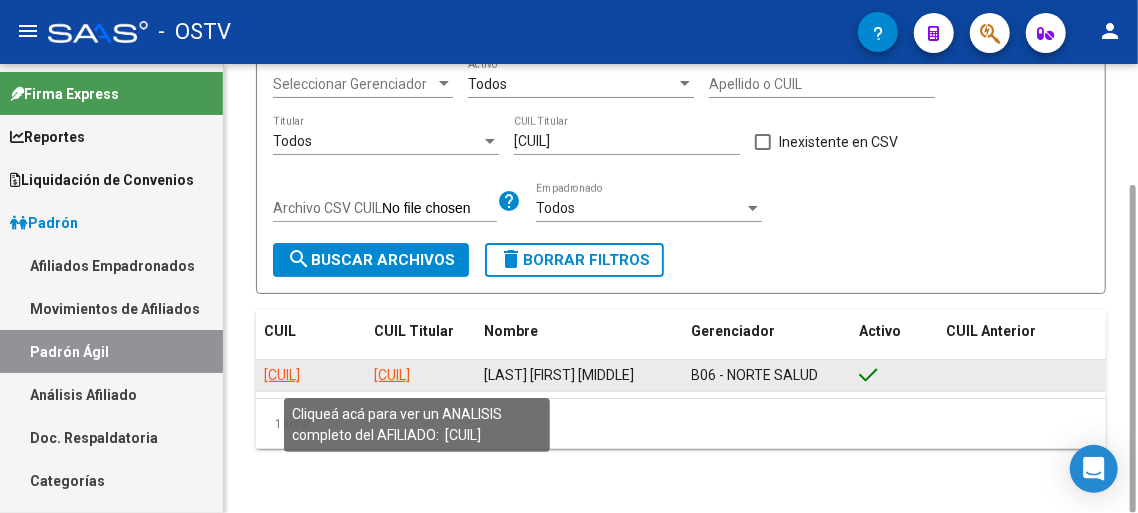 click on "[CUIL]" 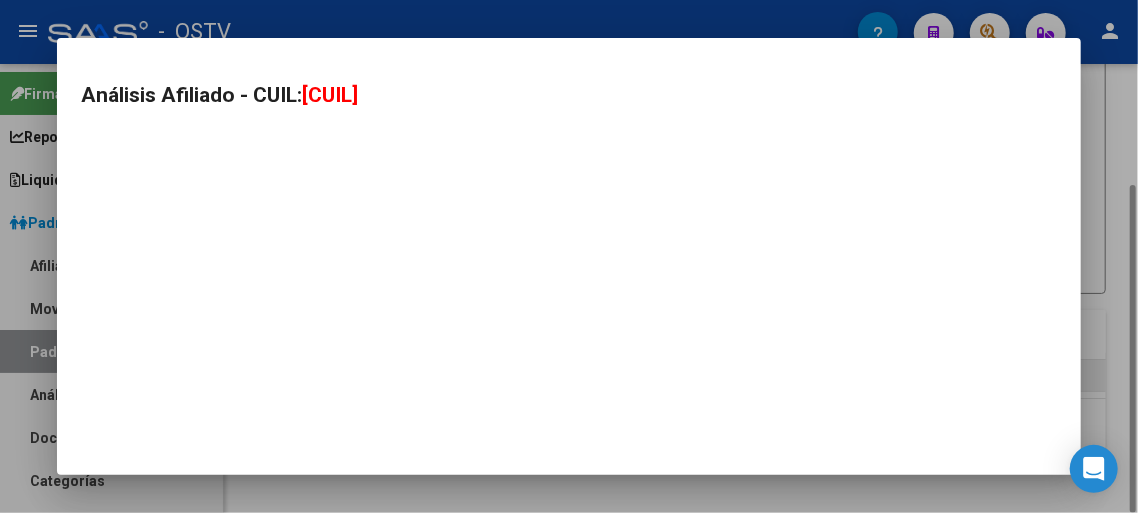 click on "Análisis Afiliado - CUIL:  [CUIL]" at bounding box center [569, 256] 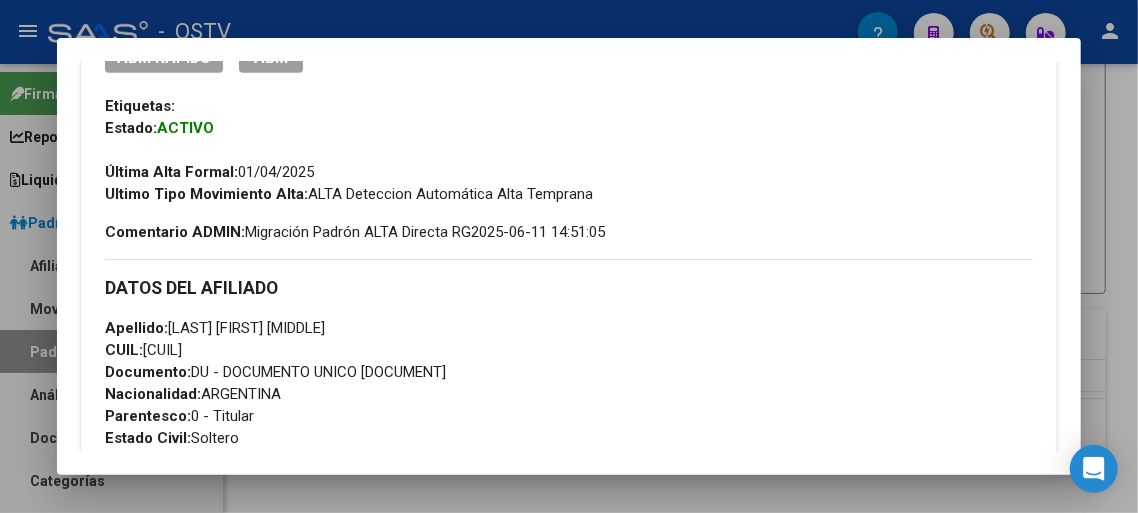 scroll, scrollTop: 700, scrollLeft: 0, axis: vertical 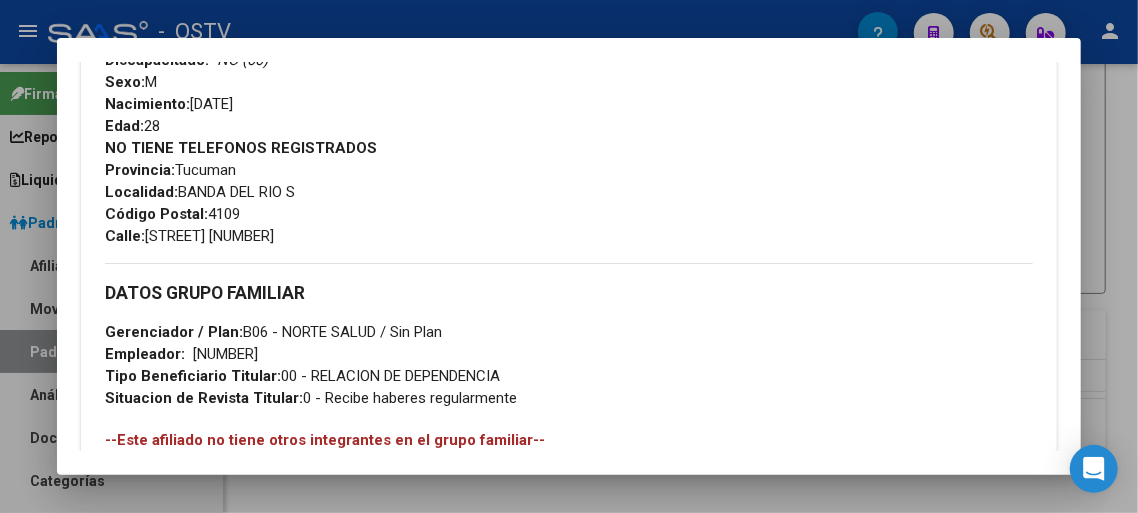 click on "DATOS GRUPO FAMILIAR" at bounding box center (569, 293) 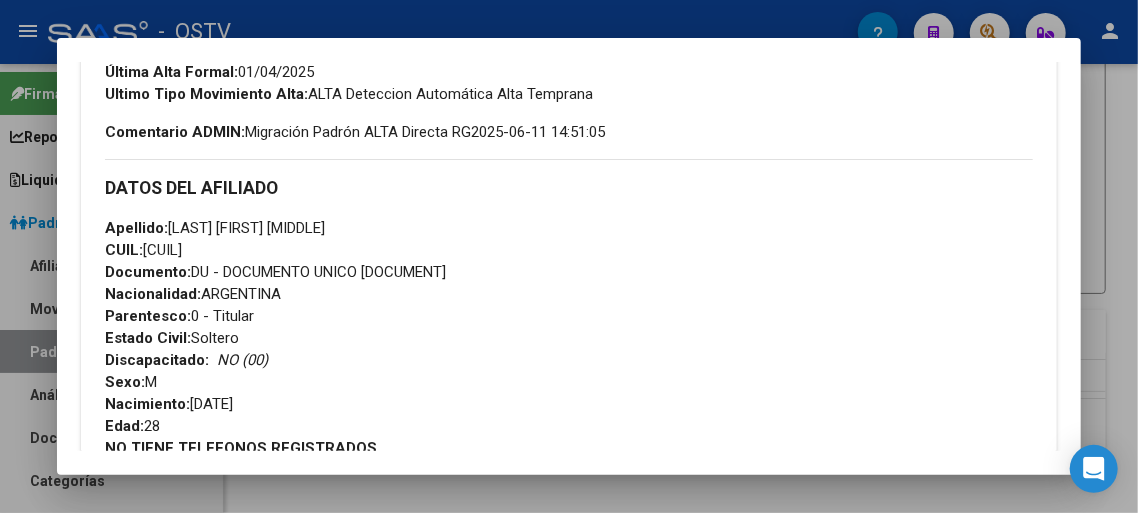 scroll, scrollTop: 500, scrollLeft: 0, axis: vertical 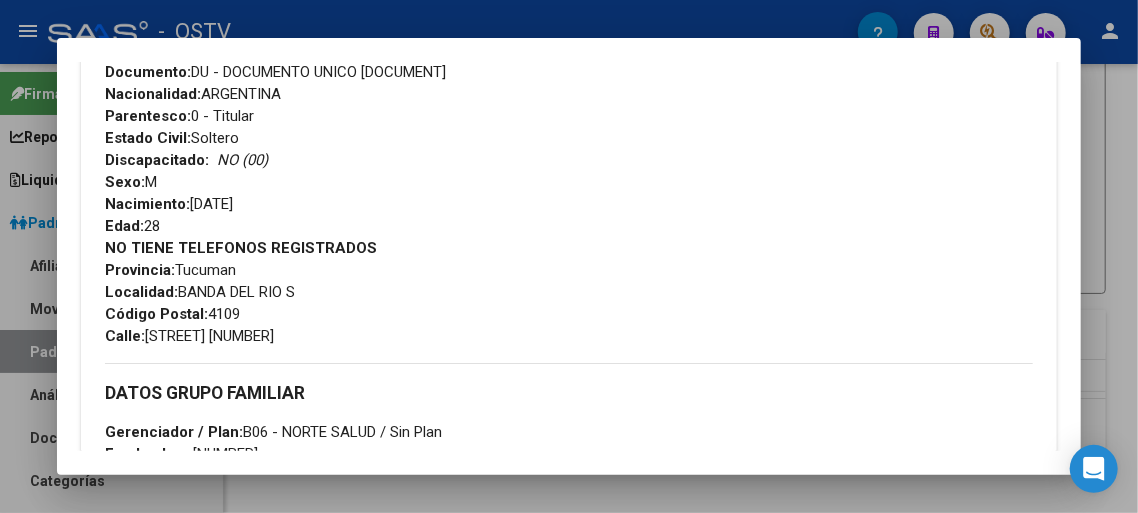 drag, startPoint x: 150, startPoint y: 333, endPoint x: 393, endPoint y: 333, distance: 243 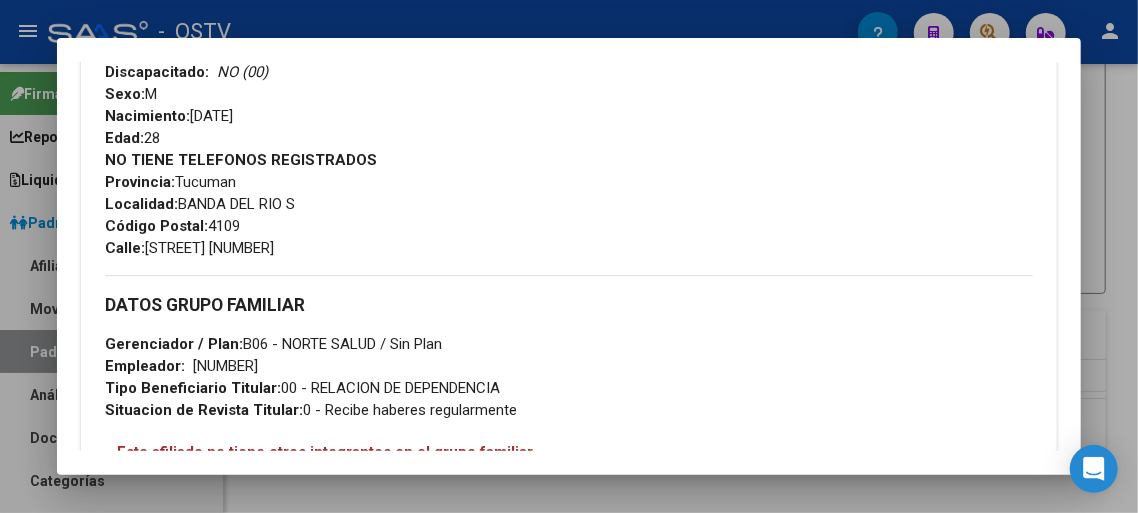 scroll, scrollTop: 1000, scrollLeft: 0, axis: vertical 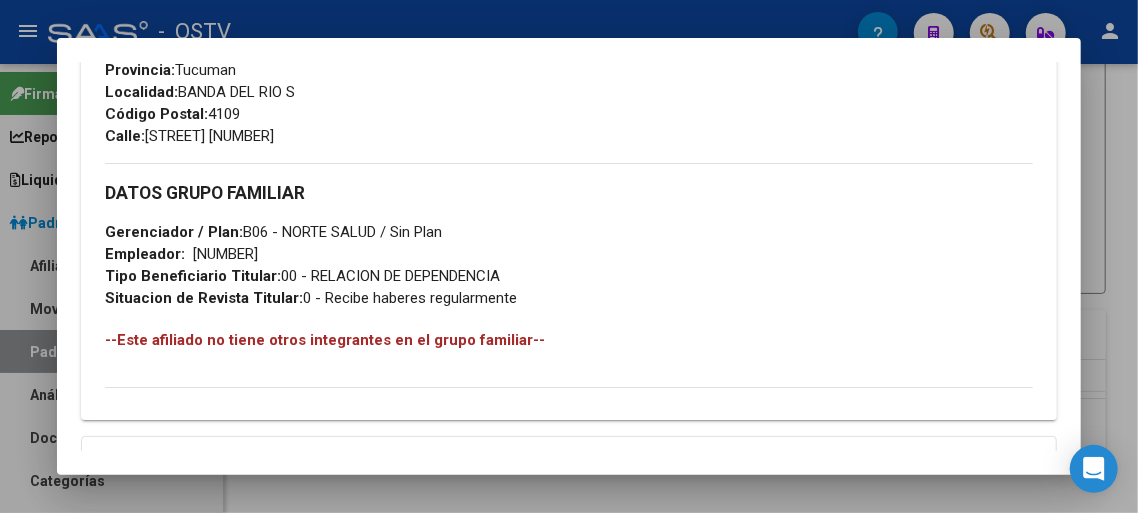 click on "[NUMBER]" at bounding box center [225, 254] 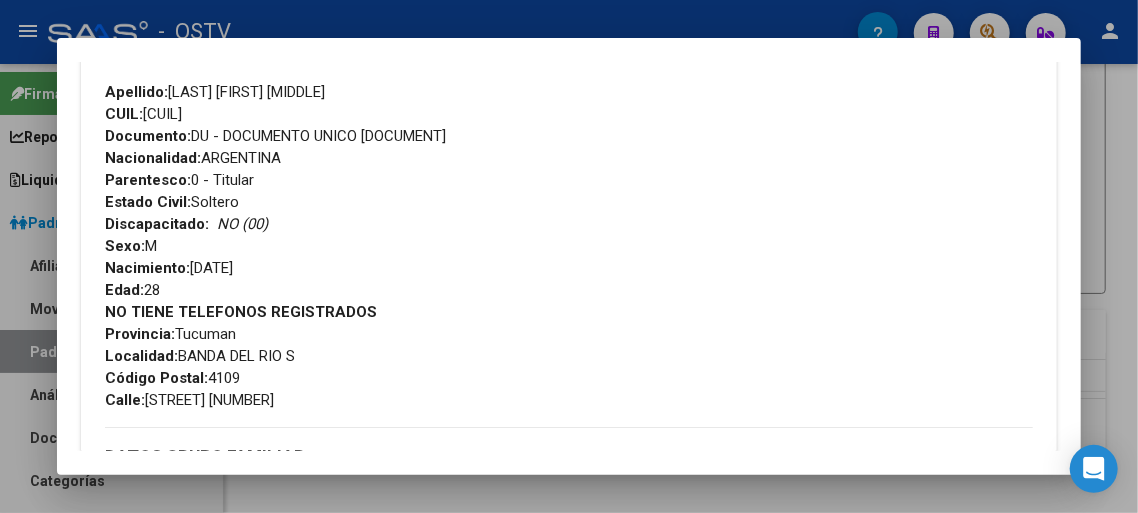 scroll, scrollTop: 700, scrollLeft: 0, axis: vertical 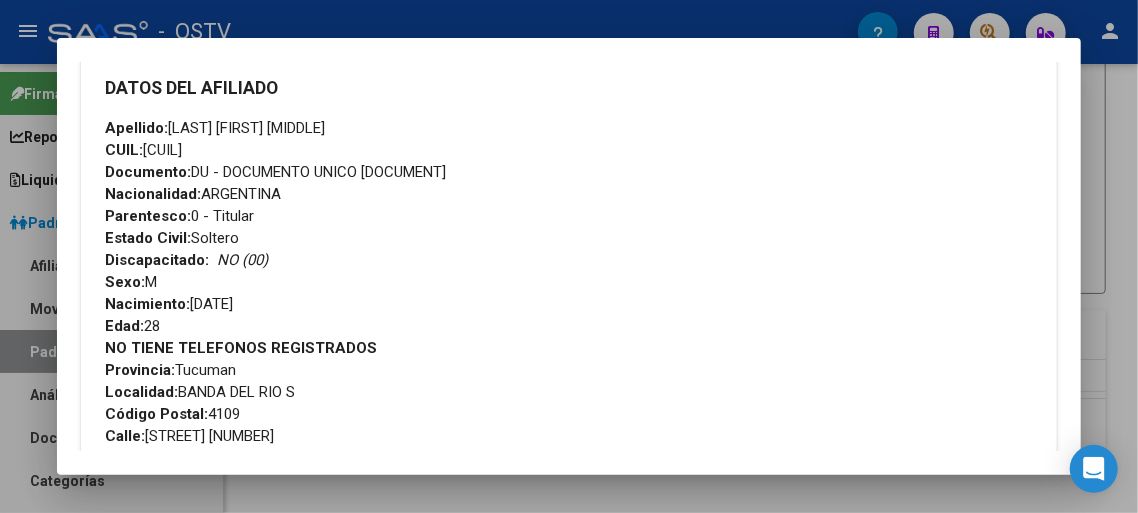 click on "CUIL:  [CUIL]" at bounding box center [143, 150] 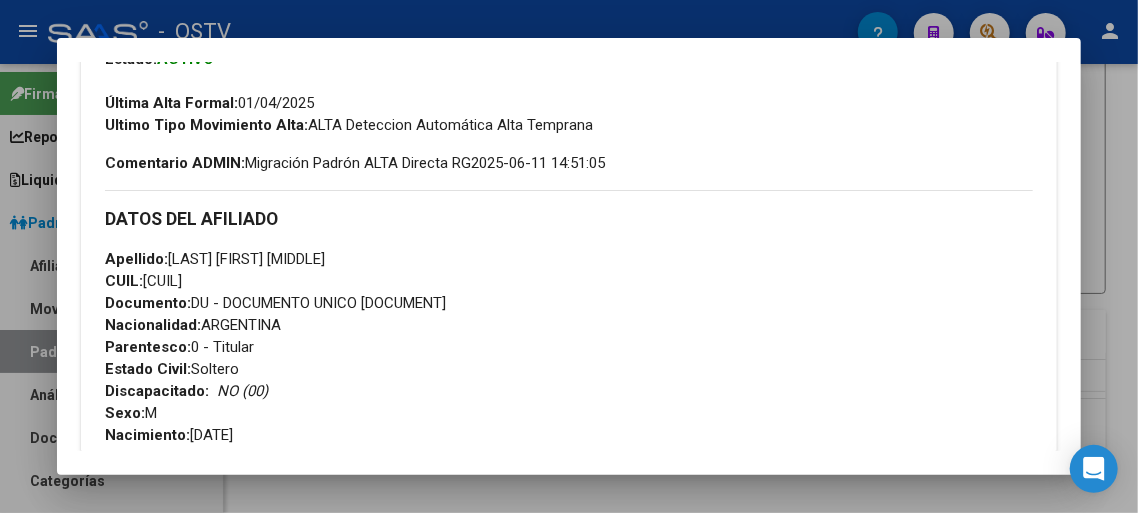 scroll, scrollTop: 600, scrollLeft: 0, axis: vertical 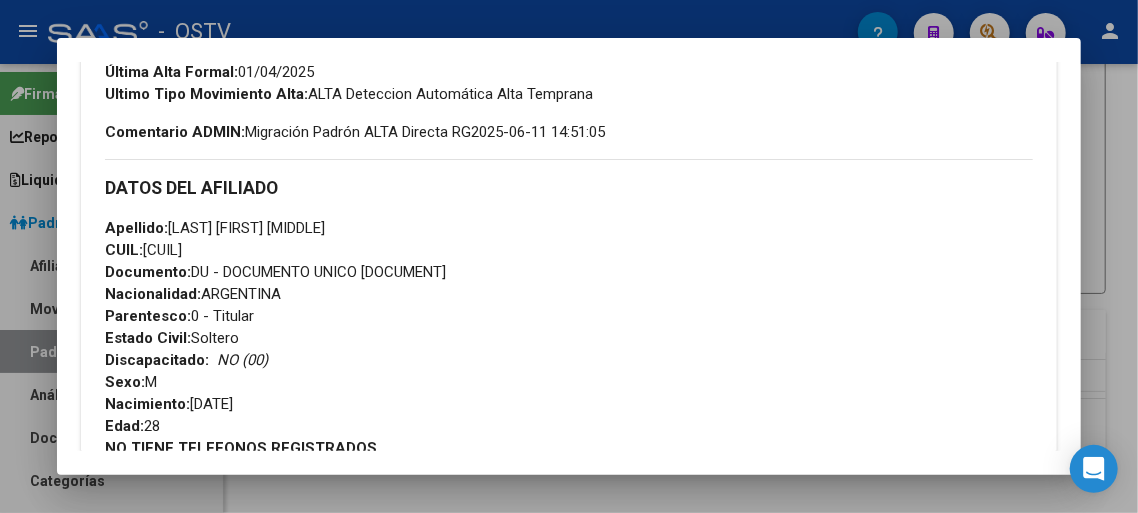 drag, startPoint x: 168, startPoint y: 228, endPoint x: 375, endPoint y: 223, distance: 207.06038 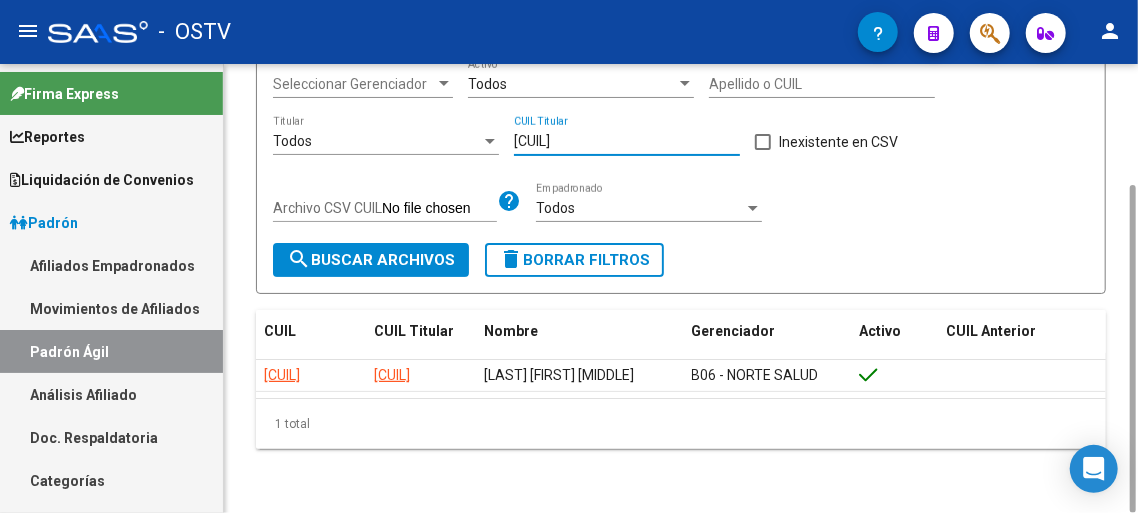 drag, startPoint x: 609, startPoint y: 143, endPoint x: 351, endPoint y: 123, distance: 258.77405 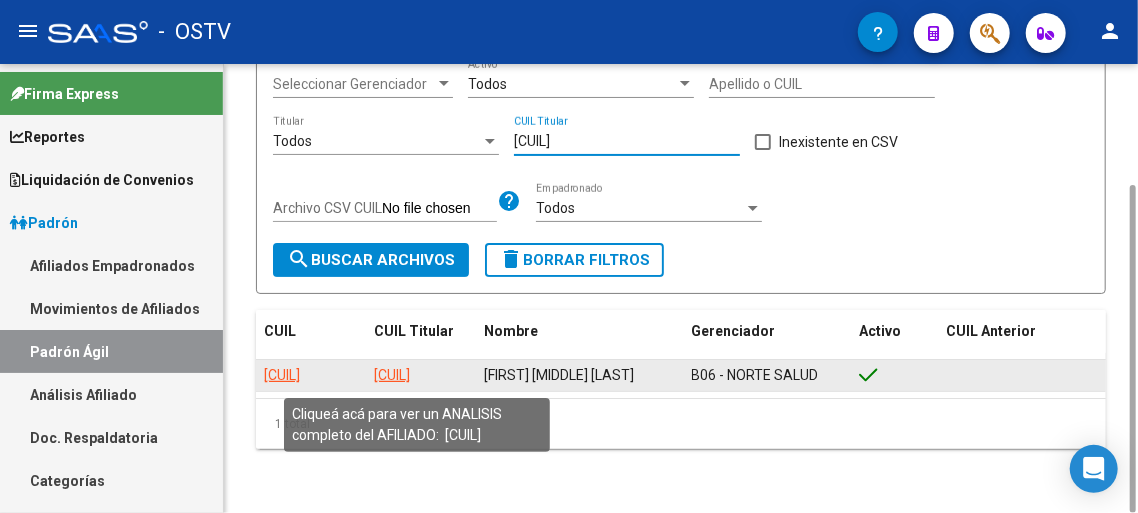 type on "[CUIL]" 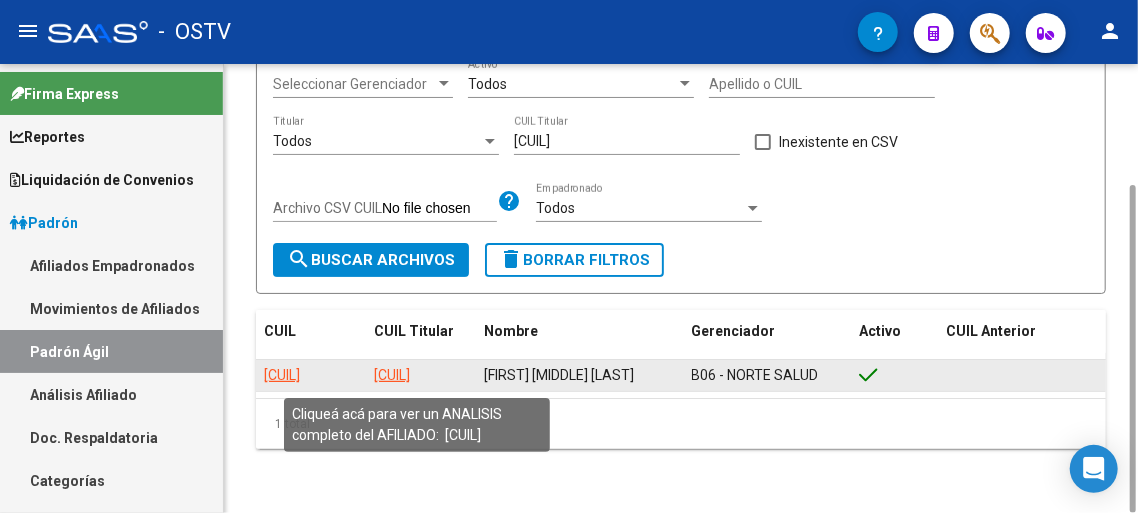 click on "[CUIL]" 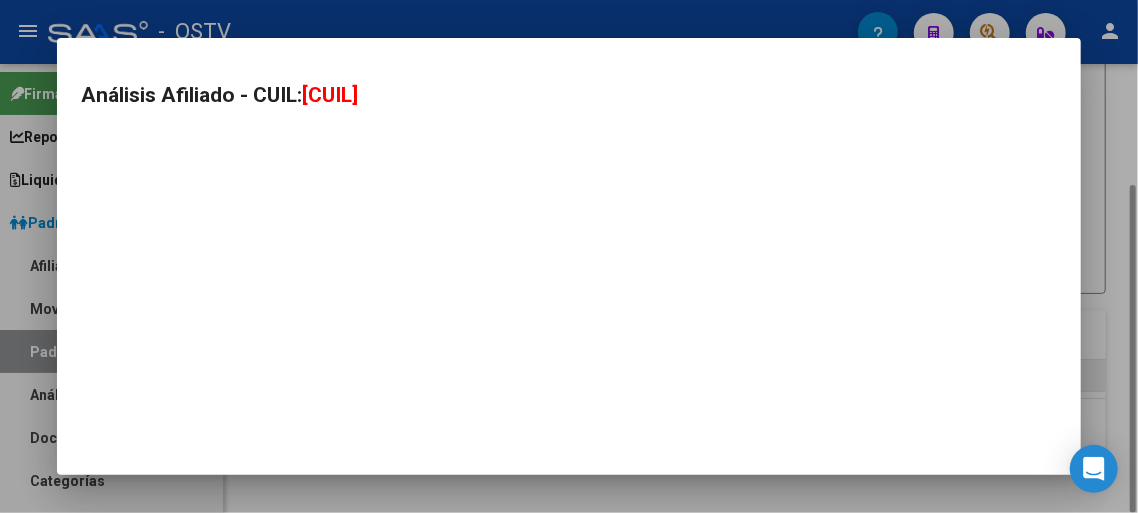 click on "Análisis Afiliado - CUIL:  [CUIL]" at bounding box center [569, 256] 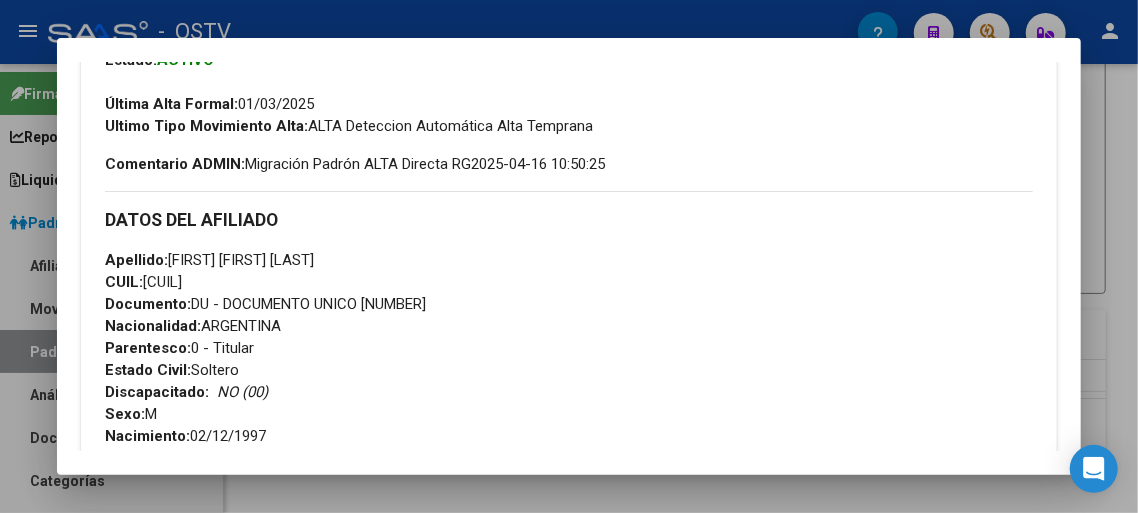scroll, scrollTop: 600, scrollLeft: 0, axis: vertical 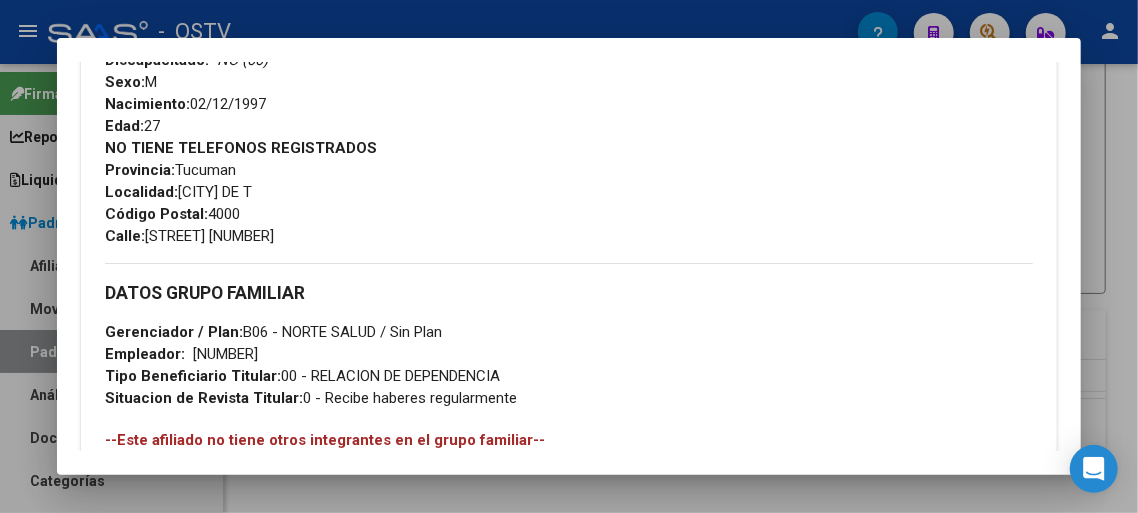drag, startPoint x: 148, startPoint y: 233, endPoint x: 388, endPoint y: 239, distance: 240.07498 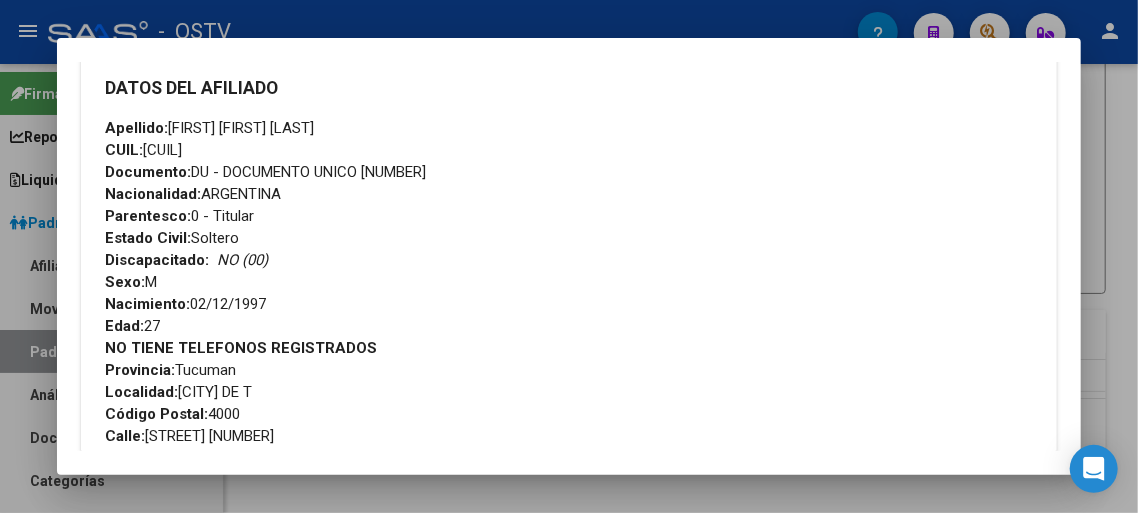 scroll, scrollTop: 600, scrollLeft: 0, axis: vertical 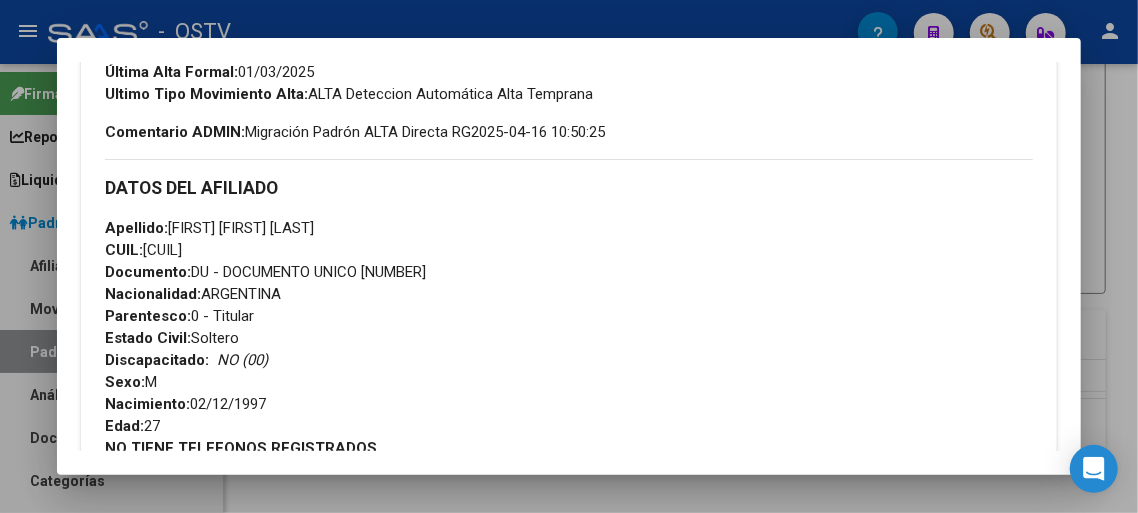 click on "CUIL:  [CUIL]" at bounding box center (143, 250) 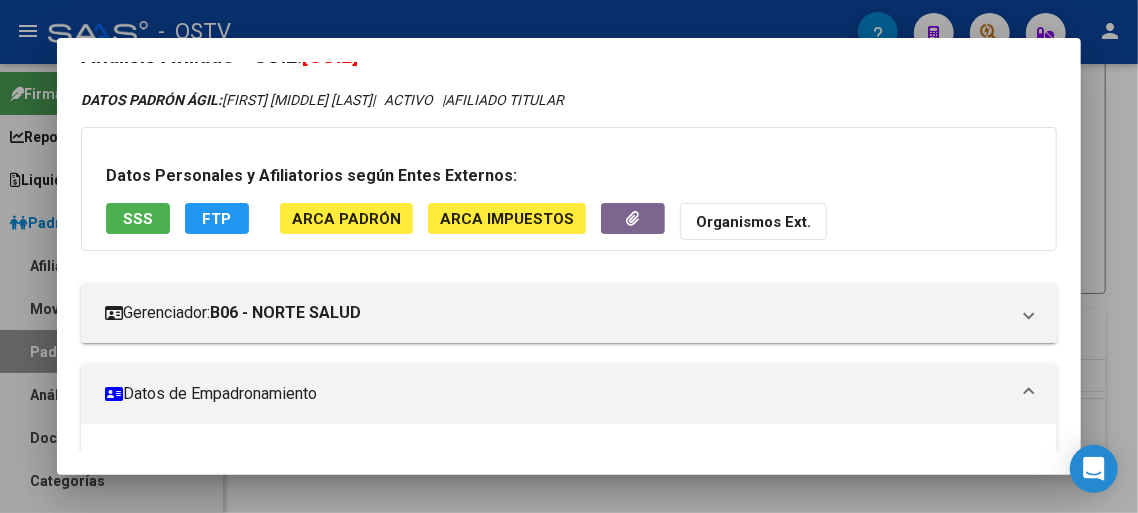 scroll, scrollTop: 0, scrollLeft: 0, axis: both 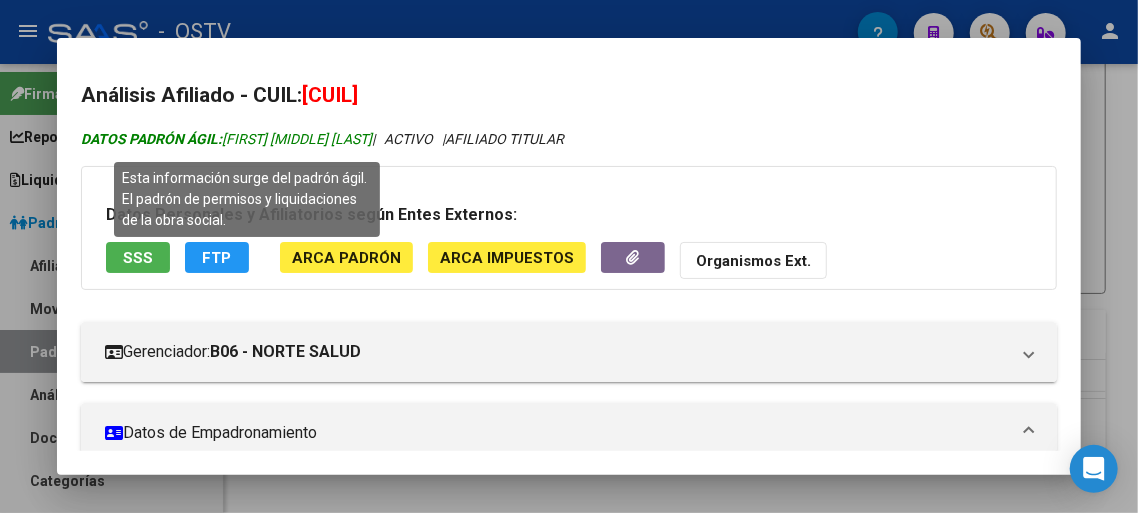 drag, startPoint x: 228, startPoint y: 138, endPoint x: 406, endPoint y: 145, distance: 178.13759 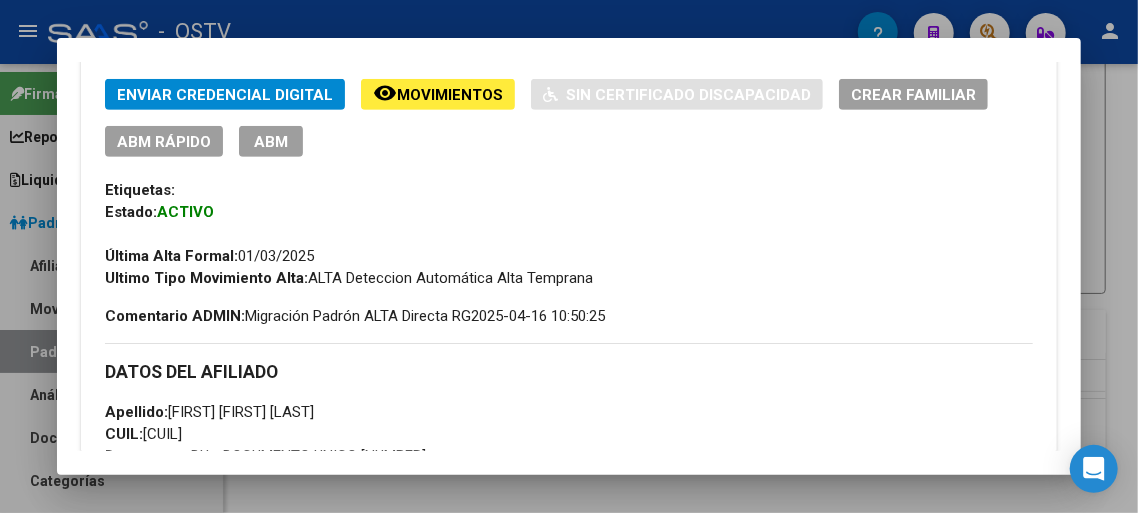 scroll, scrollTop: 500, scrollLeft: 0, axis: vertical 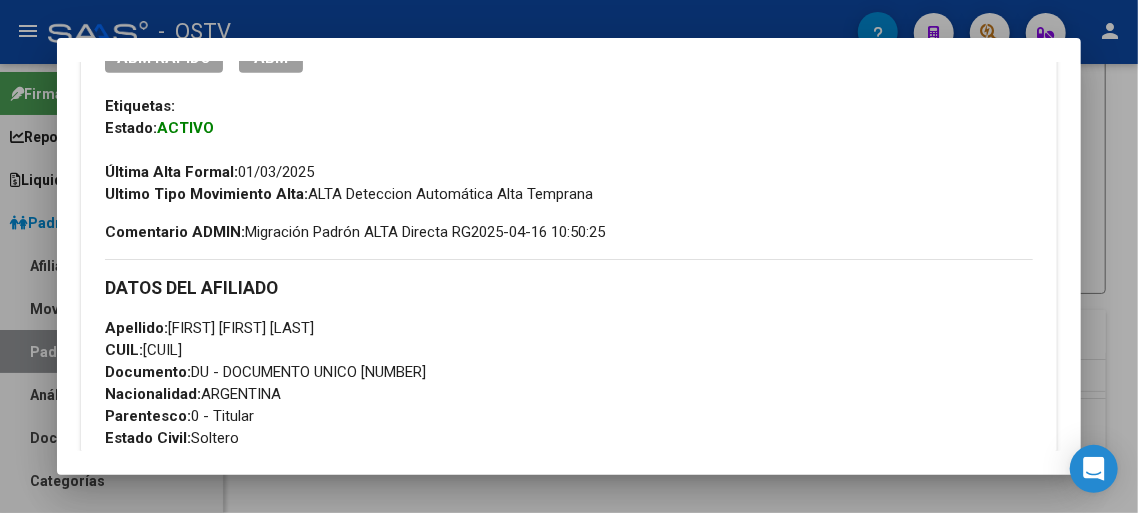 click on "Documento:  DU - DOCUMENTO UNICO [DOCUMENT]" at bounding box center (265, 372) 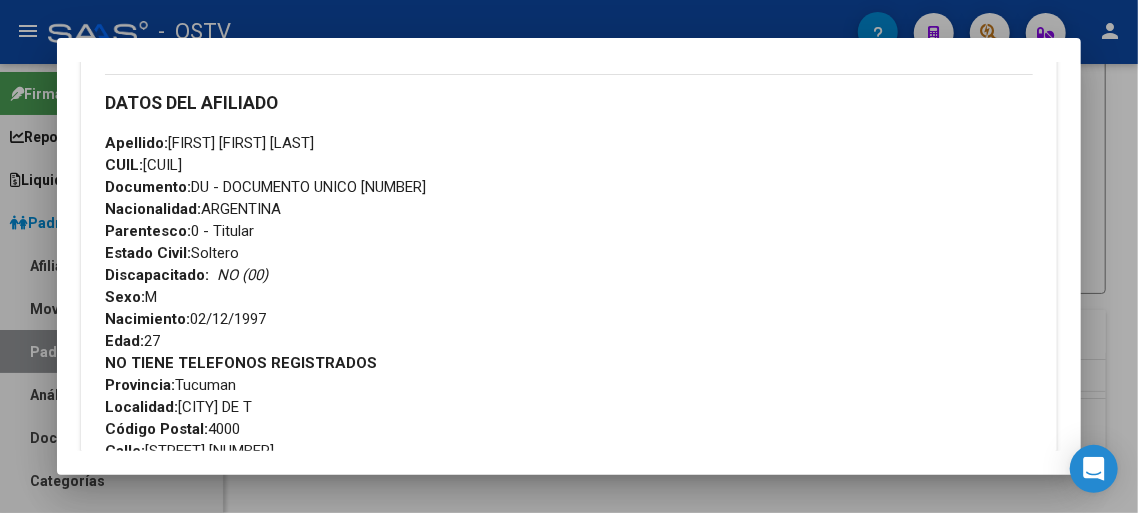 scroll, scrollTop: 700, scrollLeft: 0, axis: vertical 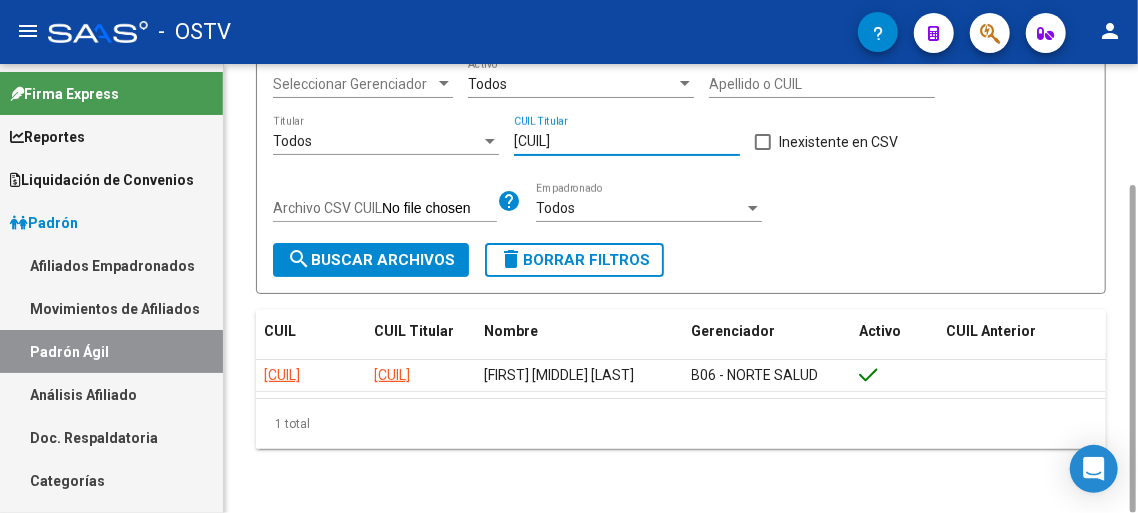 drag, startPoint x: 609, startPoint y: 148, endPoint x: 339, endPoint y: 123, distance: 271.15494 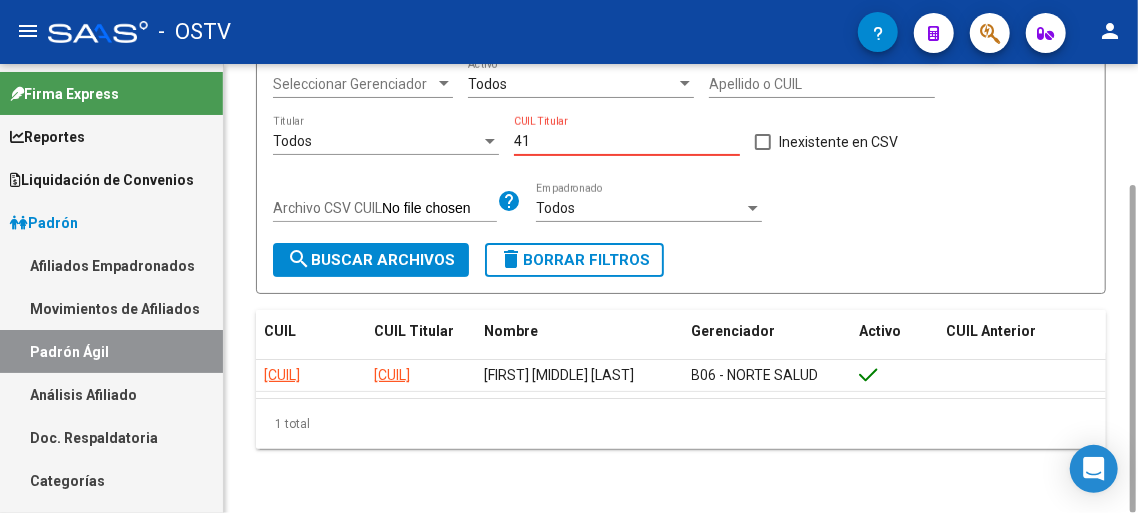 type on "4" 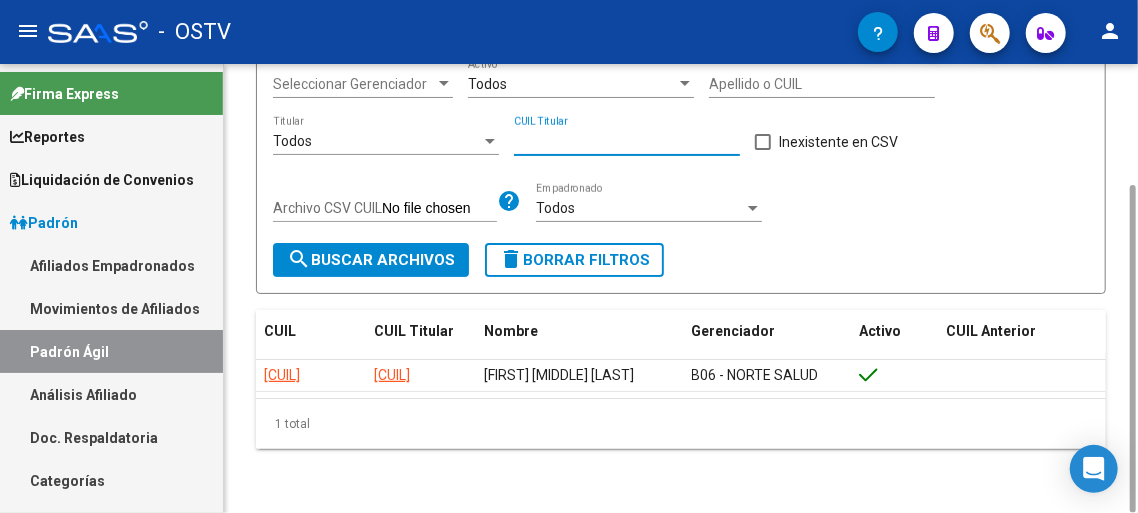 paste on "[CUIL]" 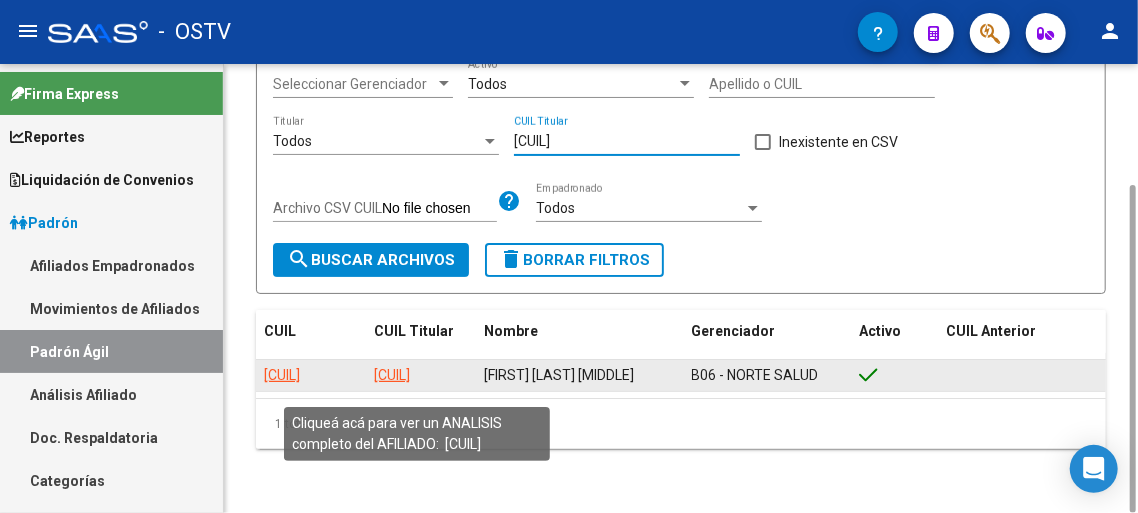 type on "[CUIL]" 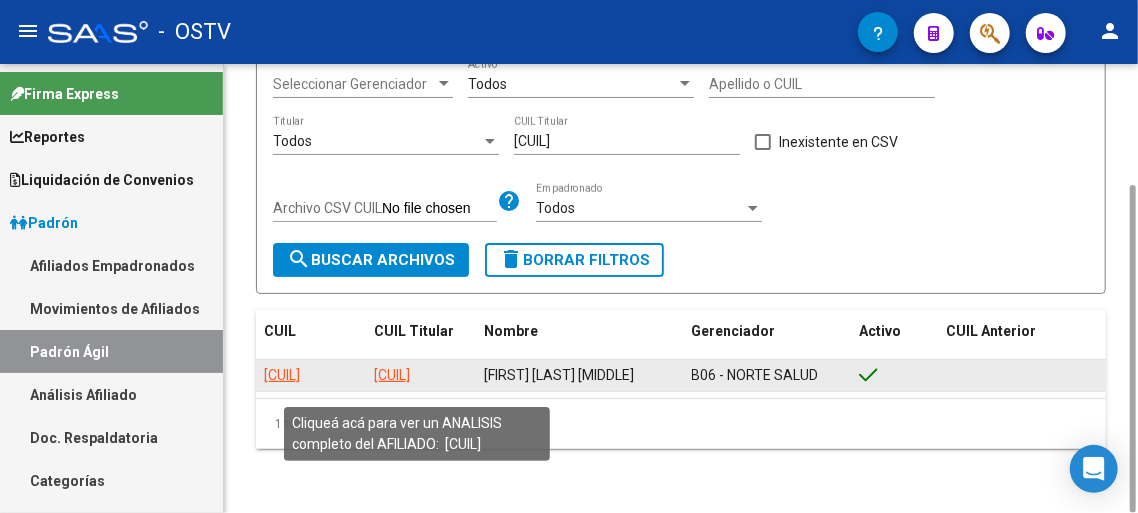 click on "[CUIL]" 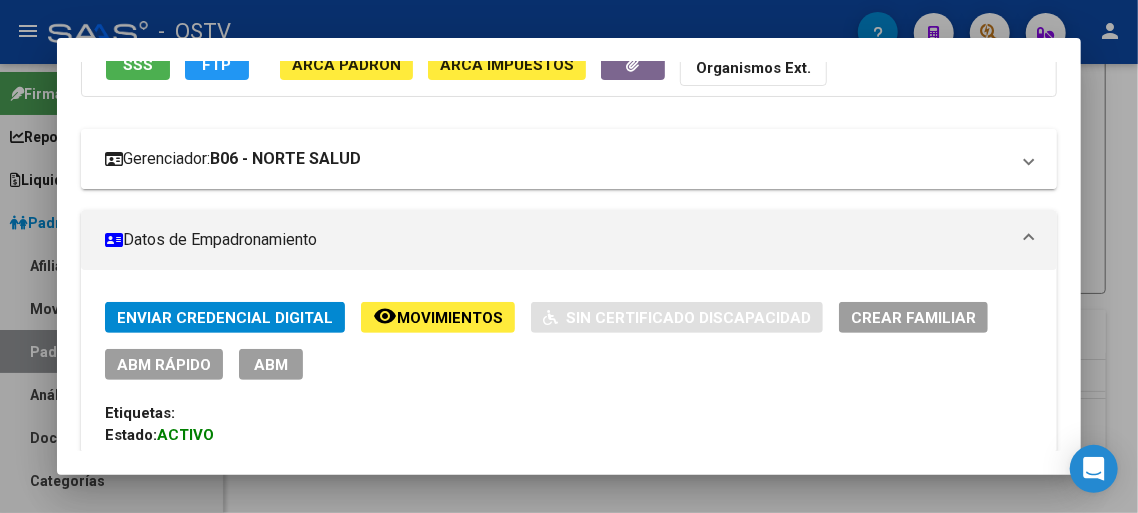 scroll, scrollTop: 100, scrollLeft: 0, axis: vertical 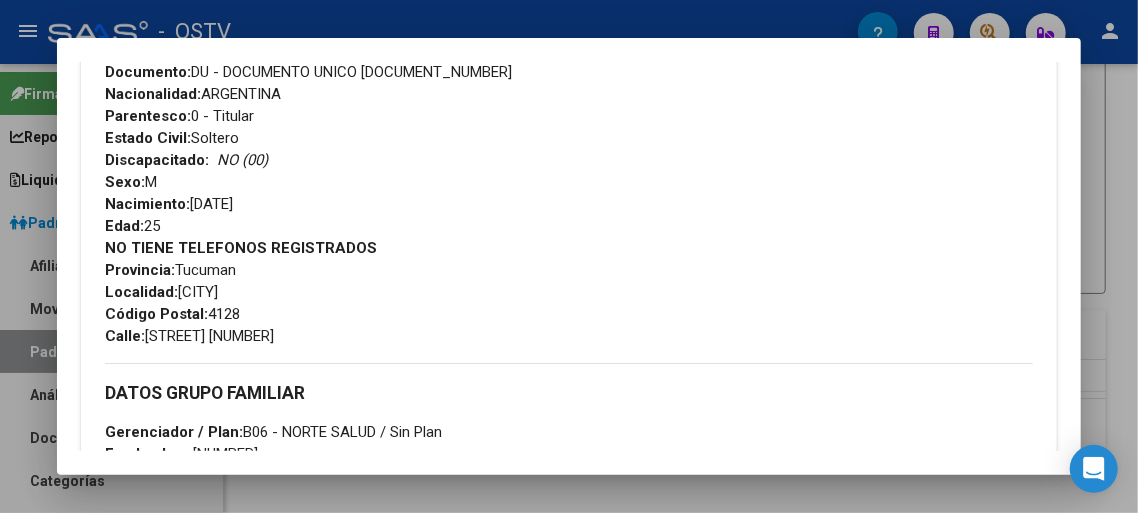 drag, startPoint x: 145, startPoint y: 334, endPoint x: 521, endPoint y: 353, distance: 376.47974 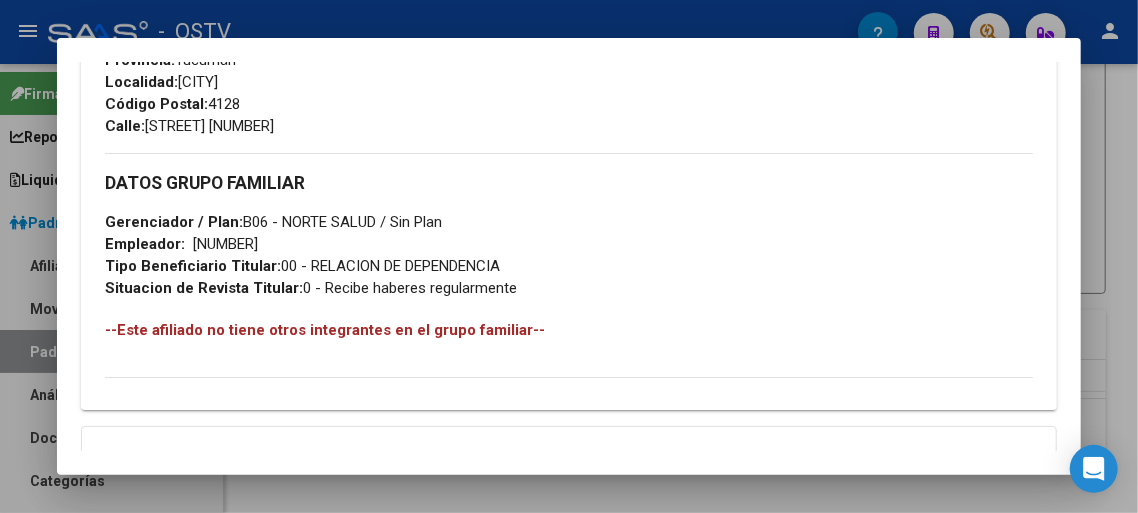 scroll, scrollTop: 1000, scrollLeft: 0, axis: vertical 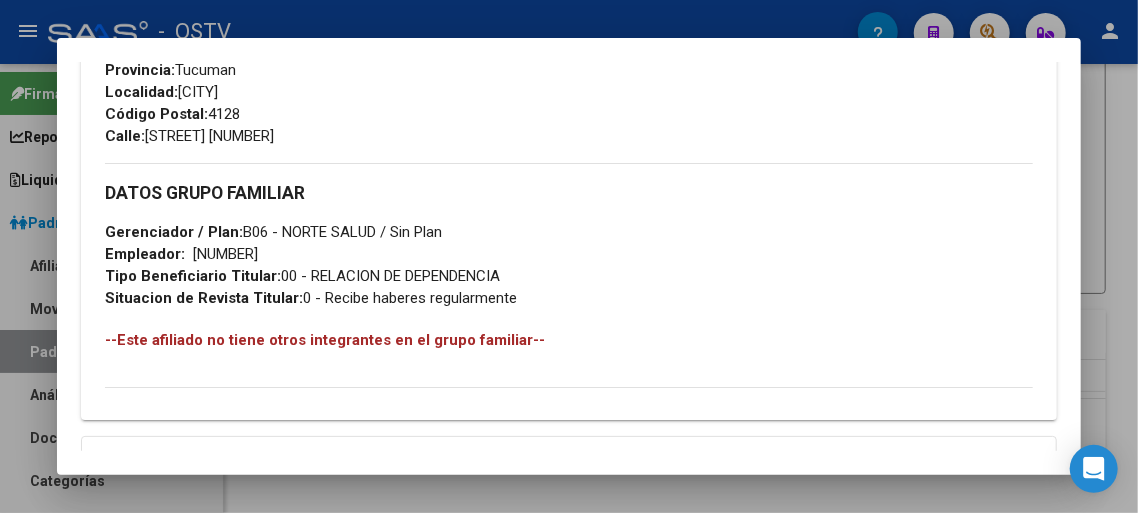 click on "[NUMBER]" at bounding box center [225, 254] 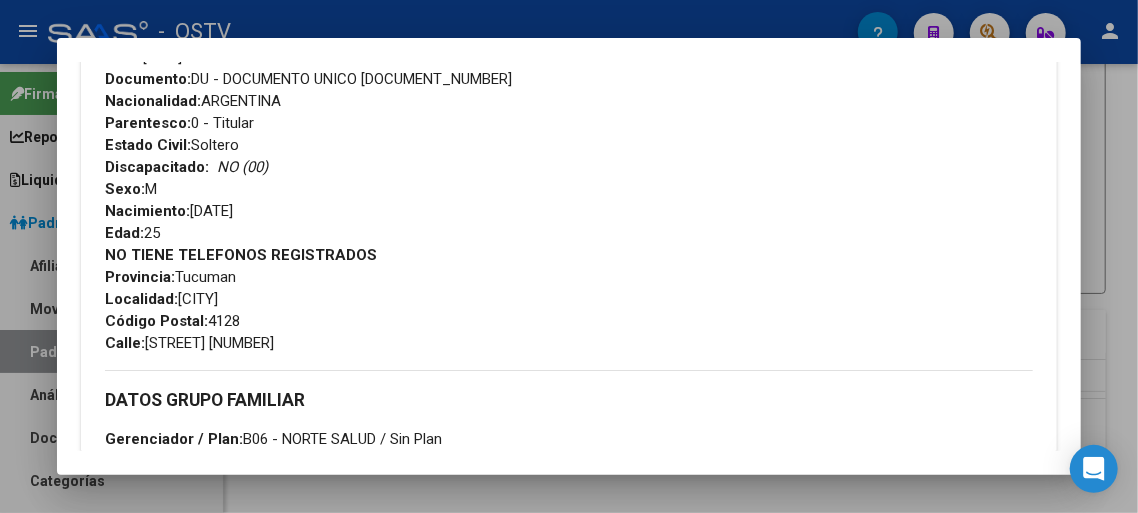 scroll, scrollTop: 700, scrollLeft: 0, axis: vertical 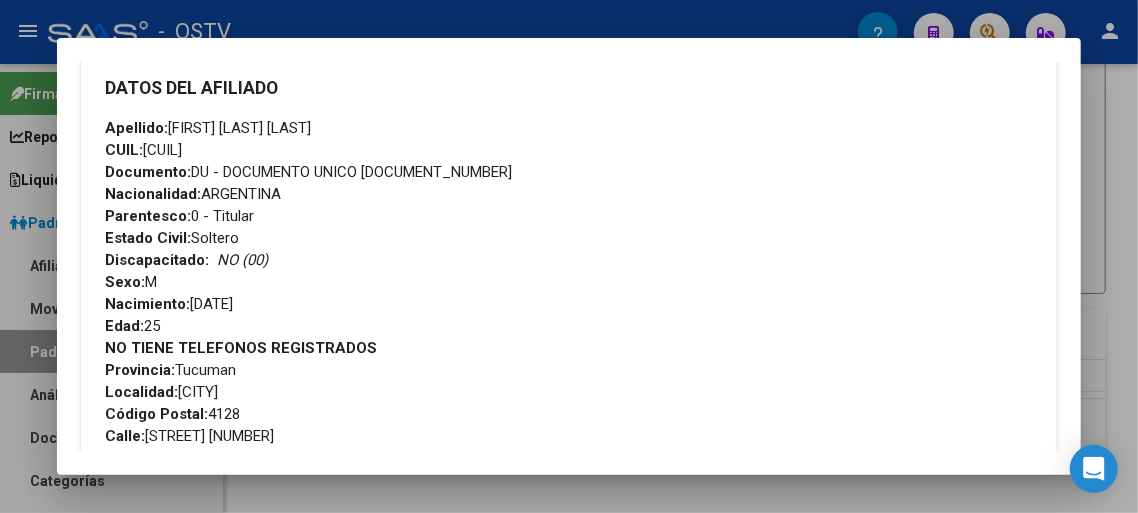click on "CUIL:  [CUIL]" at bounding box center (143, 150) 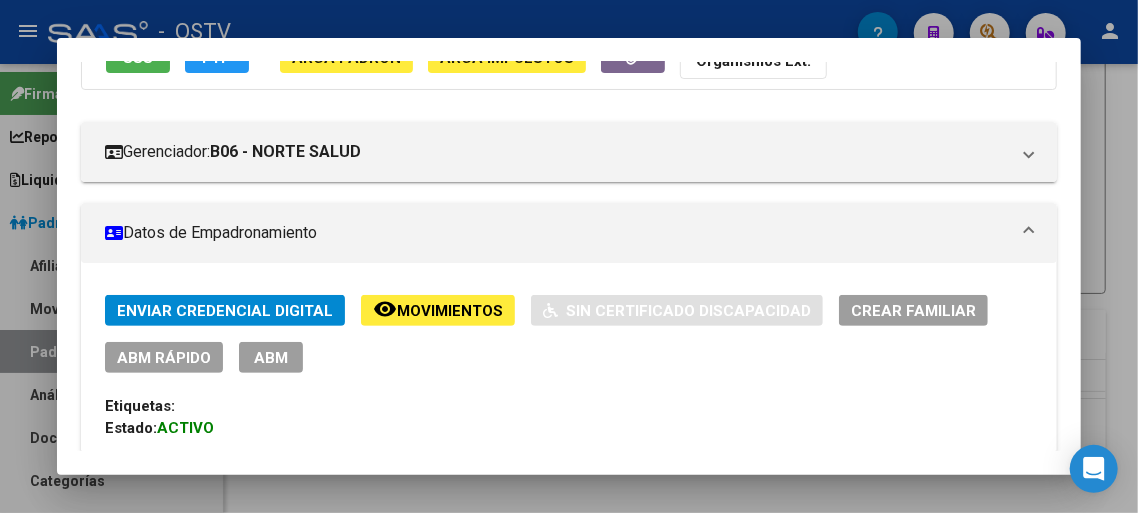 scroll, scrollTop: 0, scrollLeft: 0, axis: both 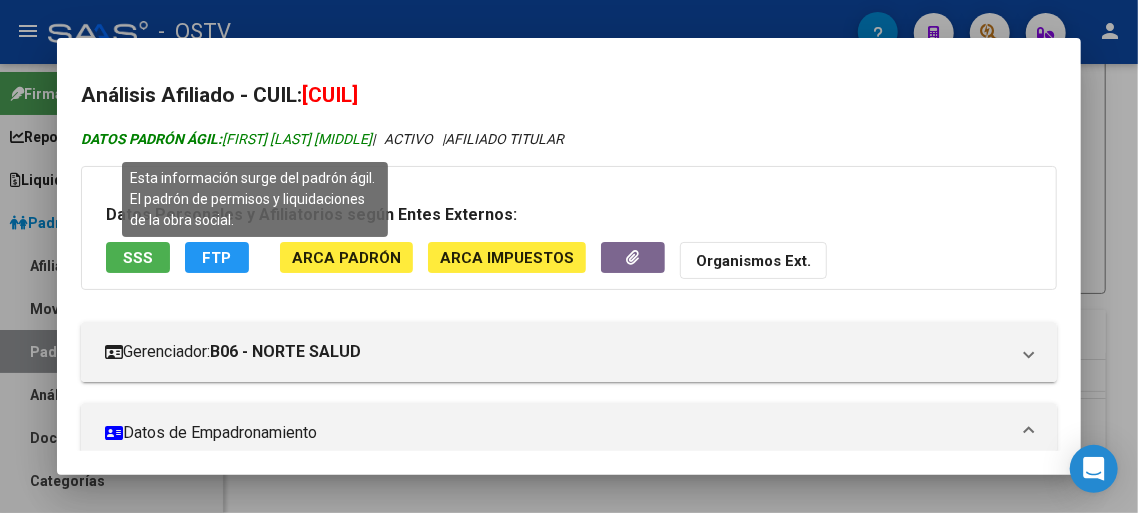 drag, startPoint x: 224, startPoint y: 139, endPoint x: 425, endPoint y: 138, distance: 201.00249 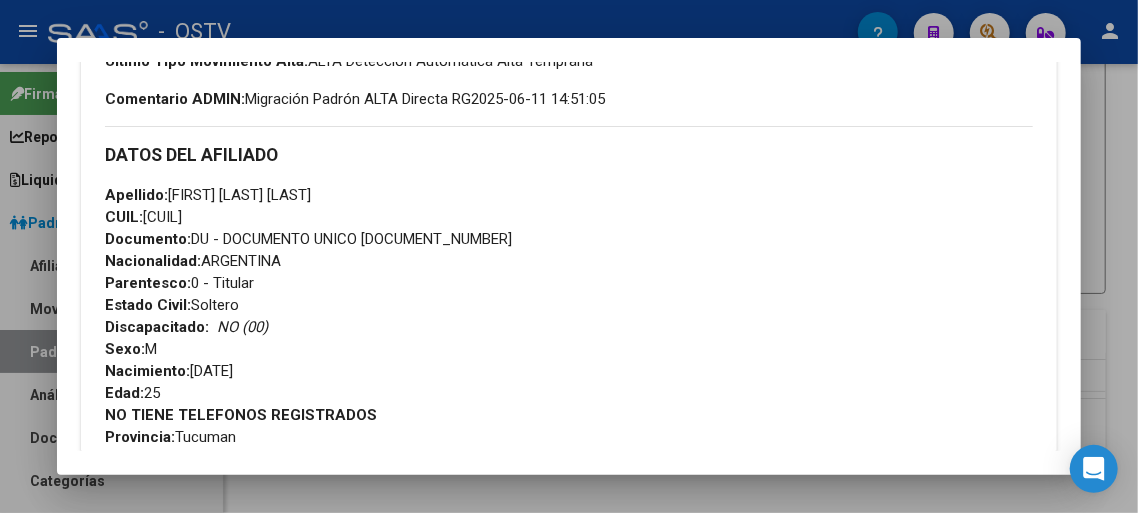 scroll, scrollTop: 700, scrollLeft: 0, axis: vertical 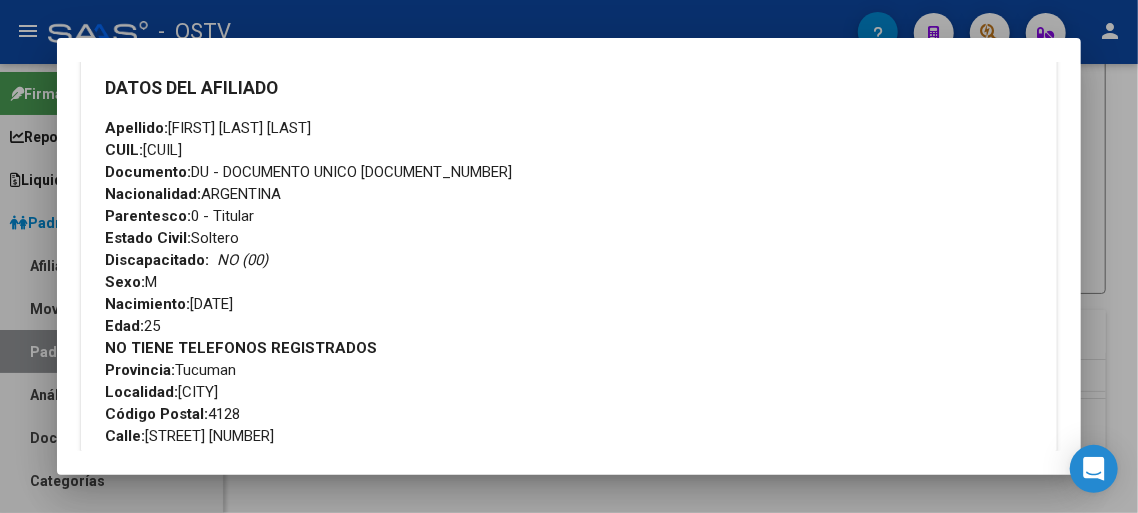 click on "Documento:  DU - DOCUMENTO UNICO [NUMBER]" at bounding box center (308, 172) 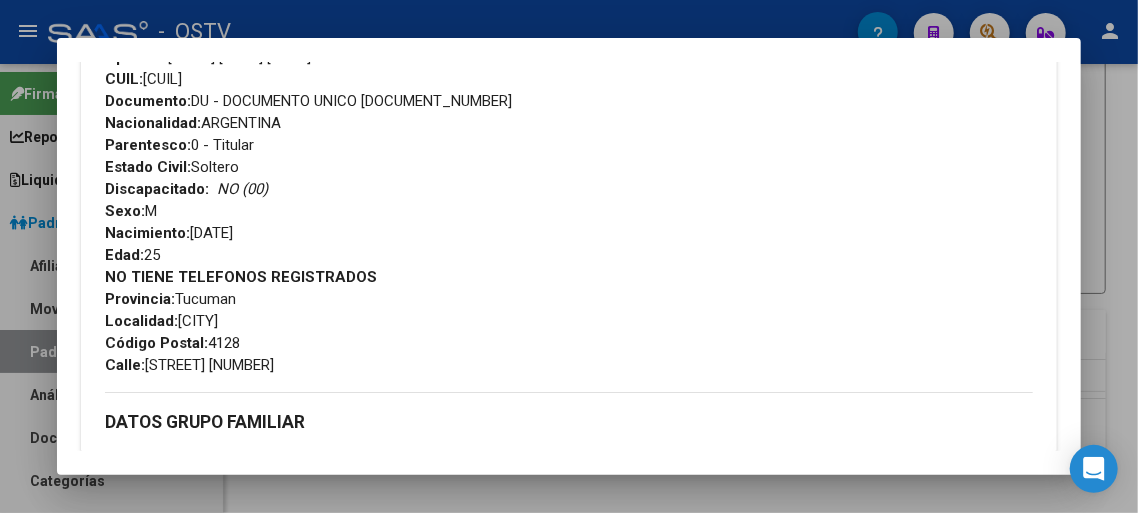 scroll, scrollTop: 700, scrollLeft: 0, axis: vertical 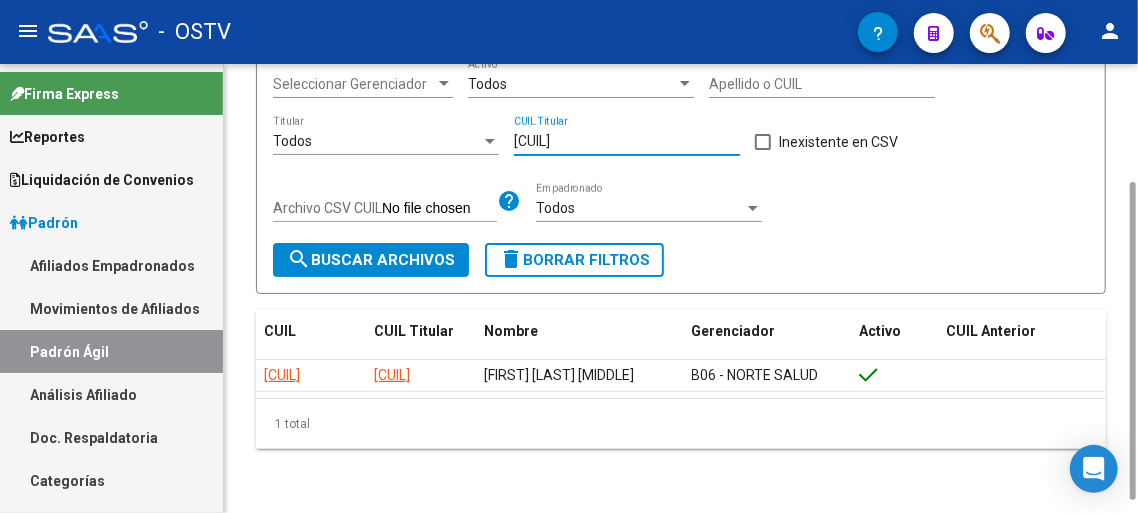 drag, startPoint x: 608, startPoint y: 141, endPoint x: 318, endPoint y: 106, distance: 292.10443 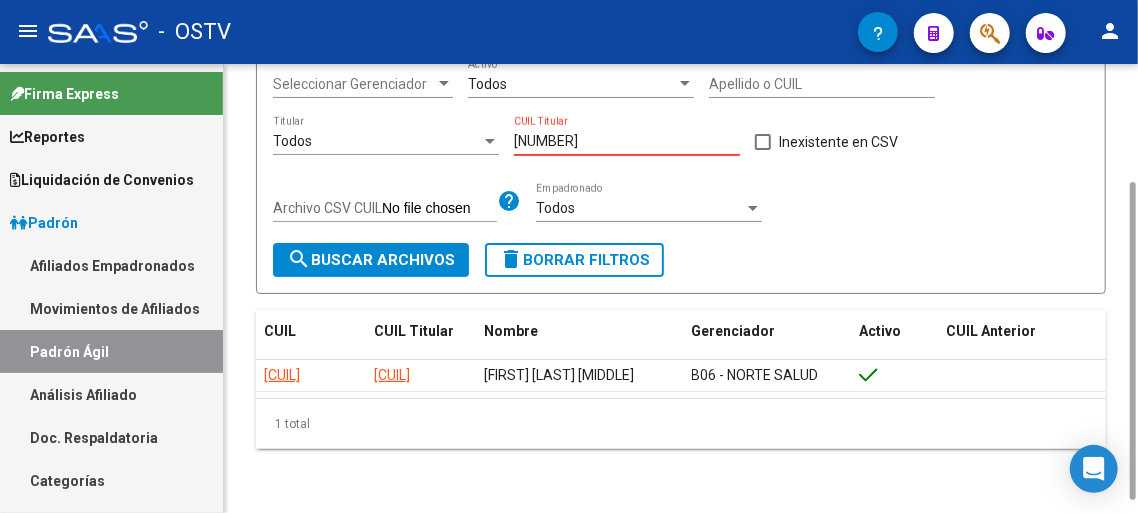 drag, startPoint x: 613, startPoint y: 149, endPoint x: 331, endPoint y: 118, distance: 283.6988 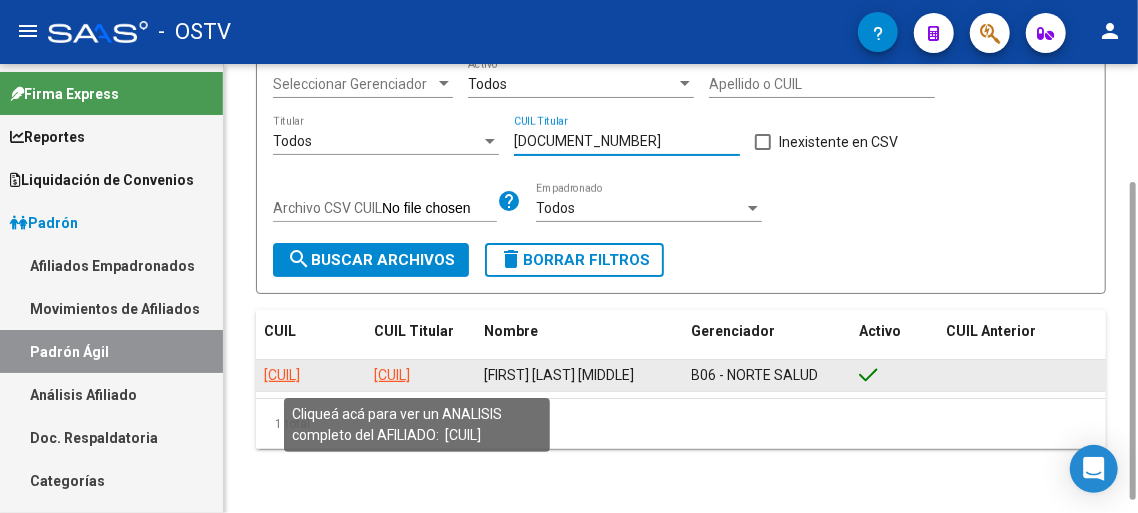 type on "[DOCUMENT_NUMBER]" 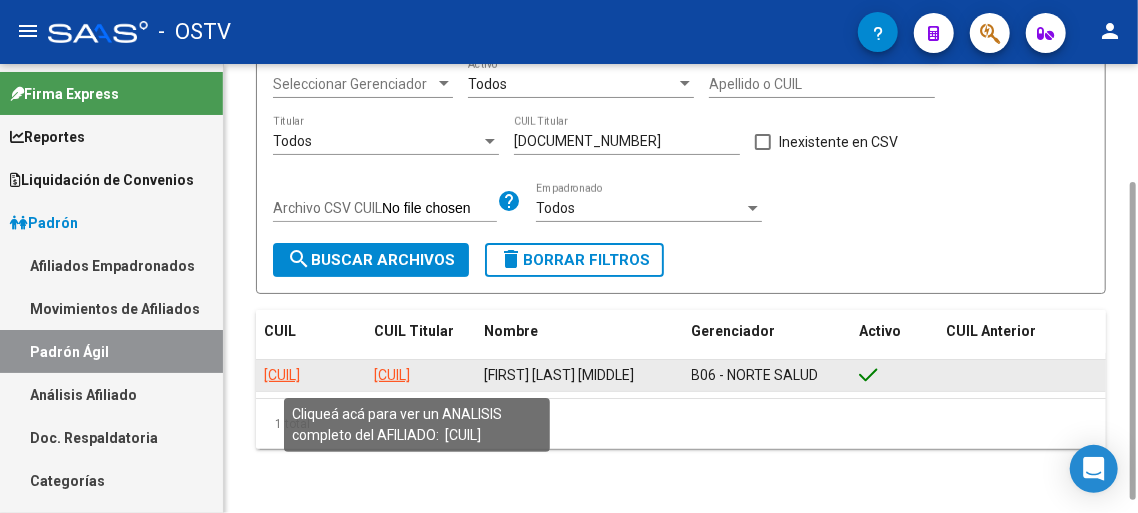 click on "[CUIL]" 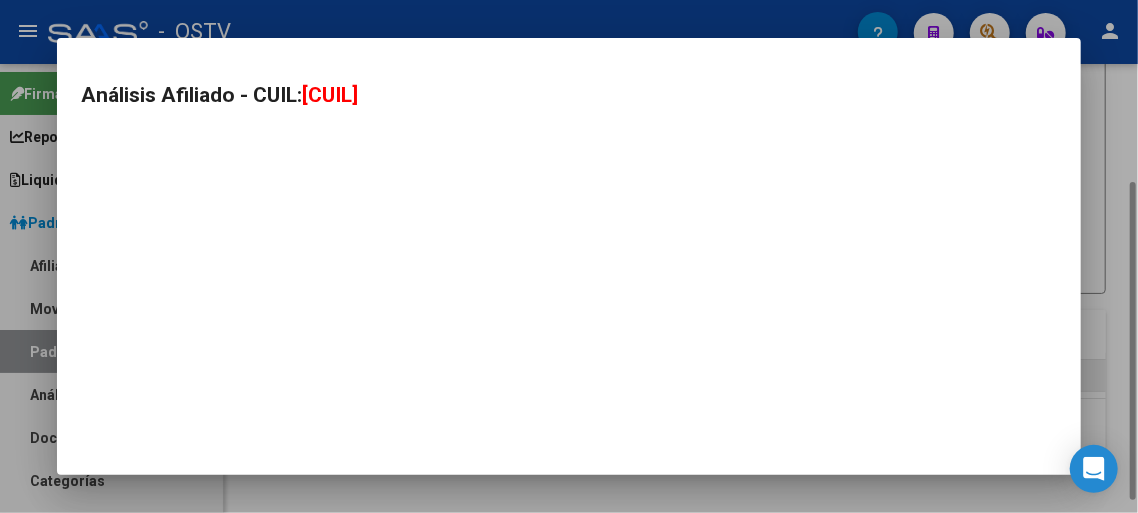 click on "Análisis Afiliado - CUIL:  [CUIL]" at bounding box center [569, 256] 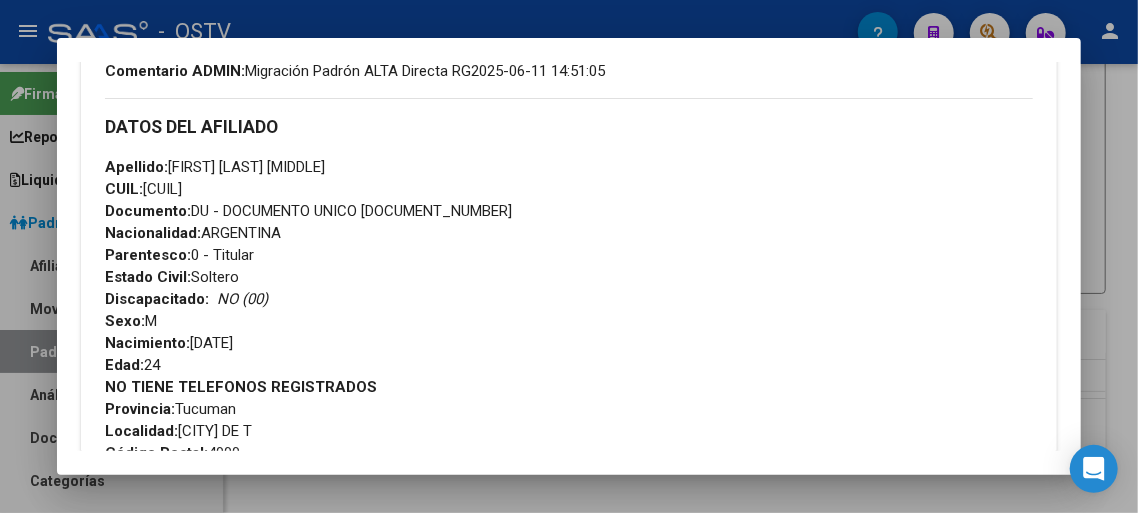 scroll, scrollTop: 700, scrollLeft: 0, axis: vertical 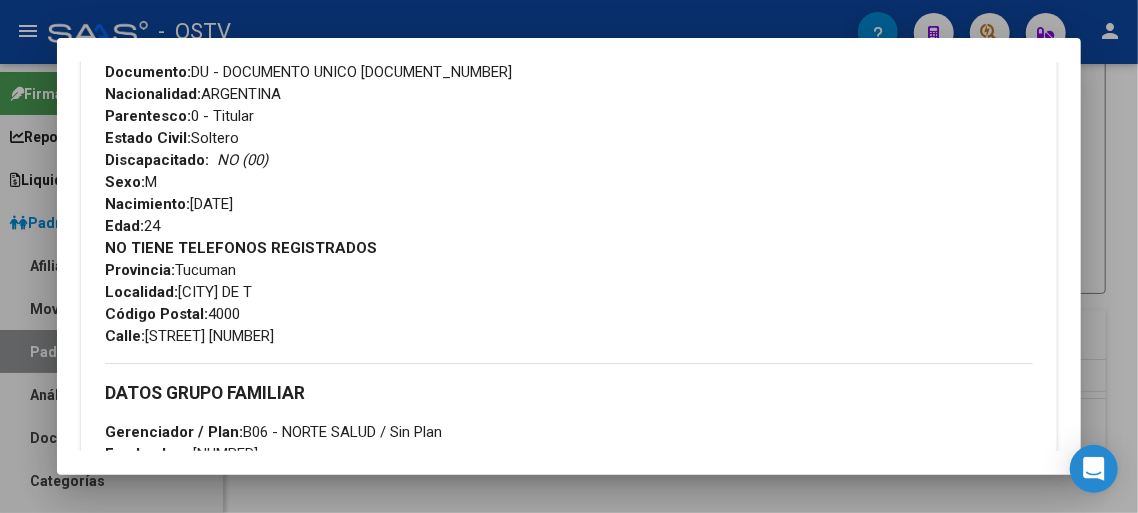 click on "Código Postal:  [POSTAL_CODE]" at bounding box center (172, 314) 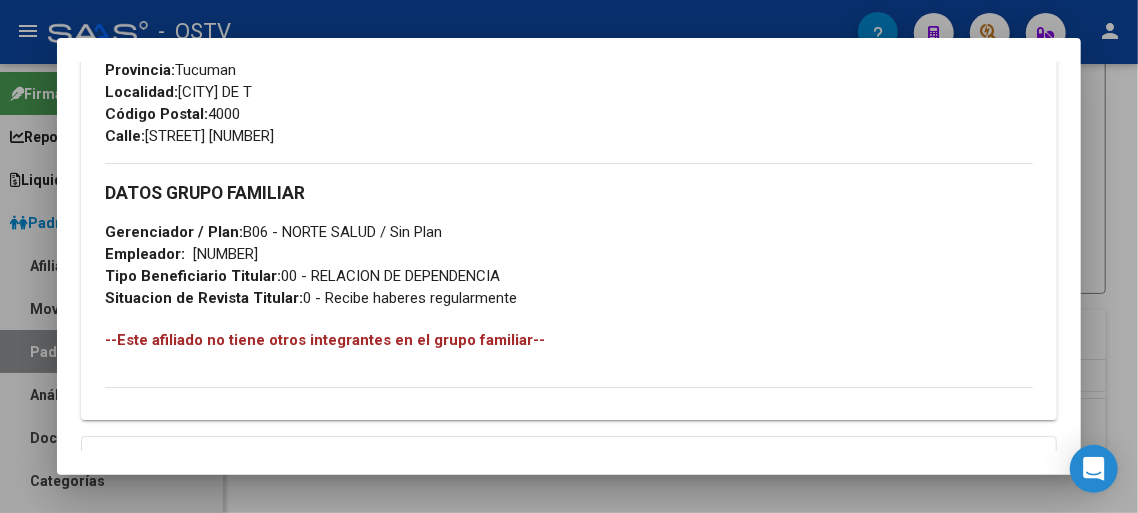 click on "[NUMBER]" at bounding box center (225, 254) 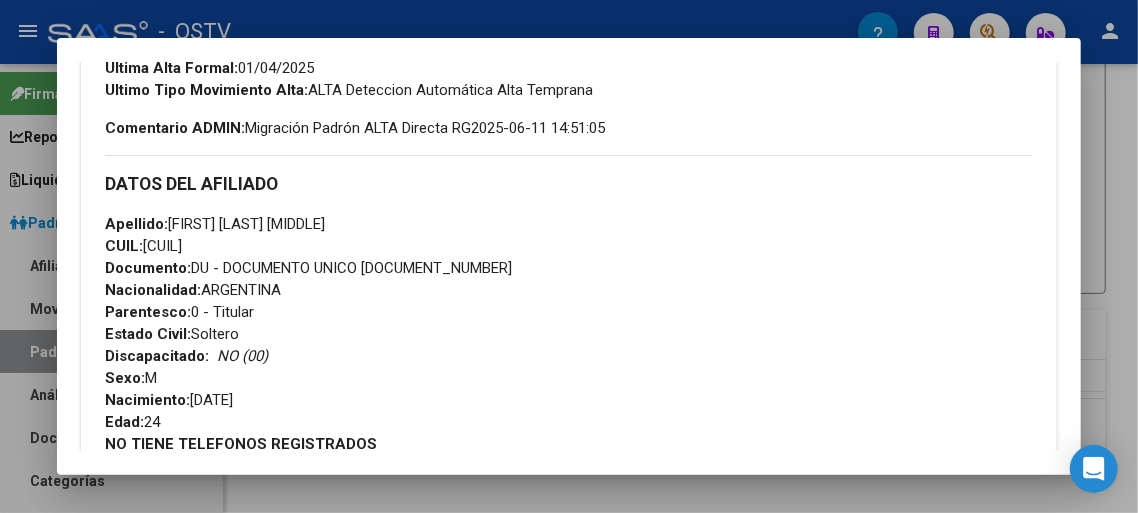 scroll, scrollTop: 600, scrollLeft: 0, axis: vertical 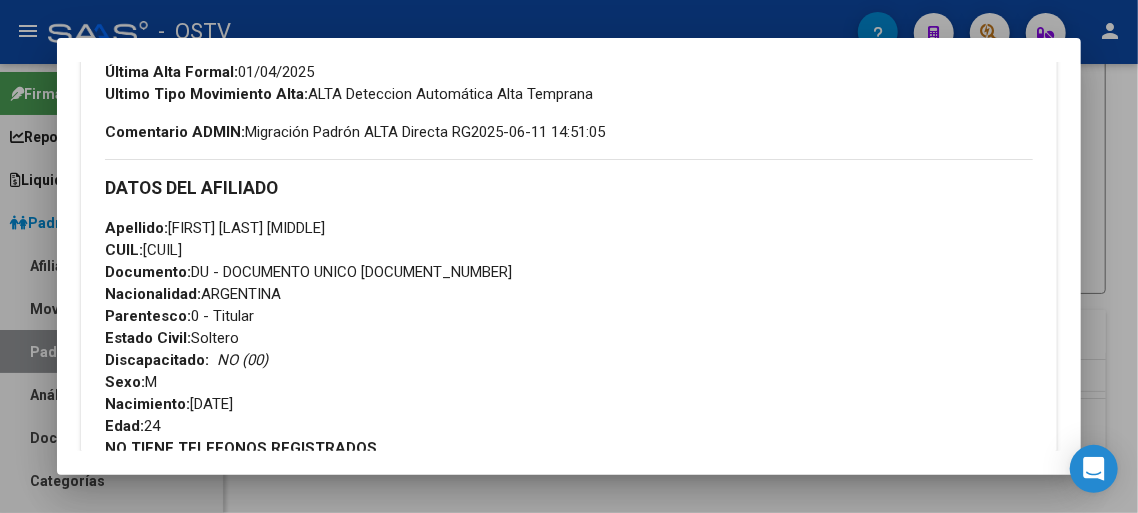 click on "CUIL:  [CUIL]" at bounding box center [143, 250] 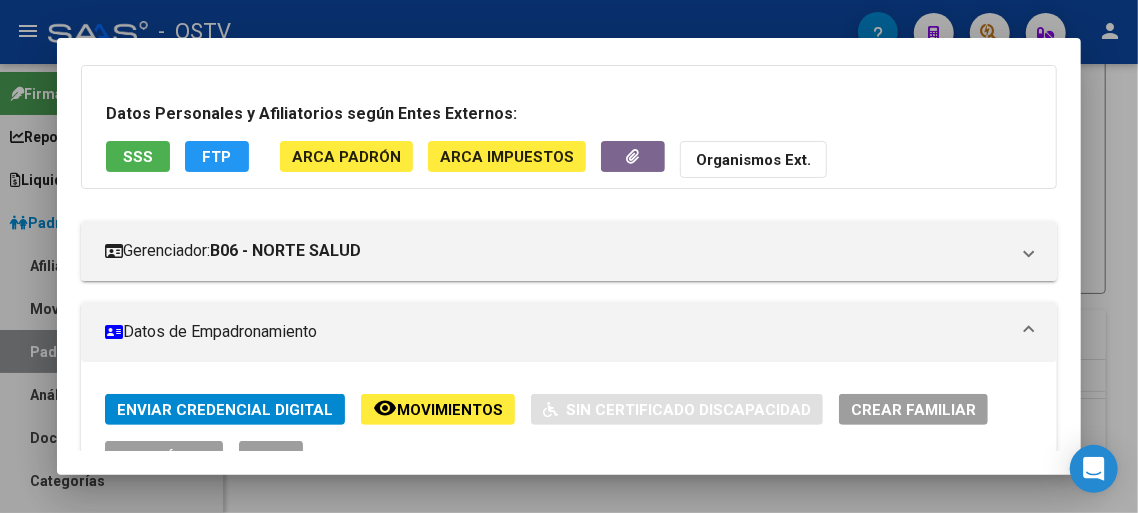 scroll, scrollTop: 0, scrollLeft: 0, axis: both 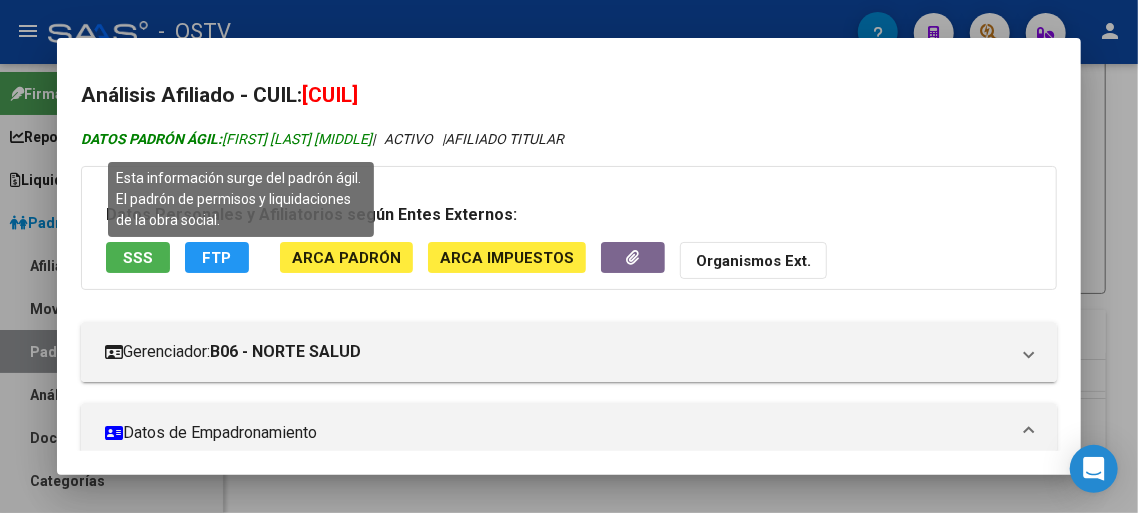 drag, startPoint x: 229, startPoint y: 139, endPoint x: 398, endPoint y: 143, distance: 169.04733 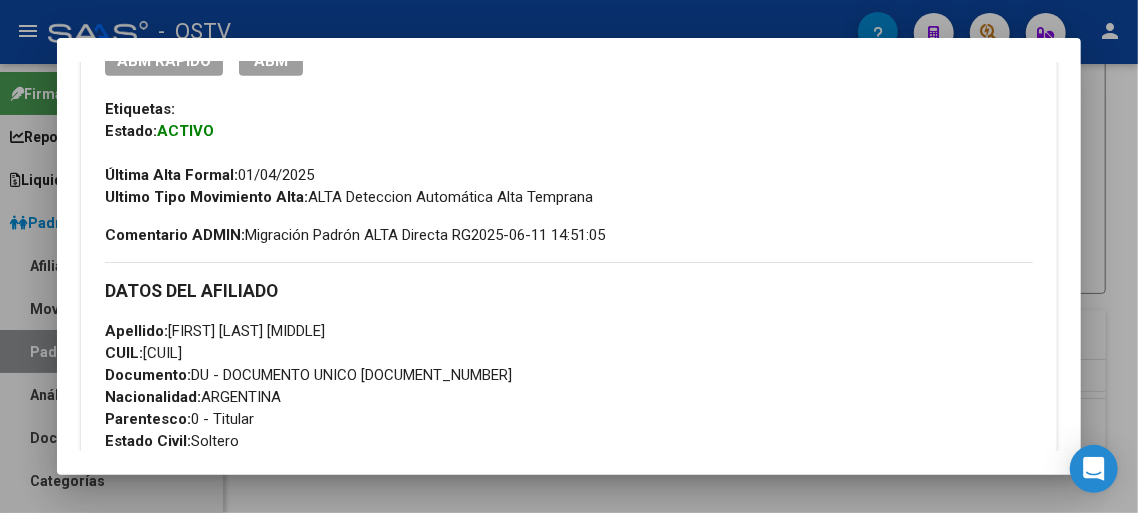 scroll, scrollTop: 500, scrollLeft: 0, axis: vertical 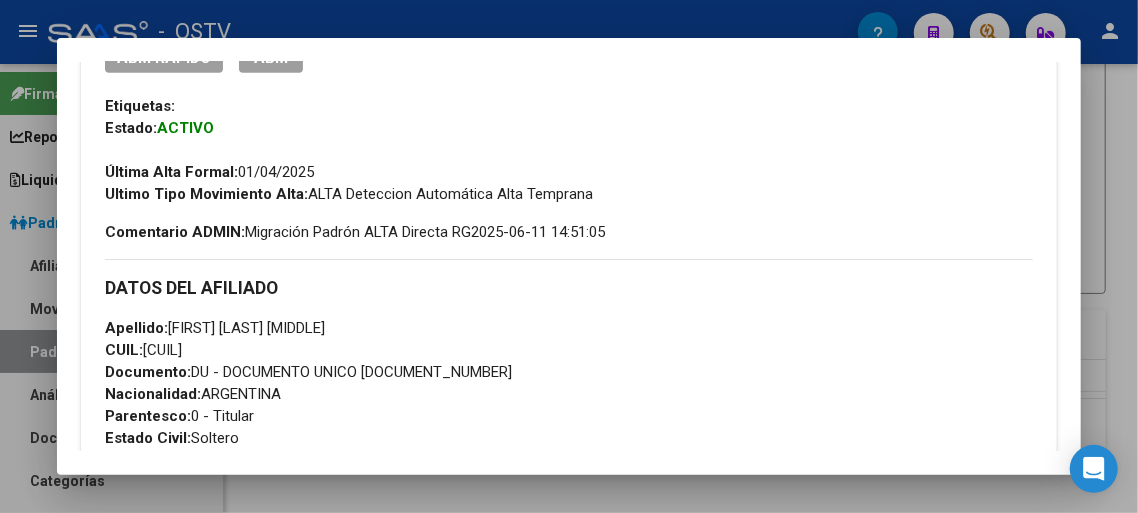 click on "Documento:  DU - DOCUMENTO UNICO [NUMBER]" at bounding box center [308, 372] 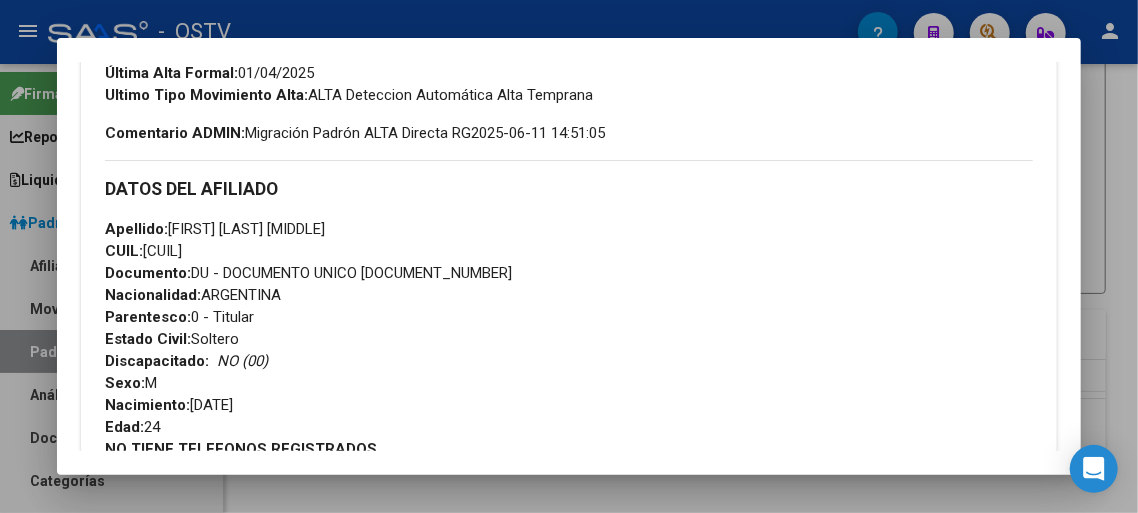 scroll, scrollTop: 600, scrollLeft: 0, axis: vertical 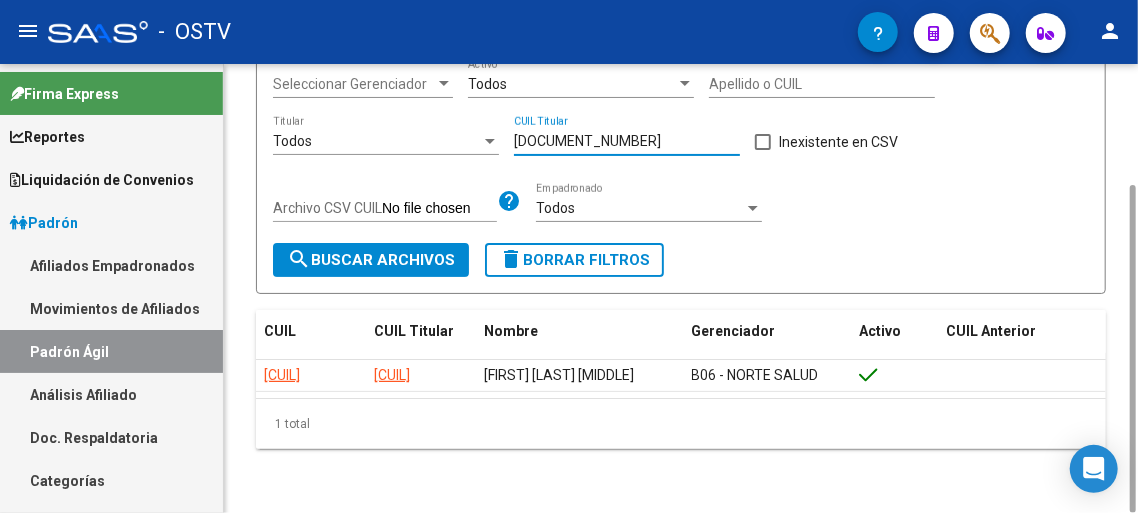 click on "[DOCUMENT_NUMBER]" at bounding box center [627, 141] 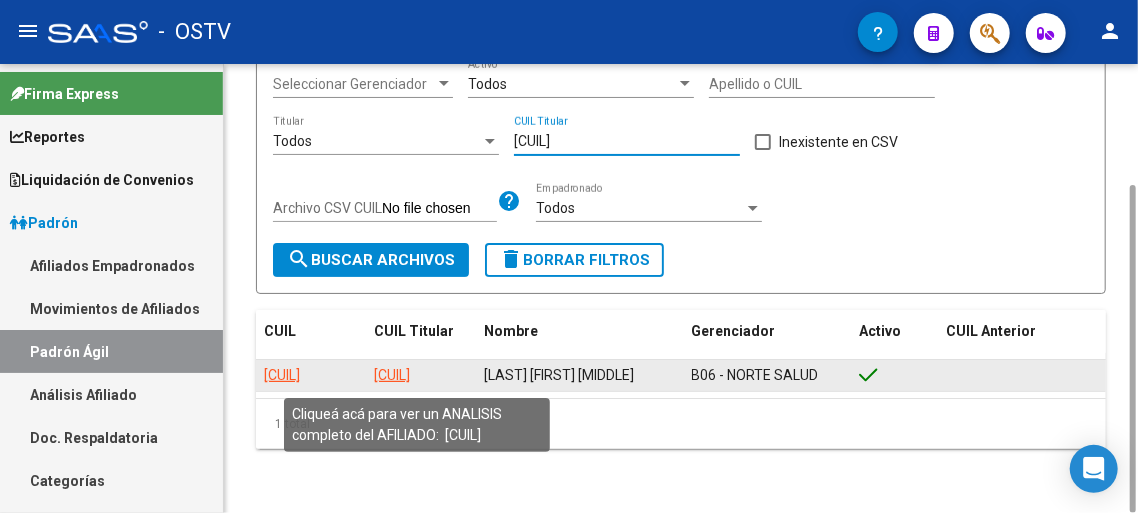 type on "[CUIL]" 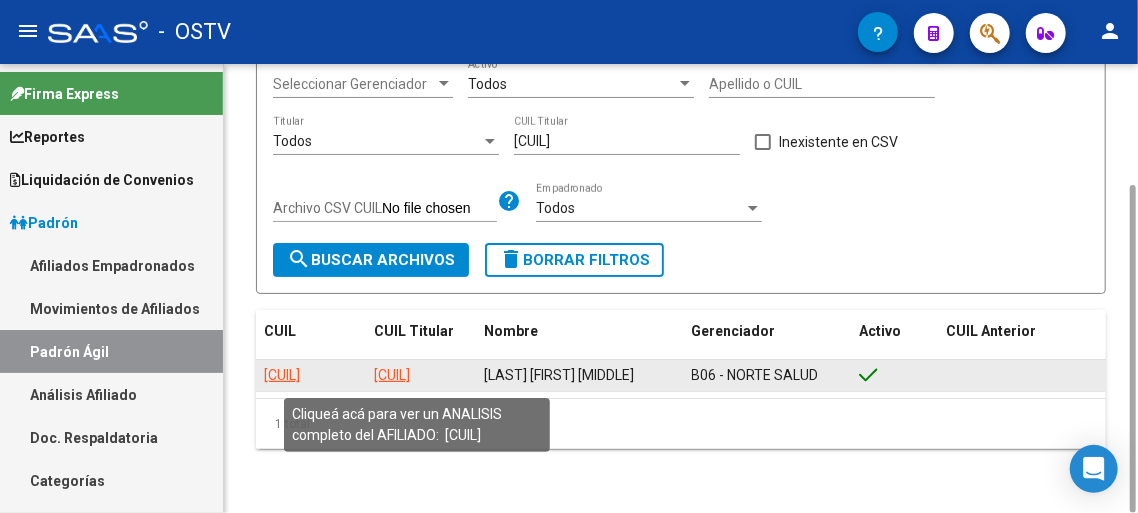 click on "[CUIL]" 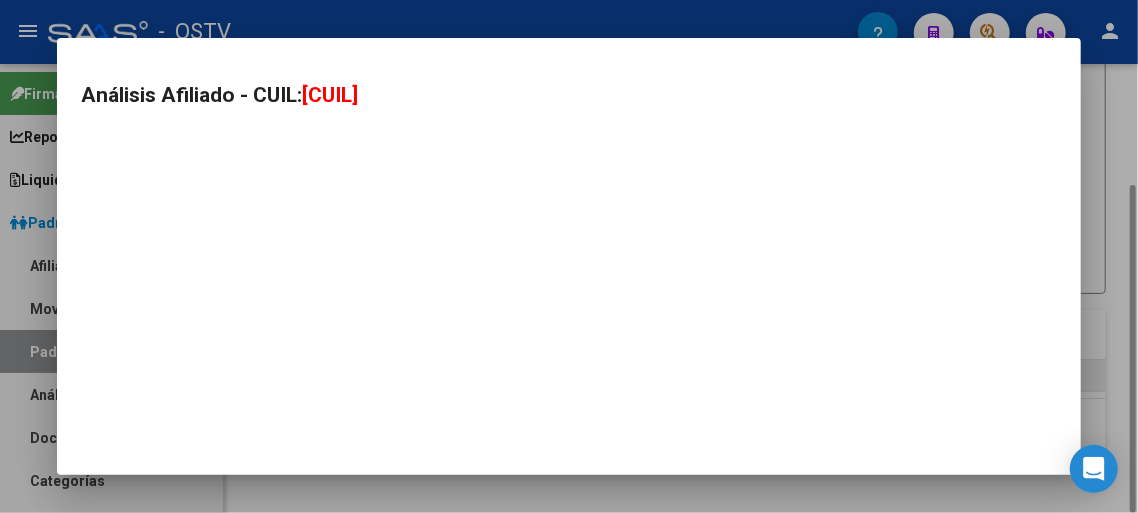 click on "Análisis Afiliado - CUIL:  [CUIL]" at bounding box center (569, 256) 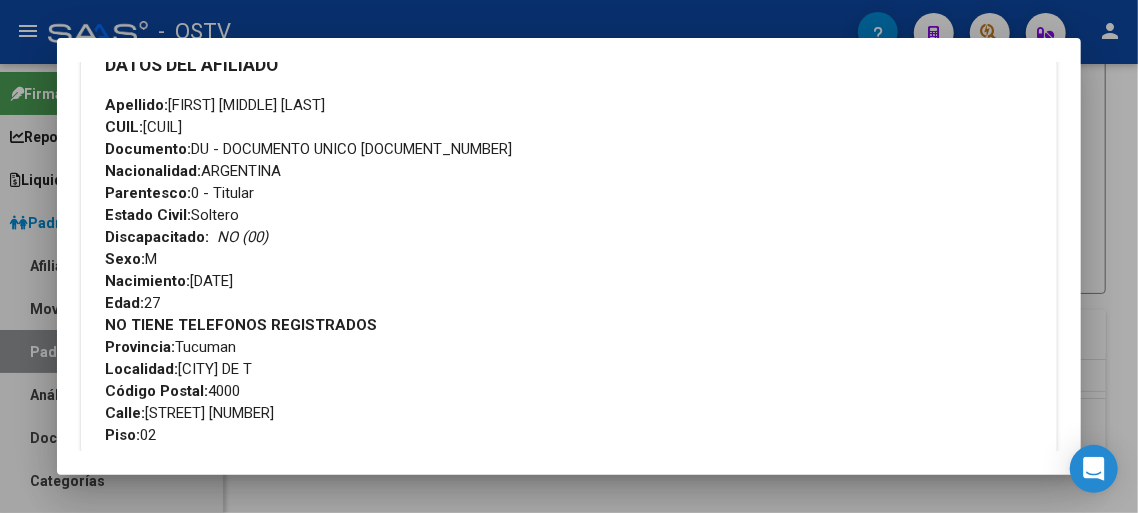 scroll, scrollTop: 700, scrollLeft: 0, axis: vertical 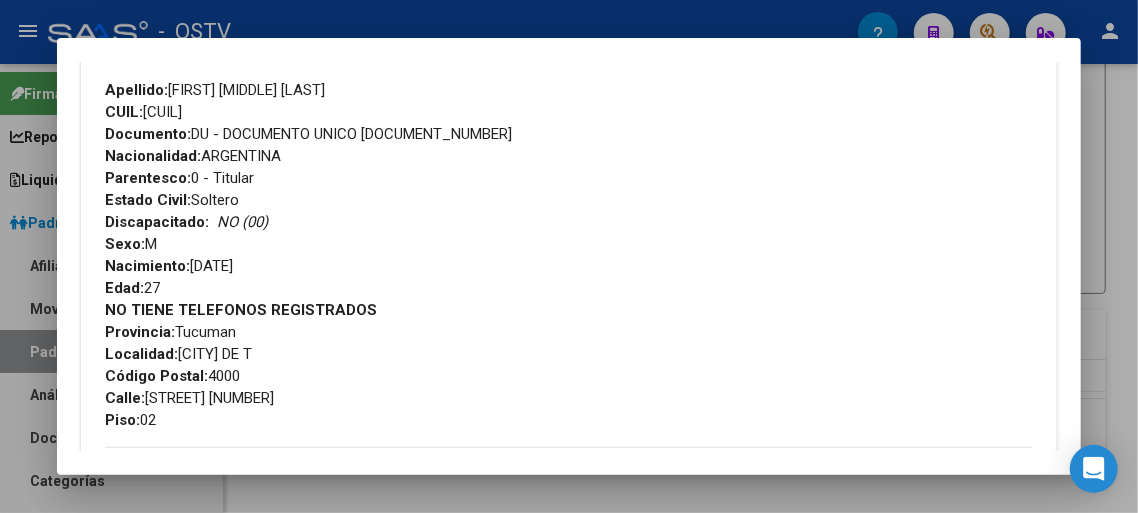 click on "Apellido:  [FIRST] [FIRST] [LAST] CUIL:  [CUIL] Documento:  DU - DOCUMENTO UNICO [NUMBER]  Nacionalidad:  ARGENTINA Parentesco:  0 - Titular Estado Civil:  Soltero Discapacitado: | |  NO (00) Sexo:  M Nacimiento:  [DATE] Edad:  27" at bounding box center (569, 189) 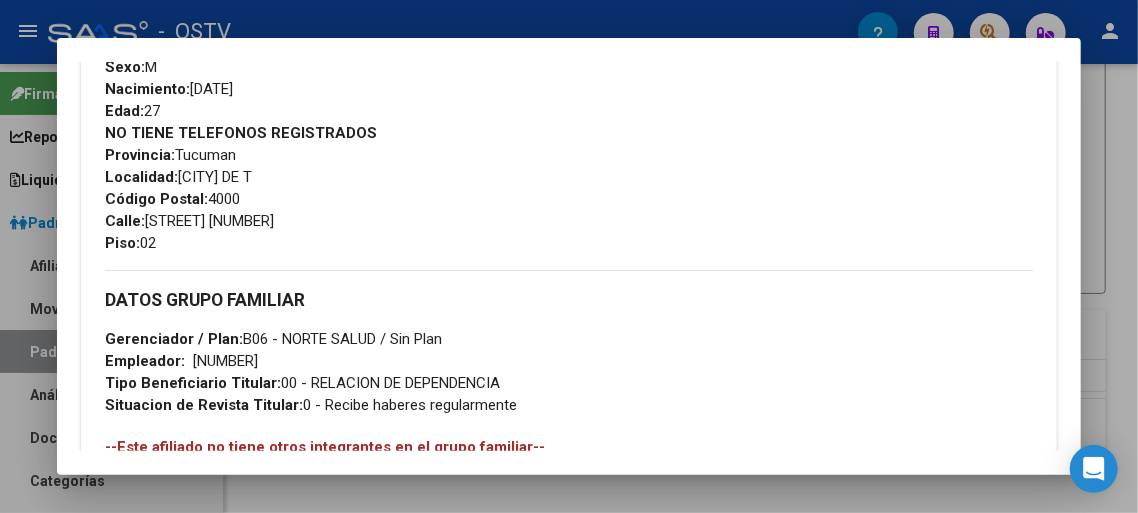 scroll, scrollTop: 900, scrollLeft: 0, axis: vertical 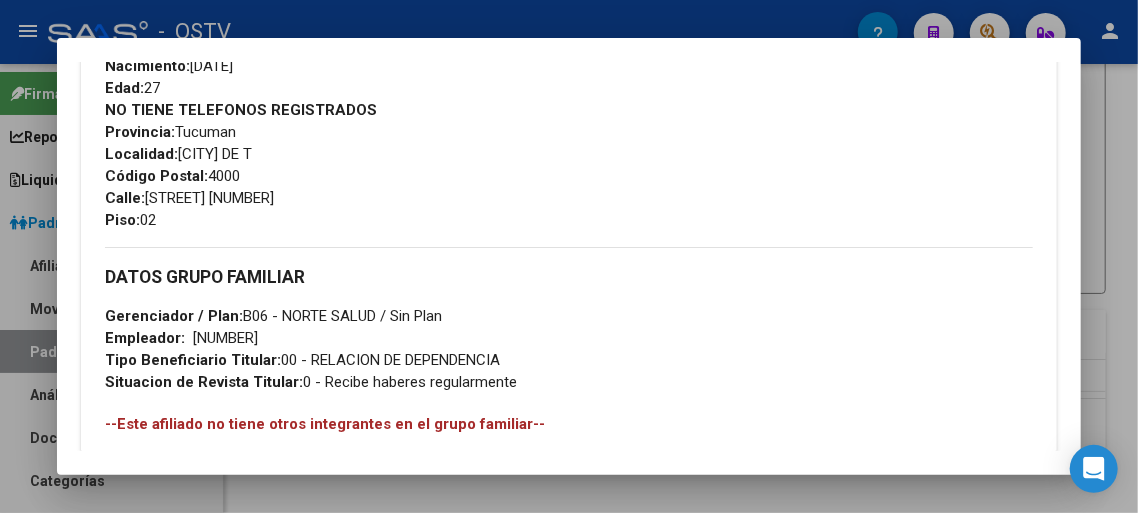 click on "[NUMBER]" at bounding box center (225, 338) 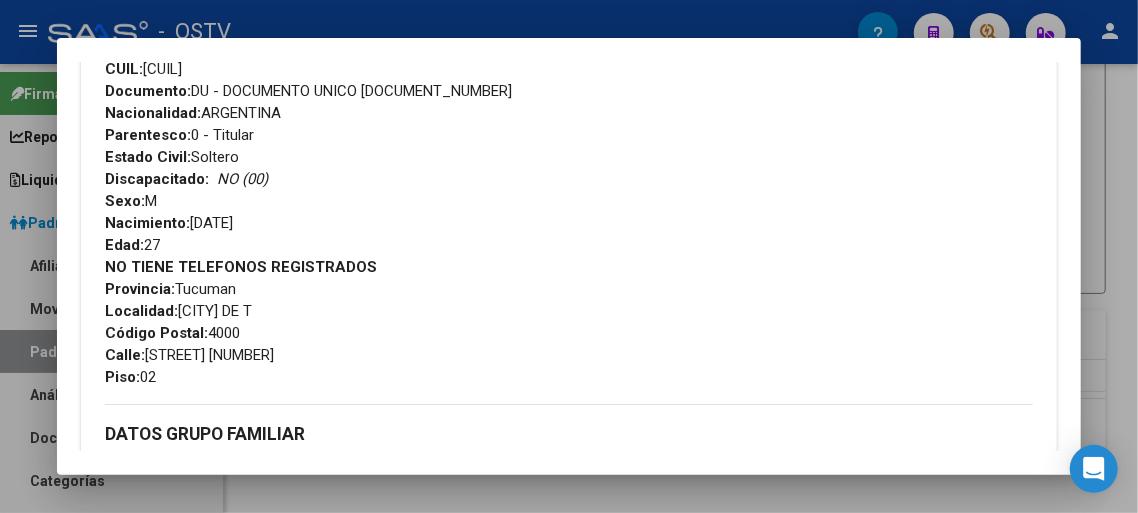 scroll, scrollTop: 700, scrollLeft: 0, axis: vertical 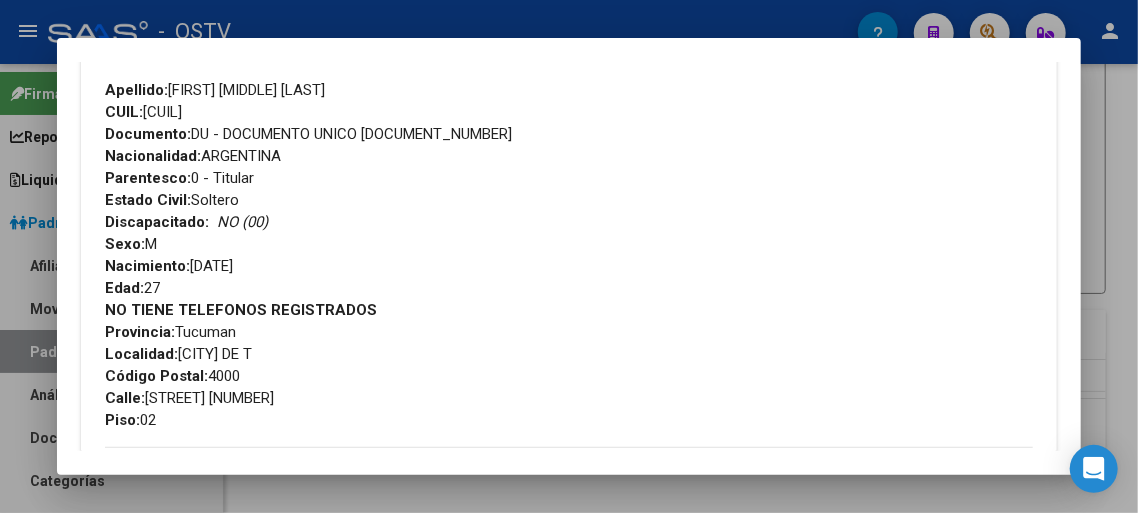 click on "CUIL:  [CUIL]" at bounding box center [143, 112] 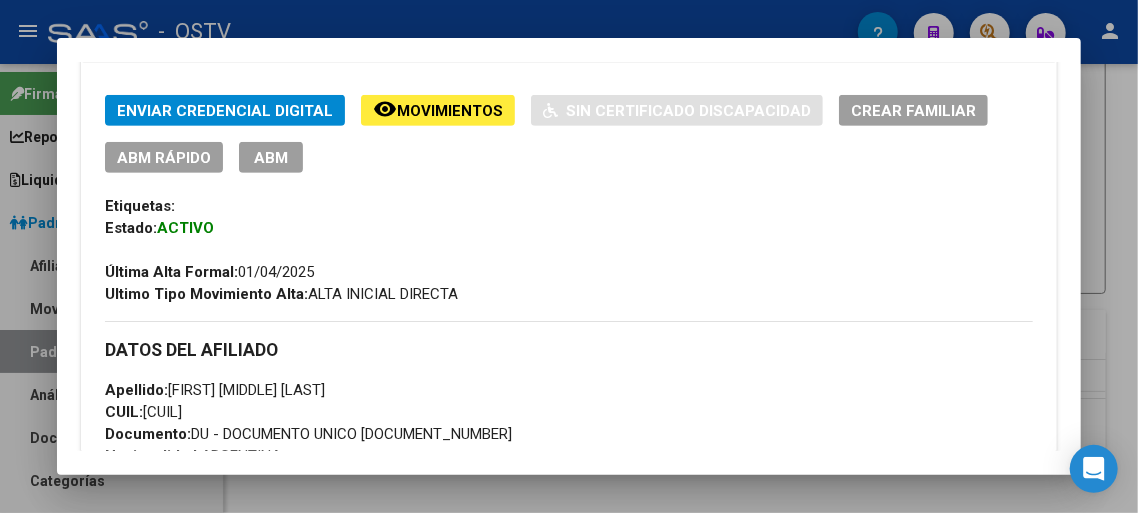 scroll, scrollTop: 0, scrollLeft: 0, axis: both 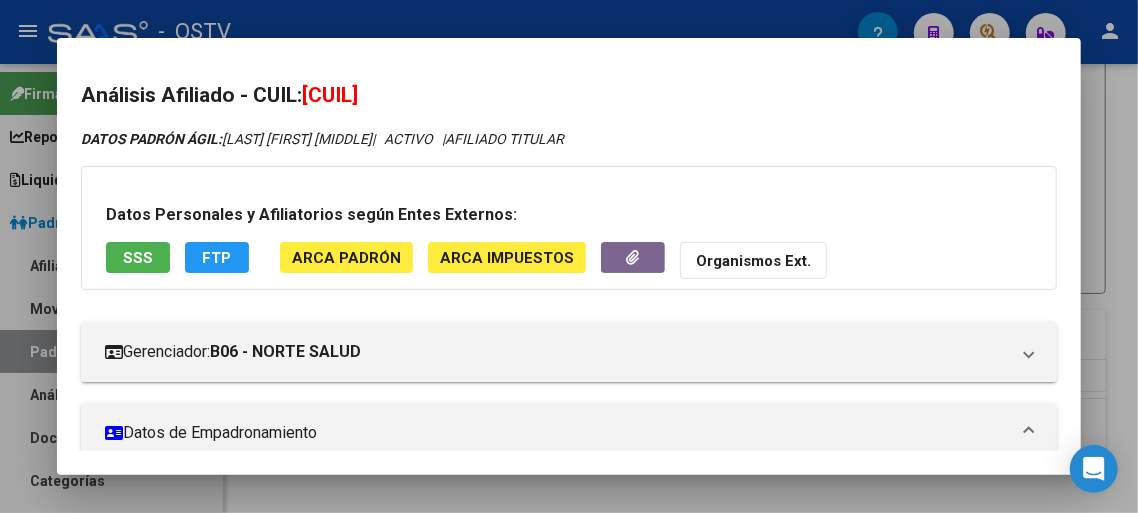 drag, startPoint x: 228, startPoint y: 136, endPoint x: 394, endPoint y: 147, distance: 166.36406 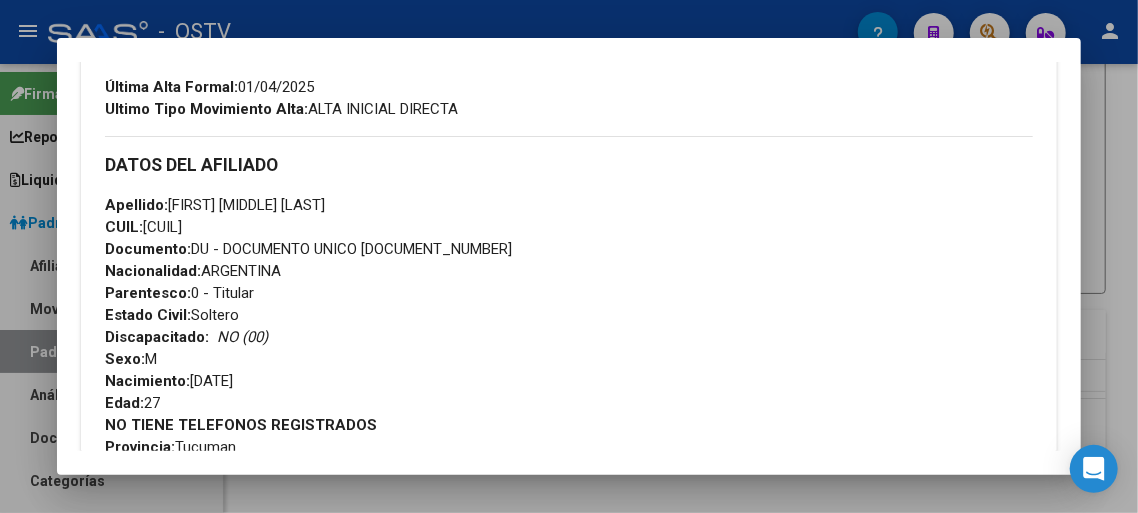 scroll, scrollTop: 600, scrollLeft: 0, axis: vertical 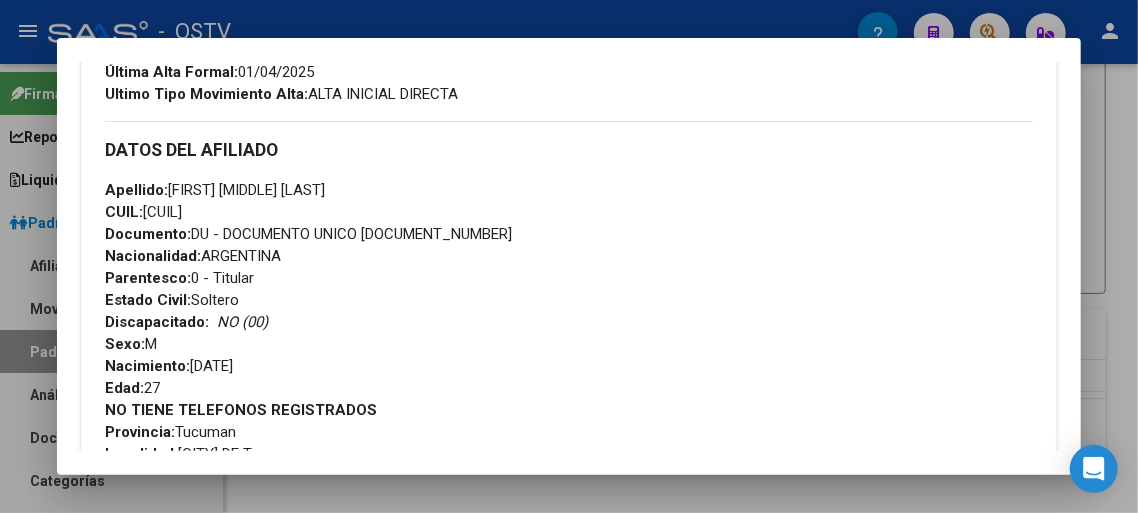 click on "Apellido:  [FIRST] [FIRST] [LAST] CUIL:  [CUIL] Documento:  DU - DOCUMENTO UNICO [NUMBER]  Nacionalidad:  ARGENTINA Parentesco:  0 - Titular Estado Civil:  Soltero Discapacitado: | |  NO (00) Sexo:  M Nacimiento:  [DATE] Edad:  27" at bounding box center (569, 289) 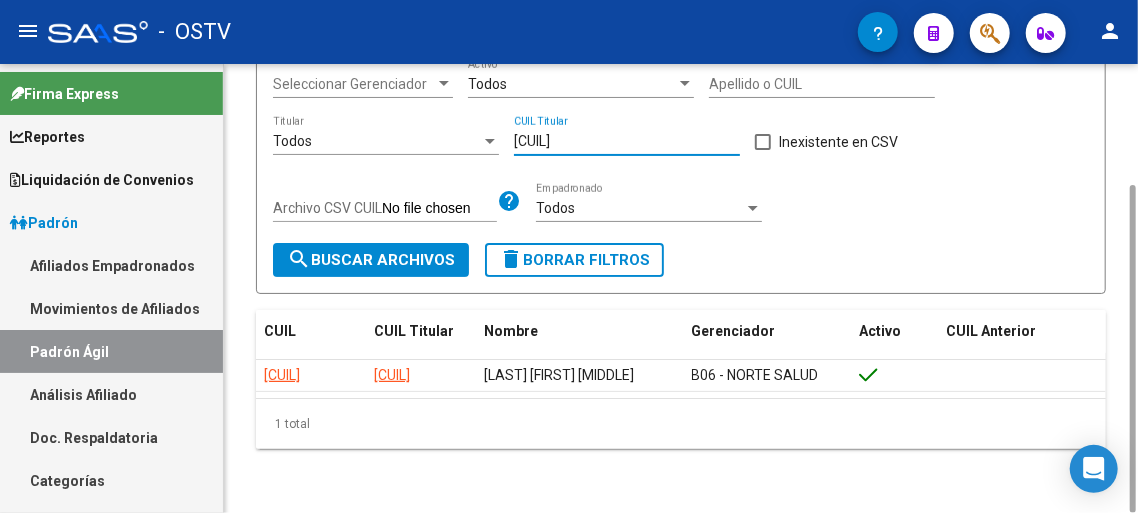 drag, startPoint x: 621, startPoint y: 142, endPoint x: 367, endPoint y: 149, distance: 254.09644 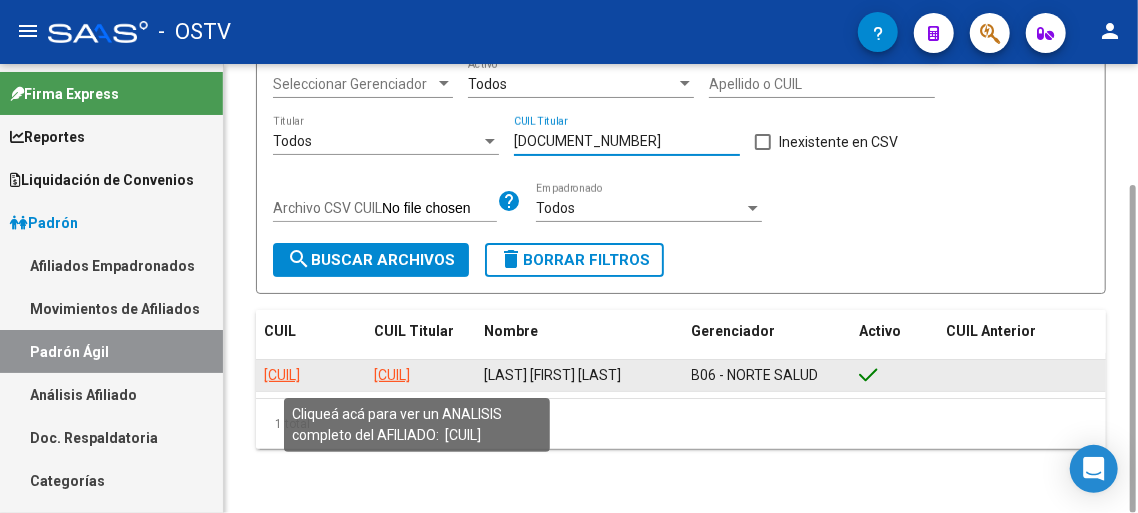 type on "[DOCUMENT_NUMBER]" 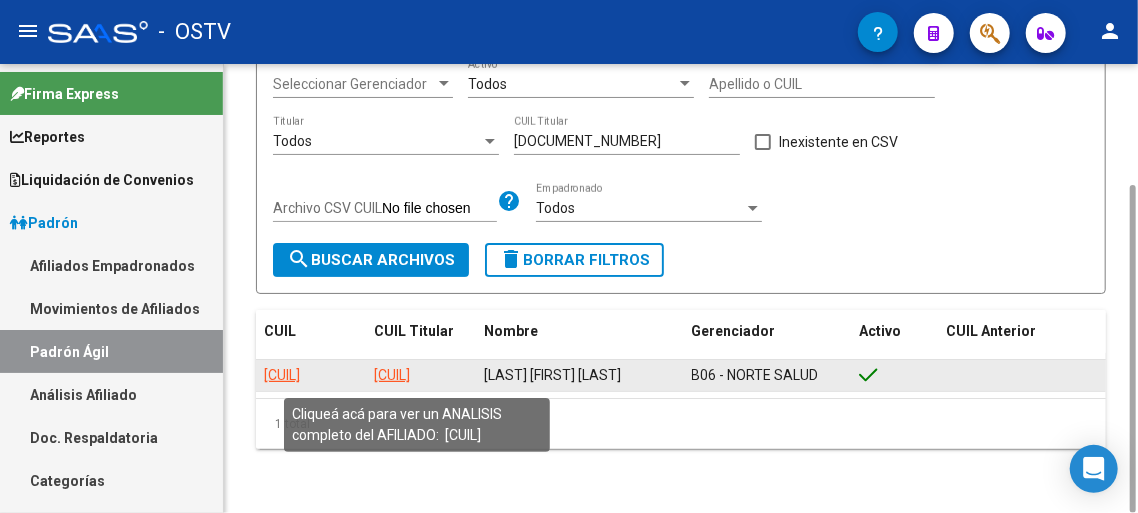click on "[CUIL]" 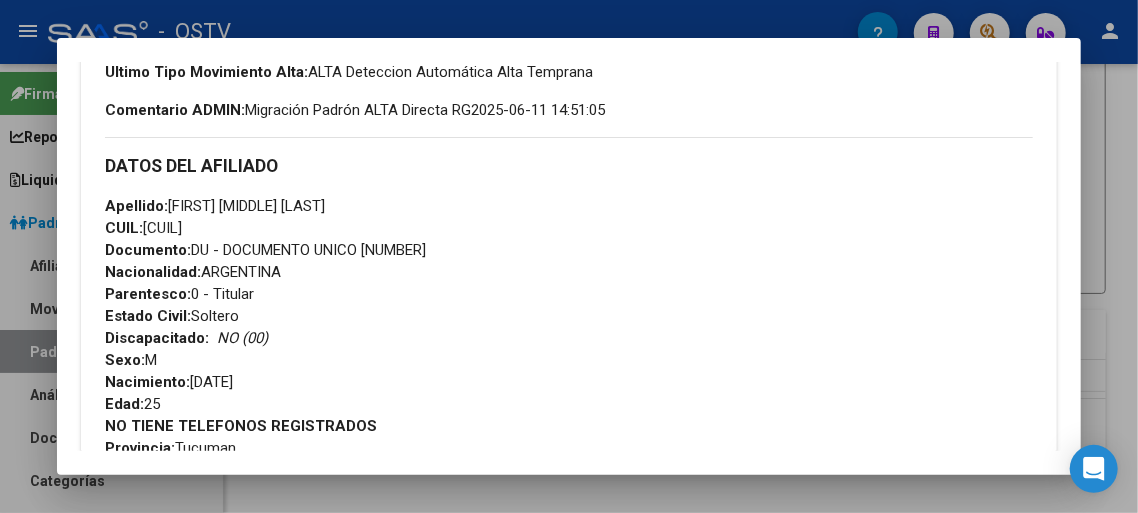scroll, scrollTop: 700, scrollLeft: 0, axis: vertical 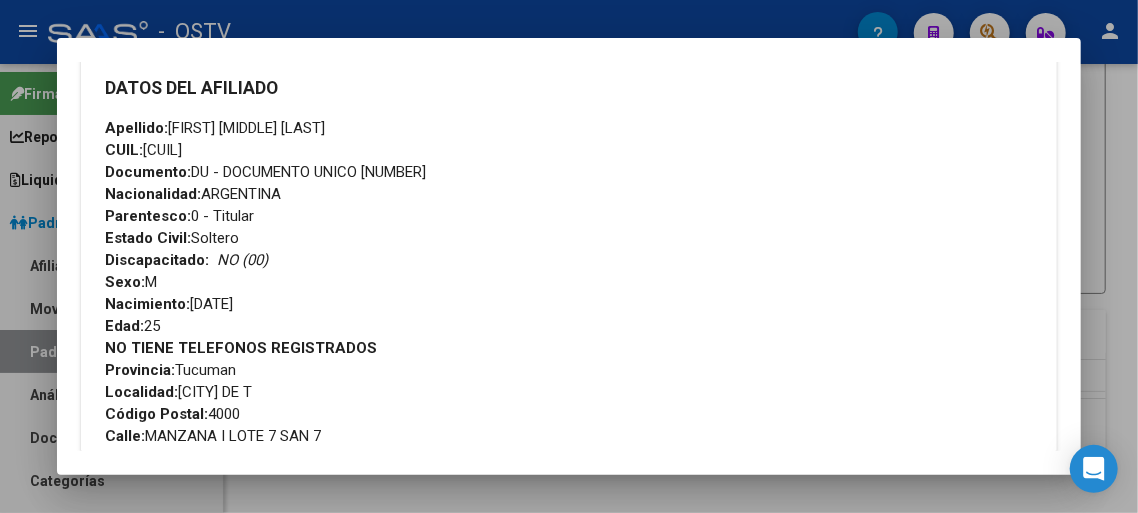 drag, startPoint x: 148, startPoint y: 433, endPoint x: 354, endPoint y: 438, distance: 206.06067 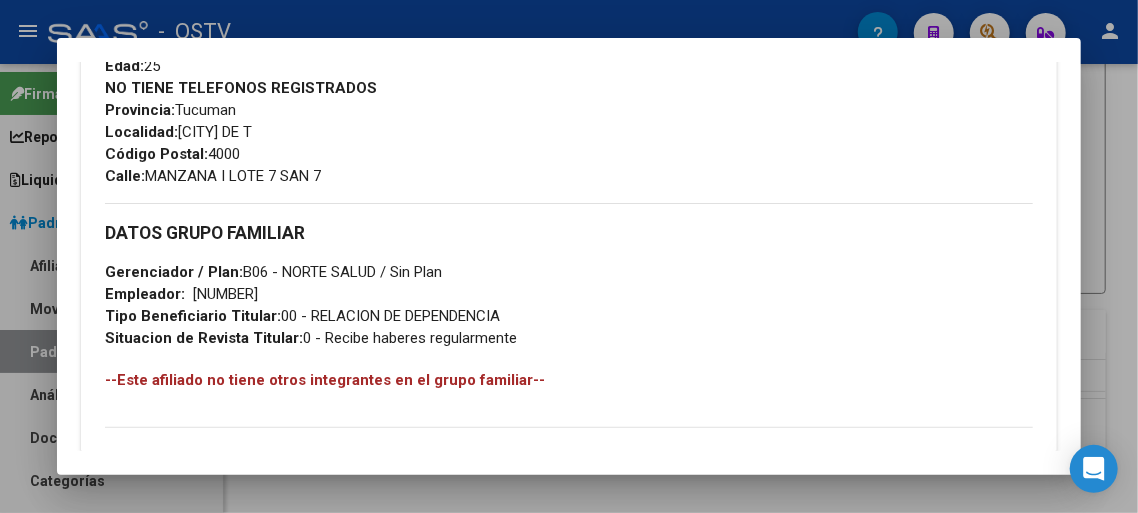 scroll, scrollTop: 1000, scrollLeft: 0, axis: vertical 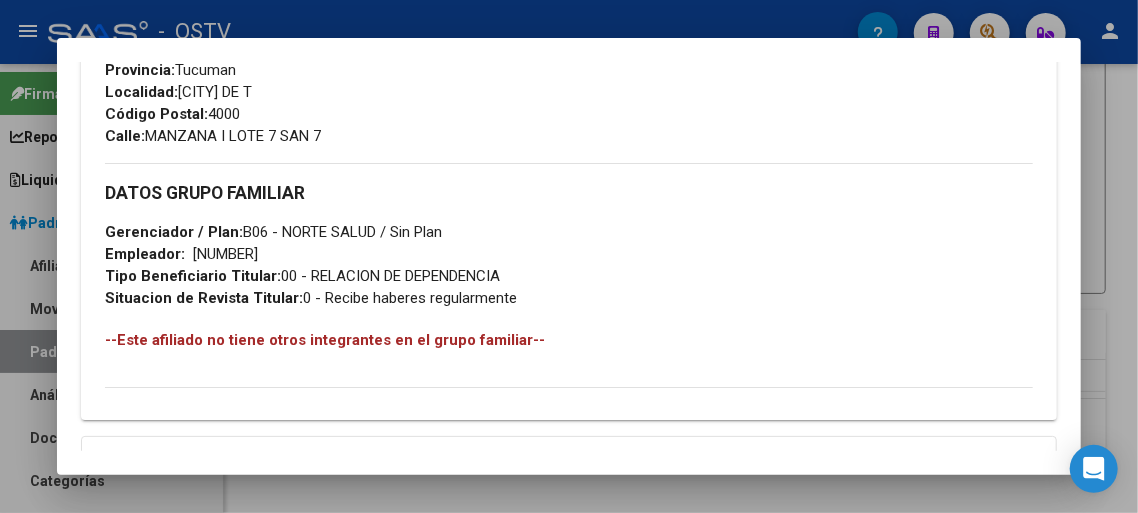 click on "[NUMBER]" at bounding box center [225, 254] 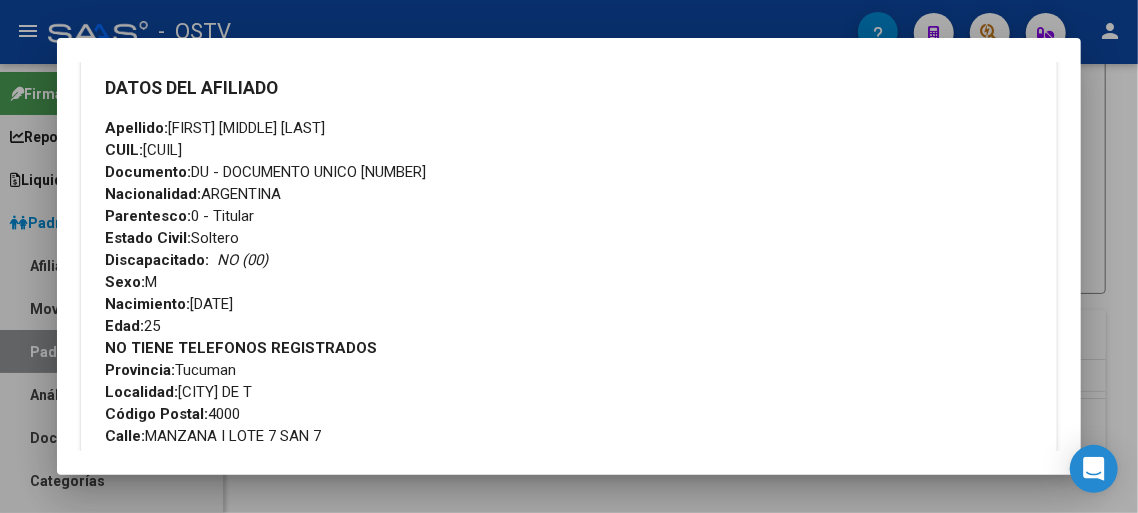 click on "CUIL:  [CUIL]" at bounding box center [143, 150] 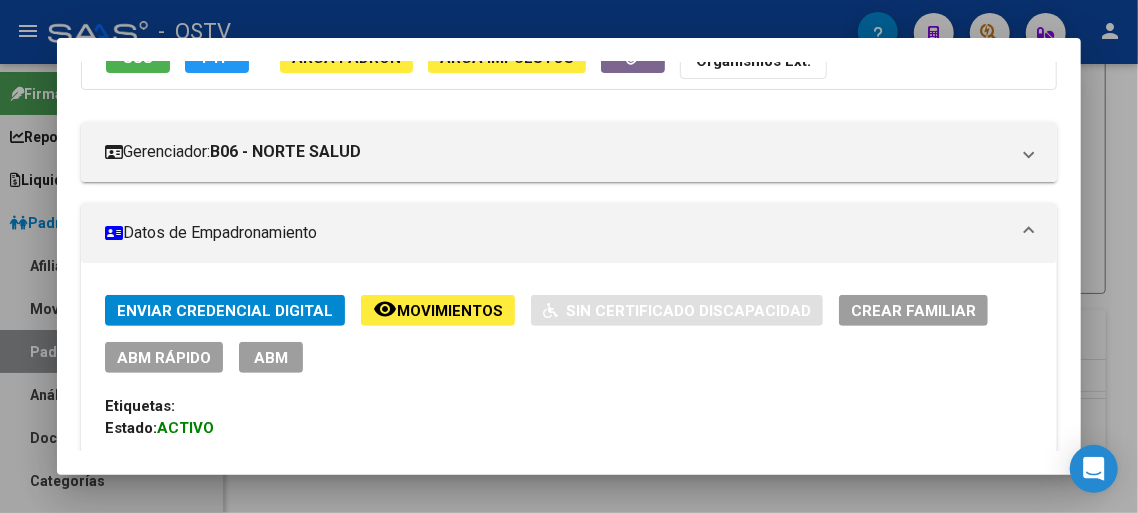 scroll, scrollTop: 0, scrollLeft: 0, axis: both 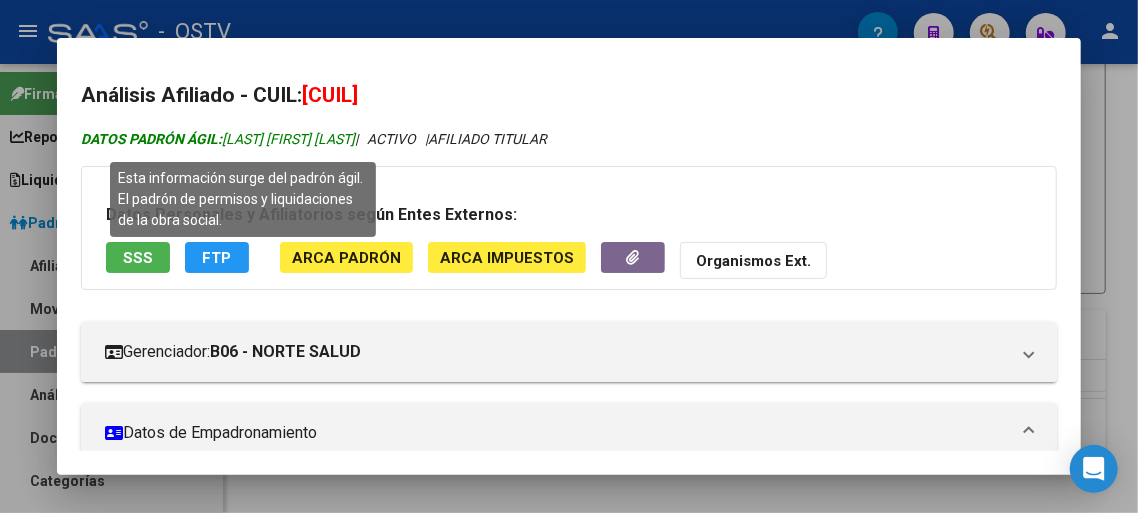 drag, startPoint x: 228, startPoint y: 139, endPoint x: 403, endPoint y: 143, distance: 175.04572 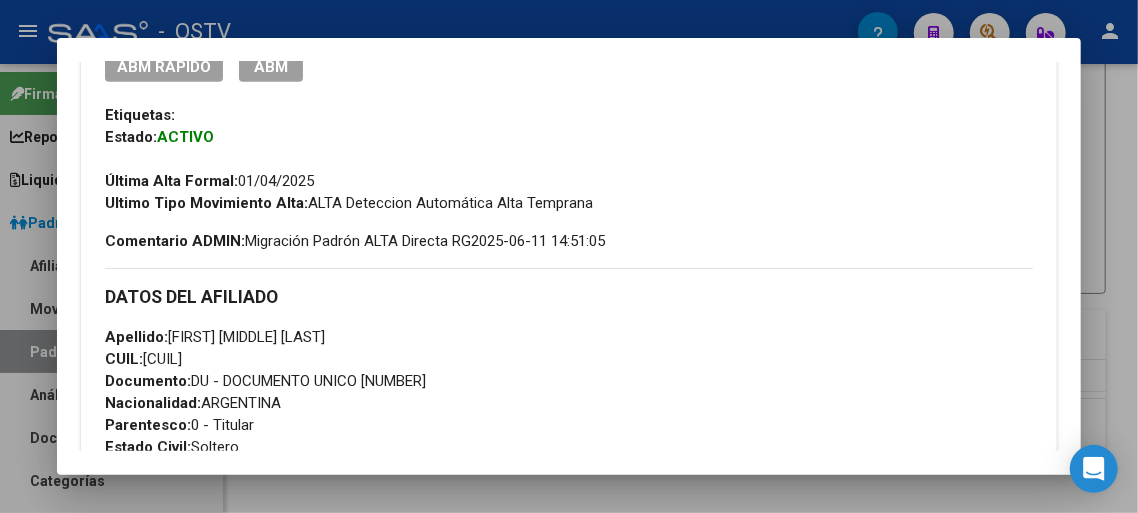 scroll, scrollTop: 500, scrollLeft: 0, axis: vertical 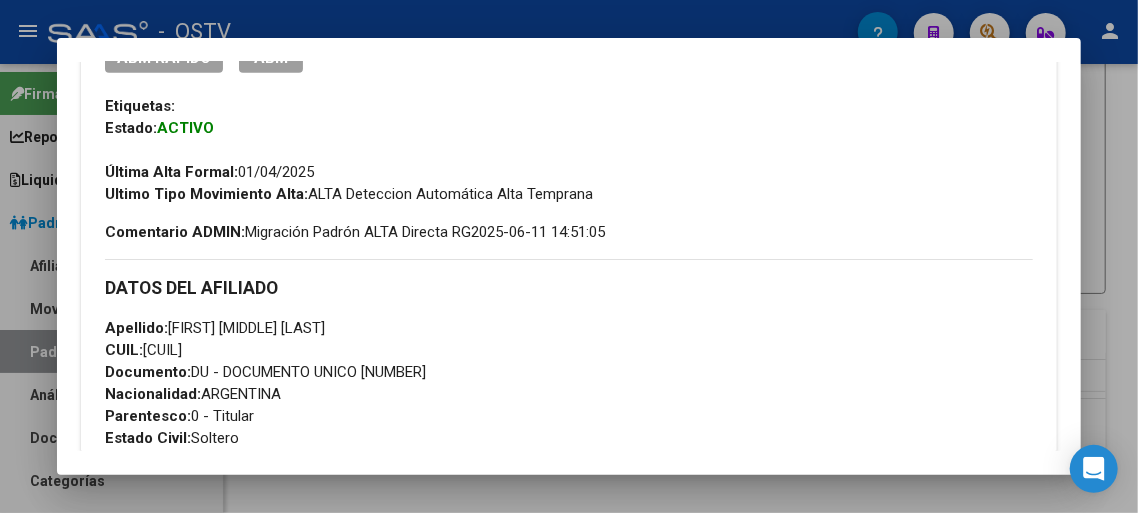 click on "Documento:  DU - DOCUMENTO UNICO [DOCUMENT_NUMBER]" at bounding box center [265, 372] 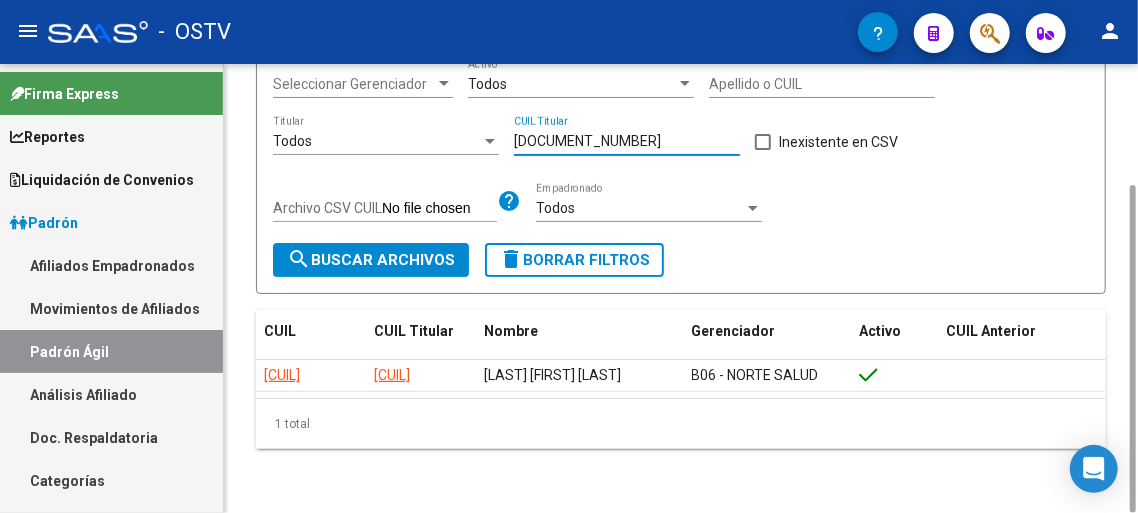 drag, startPoint x: 609, startPoint y: 141, endPoint x: 389, endPoint y: 143, distance: 220.0091 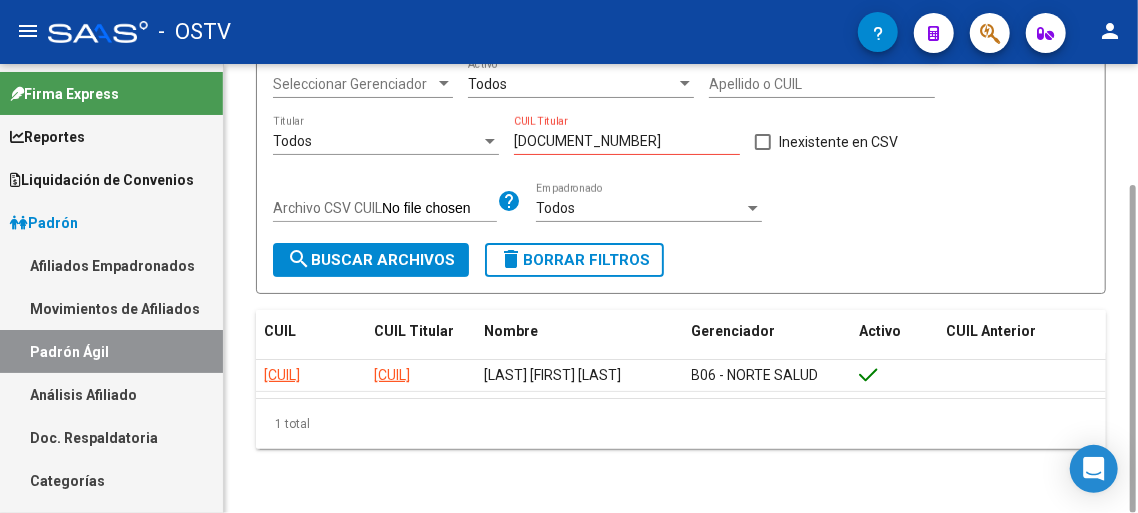 click on "[CUIL] CUIL Titular" 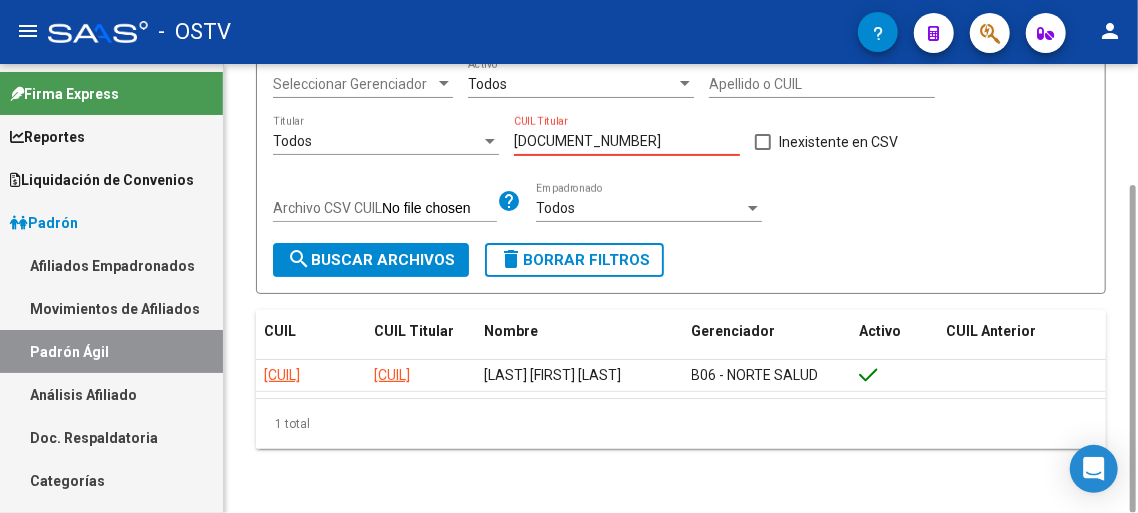 drag, startPoint x: 605, startPoint y: 148, endPoint x: 305, endPoint y: 166, distance: 300.53952 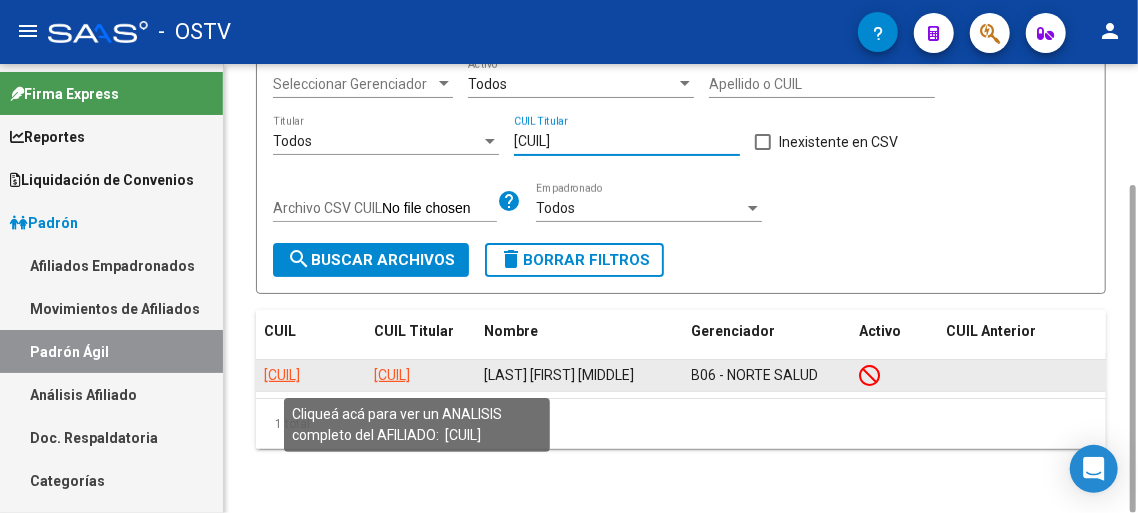 type on "[CUIL]" 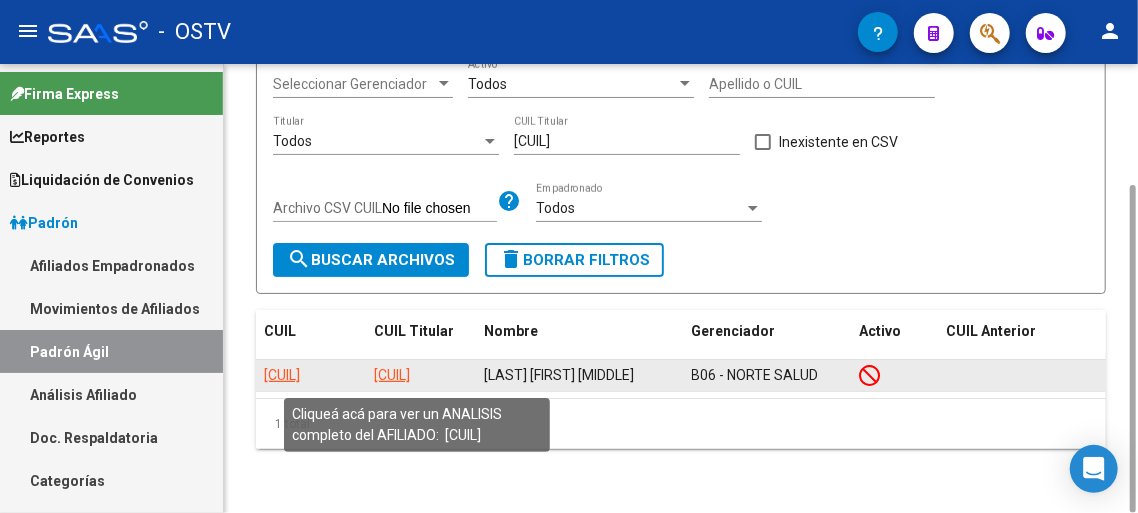 click on "[CUIL]" 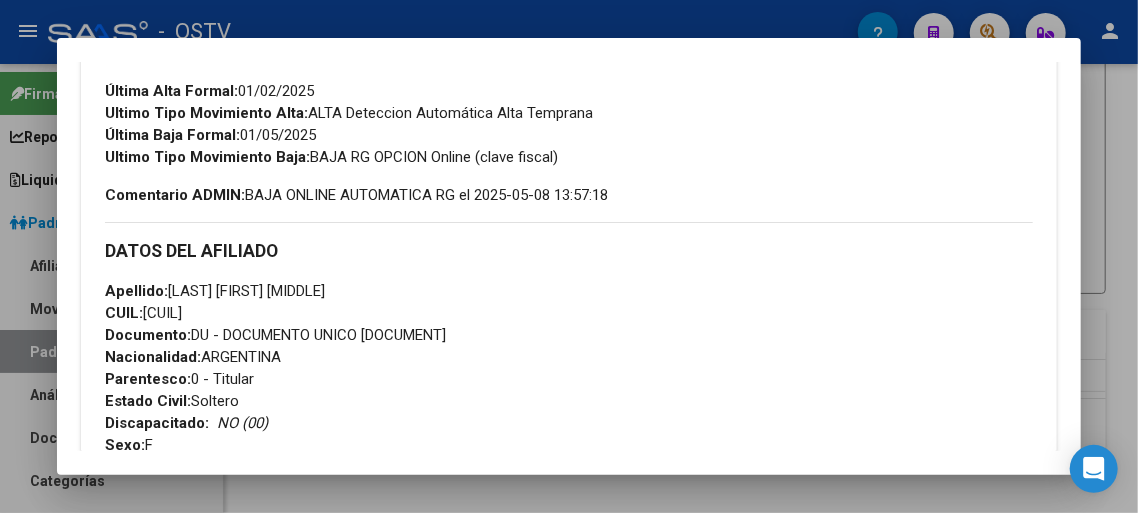 scroll, scrollTop: 600, scrollLeft: 0, axis: vertical 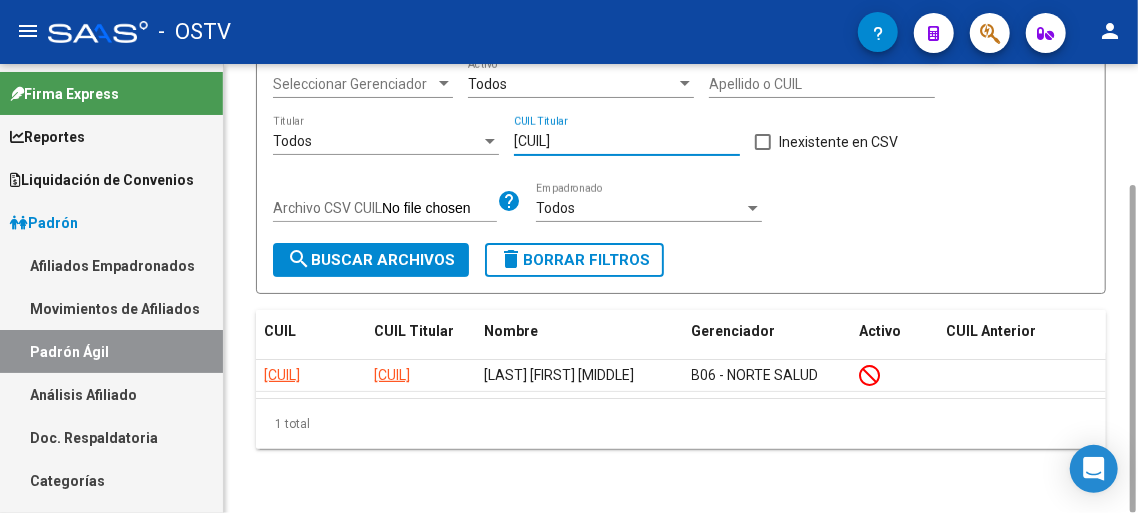 drag, startPoint x: 639, startPoint y: 139, endPoint x: 342, endPoint y: 175, distance: 299.17386 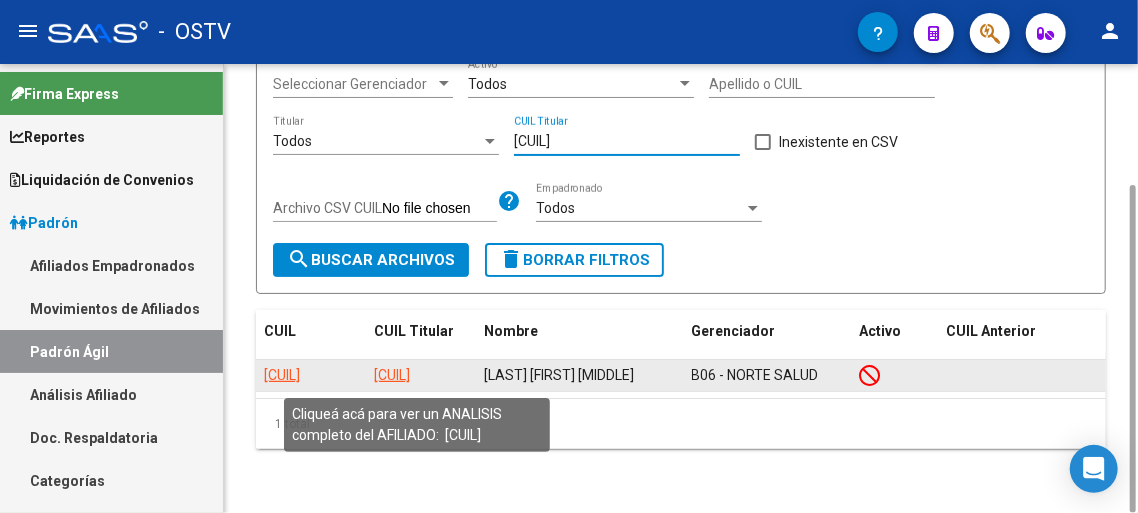 type on "[CUIL]" 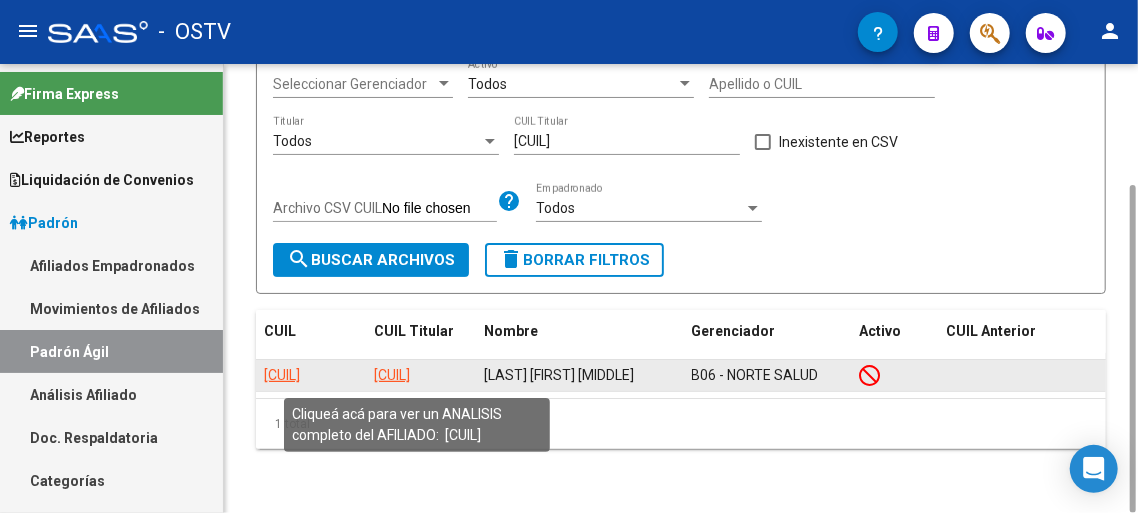 click on "[CUIL]" 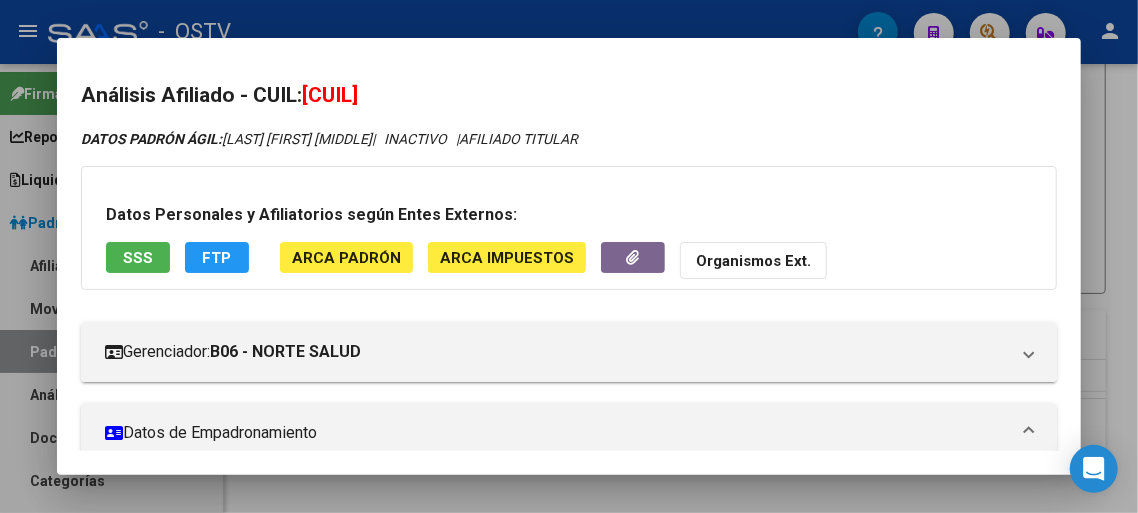 scroll, scrollTop: 100, scrollLeft: 0, axis: vertical 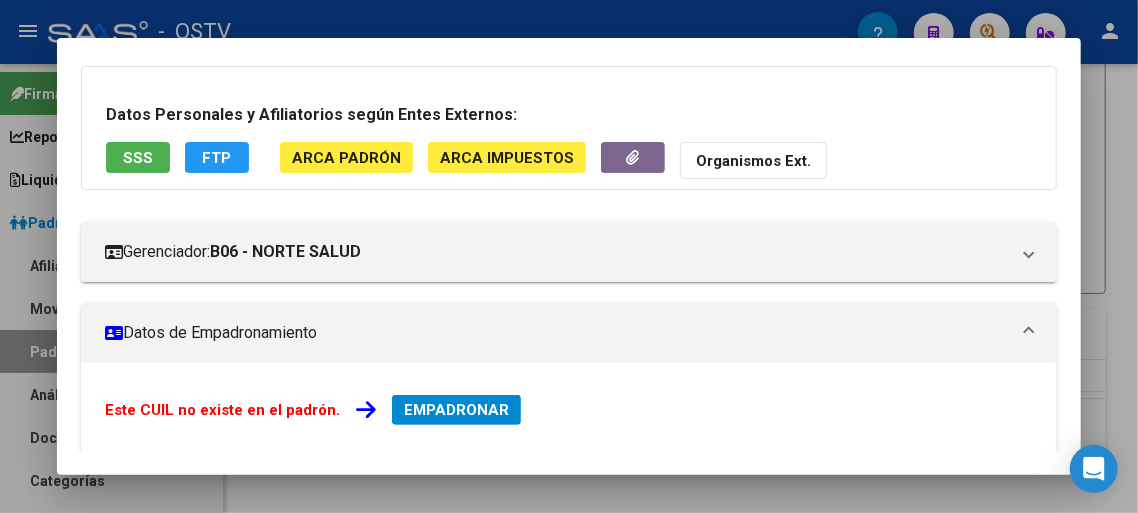 click on "Datos de Empadronamiento" at bounding box center [557, 333] 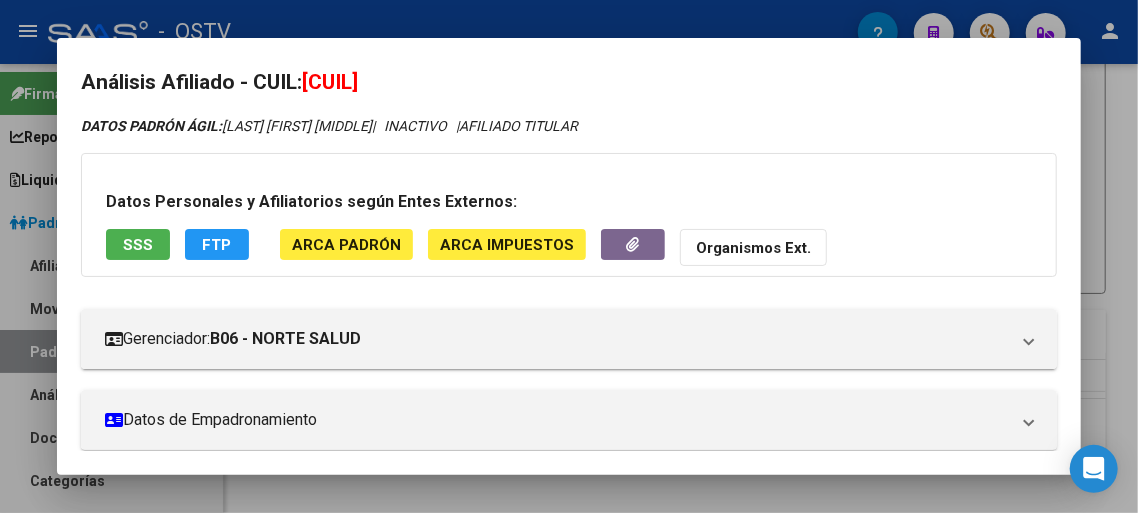 scroll, scrollTop: 12, scrollLeft: 0, axis: vertical 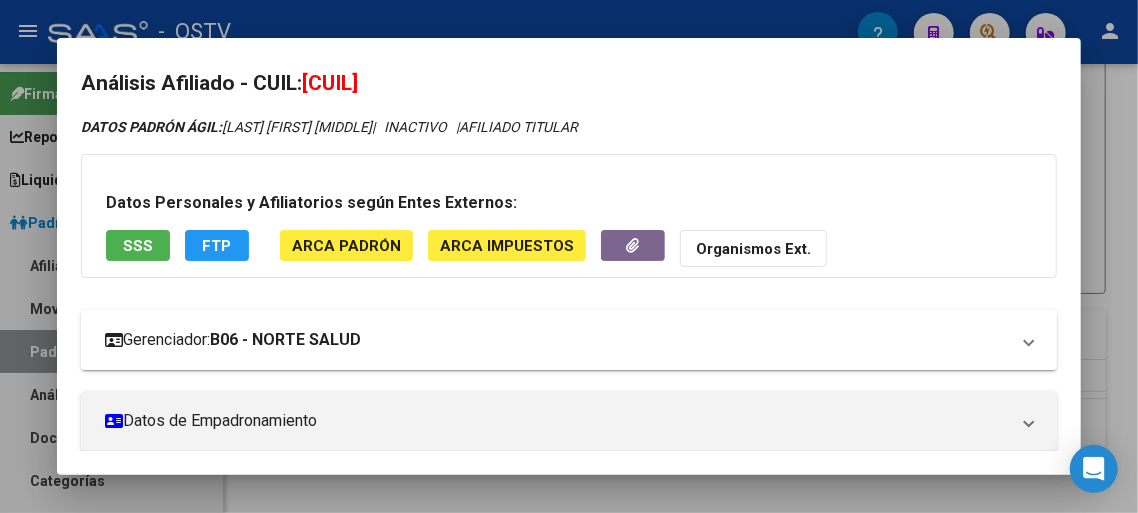 click on "B06 - NORTE SALUD" at bounding box center [285, 340] 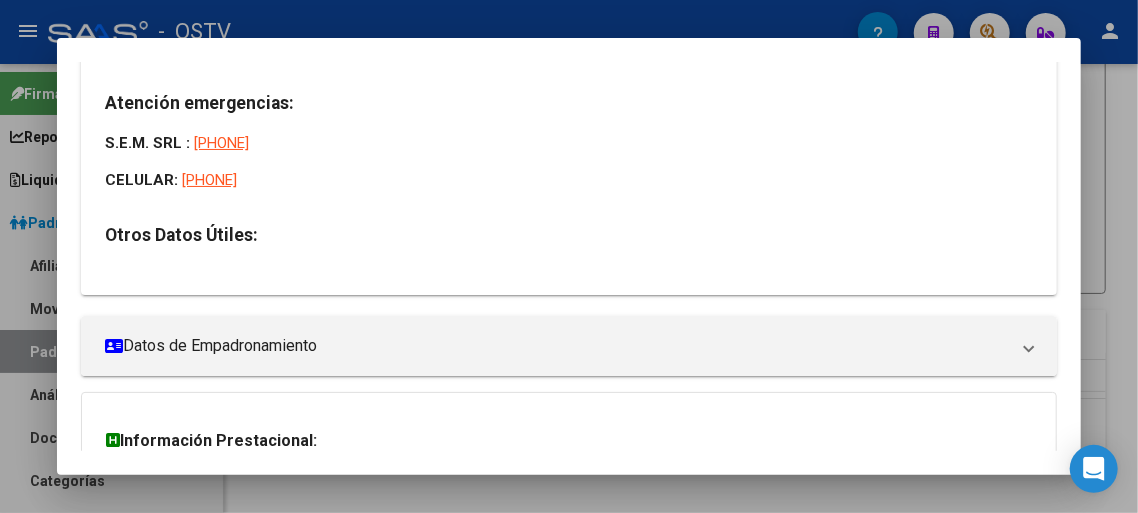 scroll, scrollTop: 612, scrollLeft: 0, axis: vertical 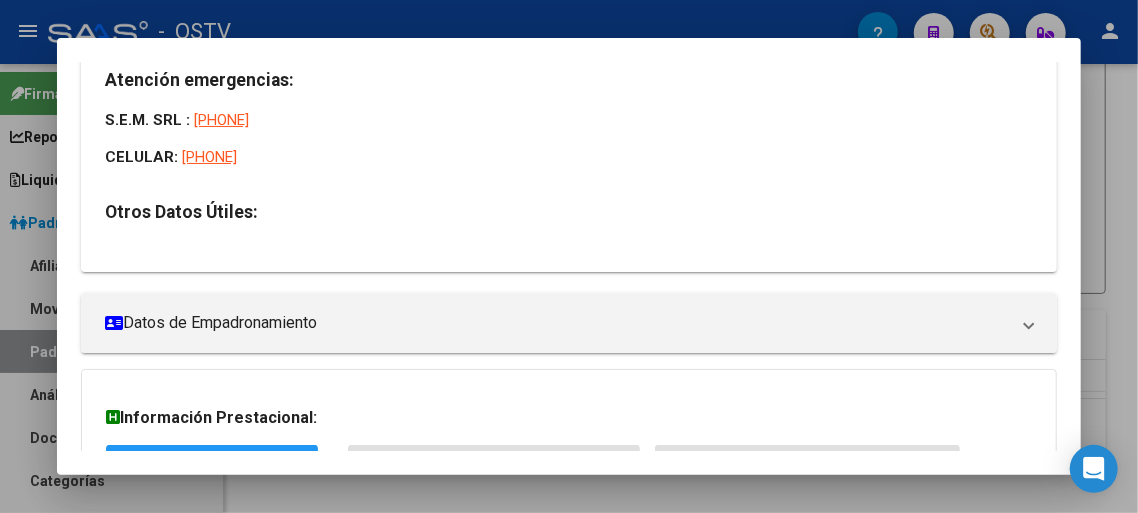 click on "Datos de Empadronamiento" at bounding box center (569, 323) 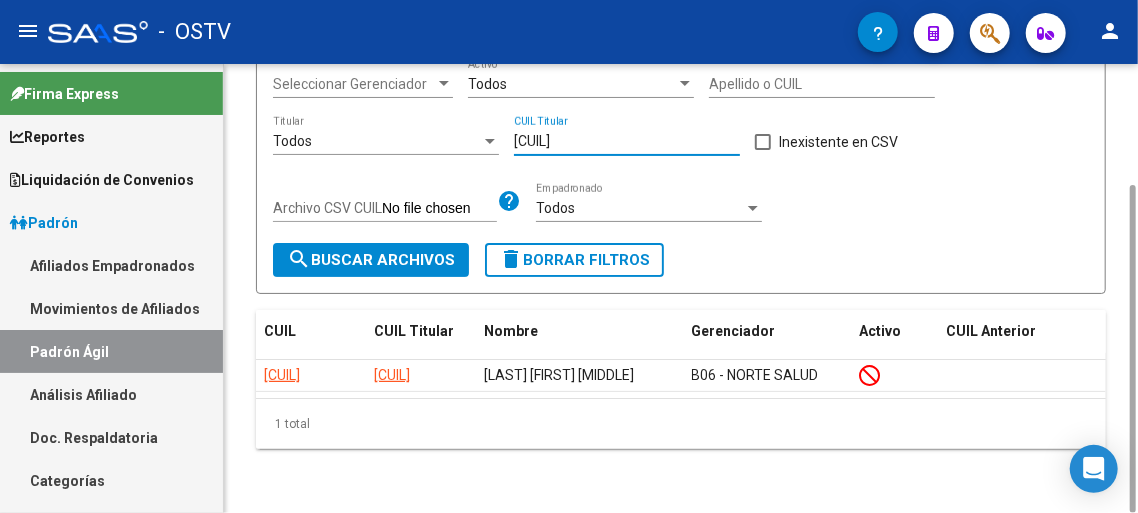 drag, startPoint x: 620, startPoint y: 143, endPoint x: 413, endPoint y: 149, distance: 207.08694 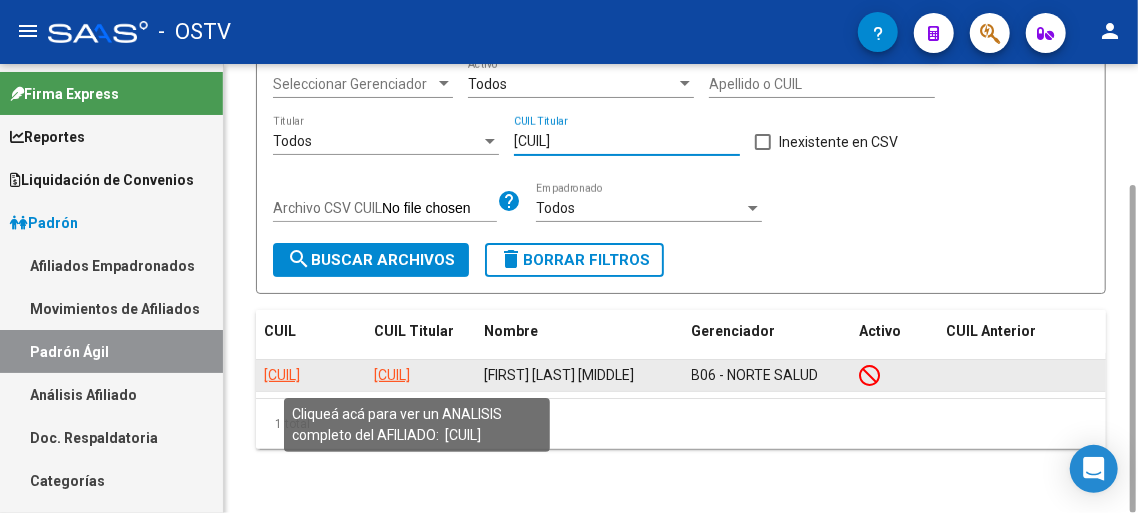 type on "[CUIL]" 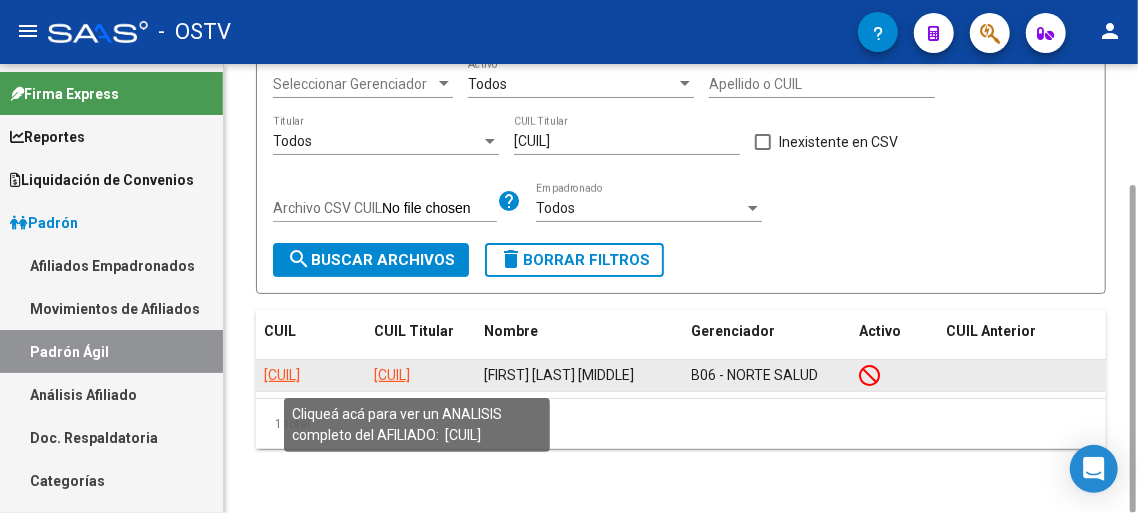 click on "[CUIL]" 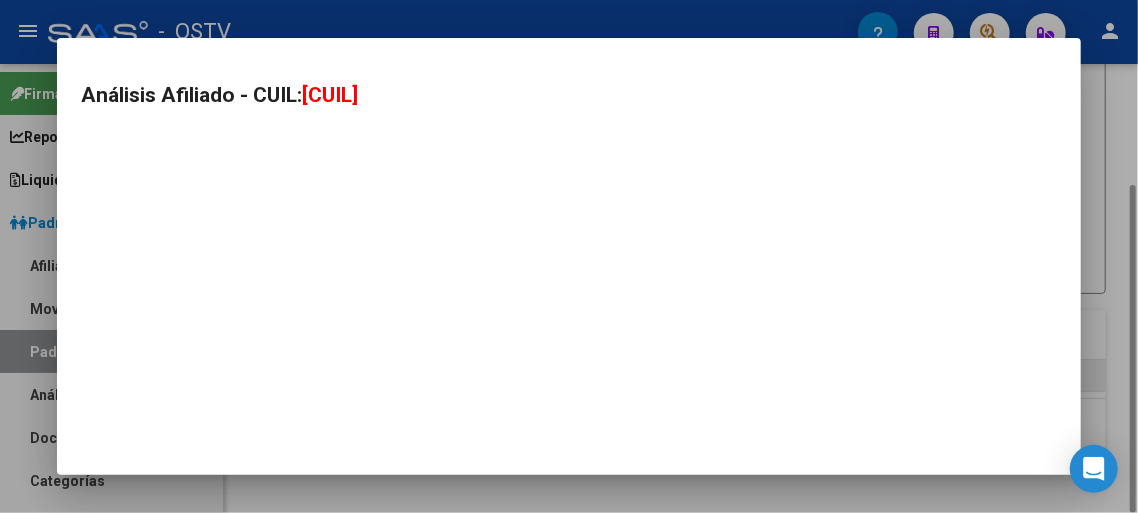 click on "Análisis Afiliado - CUIL:  [CUIL]" at bounding box center (569, 256) 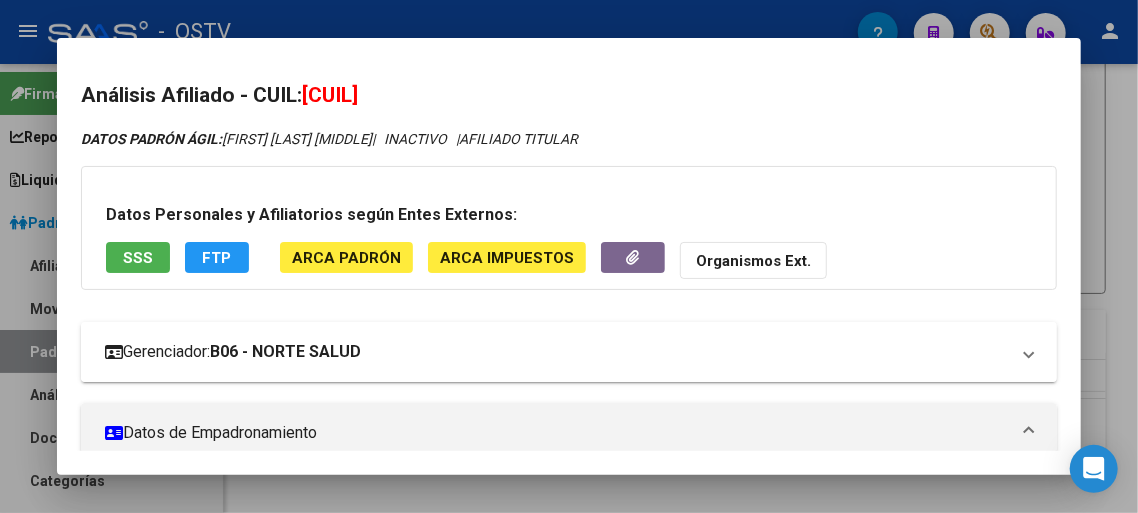 click on "Gerenciador:      B06 - NORTE SALUD" at bounding box center (569, 352) 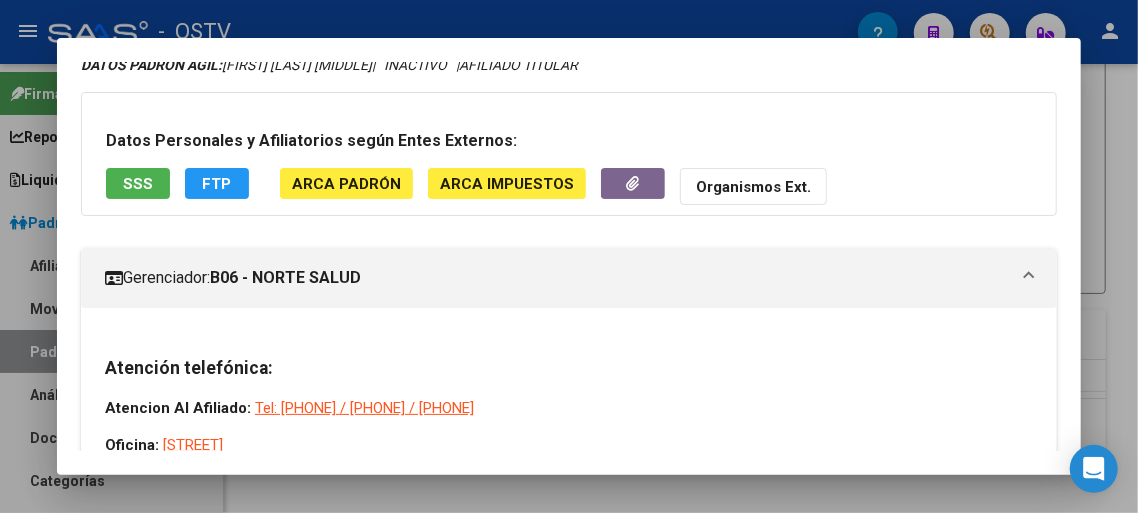 scroll, scrollTop: 0, scrollLeft: 0, axis: both 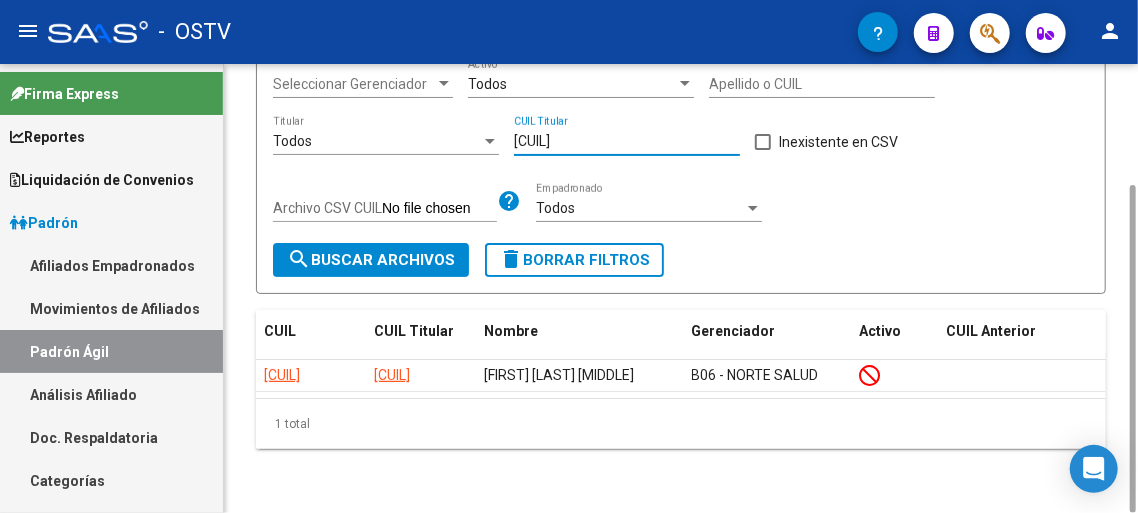 drag, startPoint x: 639, startPoint y: 138, endPoint x: 399, endPoint y: 143, distance: 240.05208 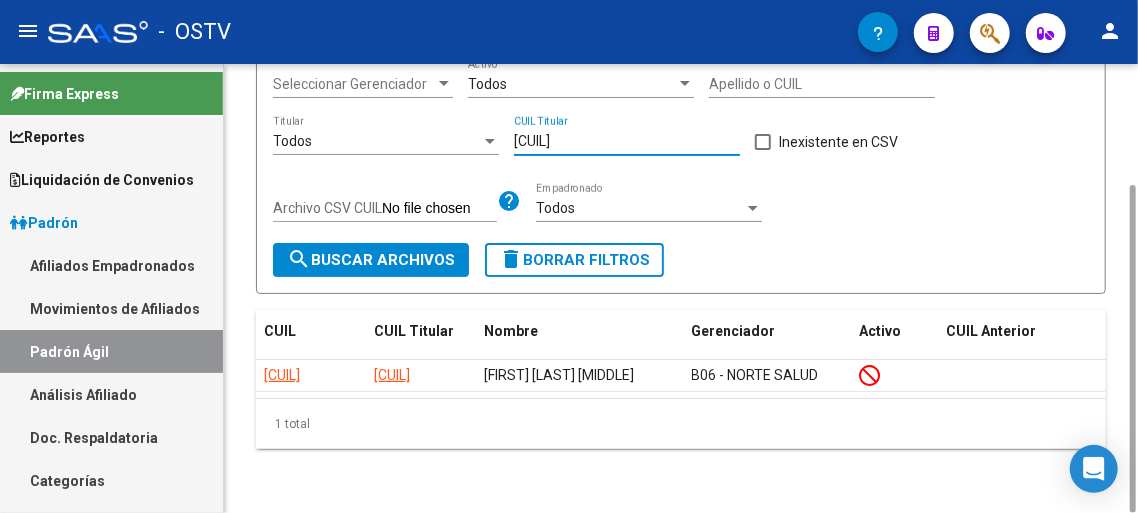 paste on "[CUIL]" 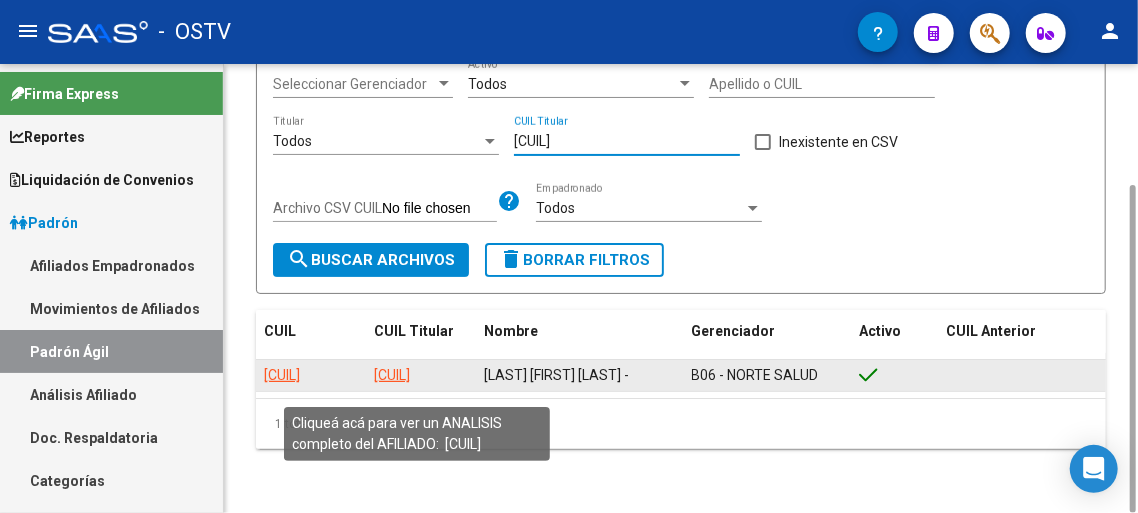 type on "[CUIL]" 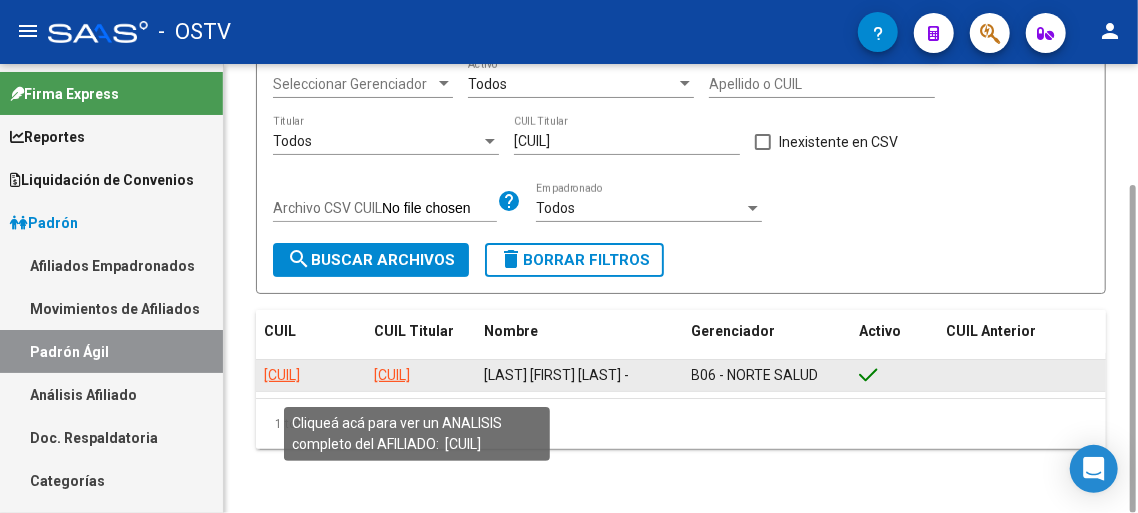 click on "[CUIL]" 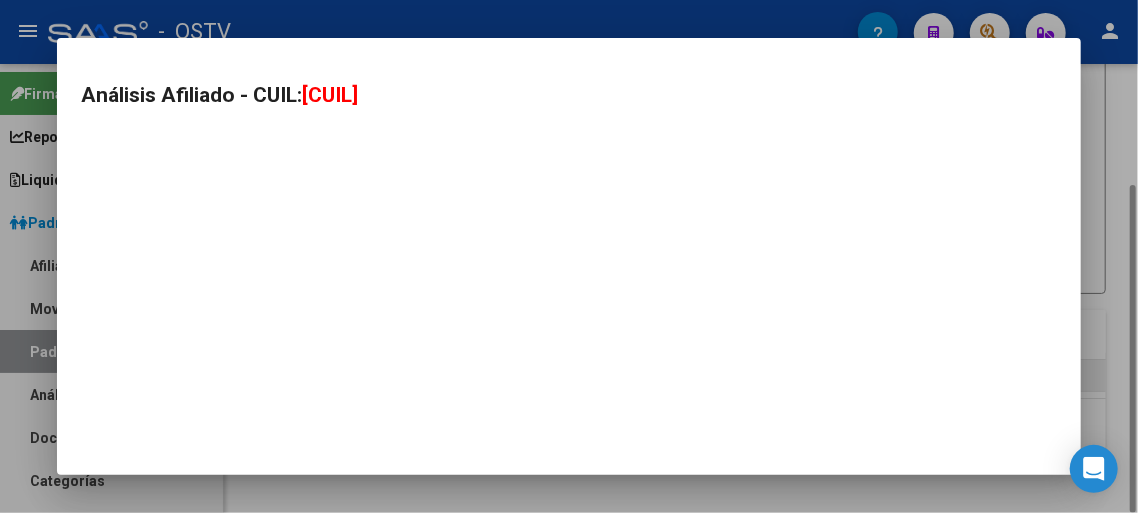 click on "Análisis Afiliado - CUIL:  [CUIL]" at bounding box center (569, 256) 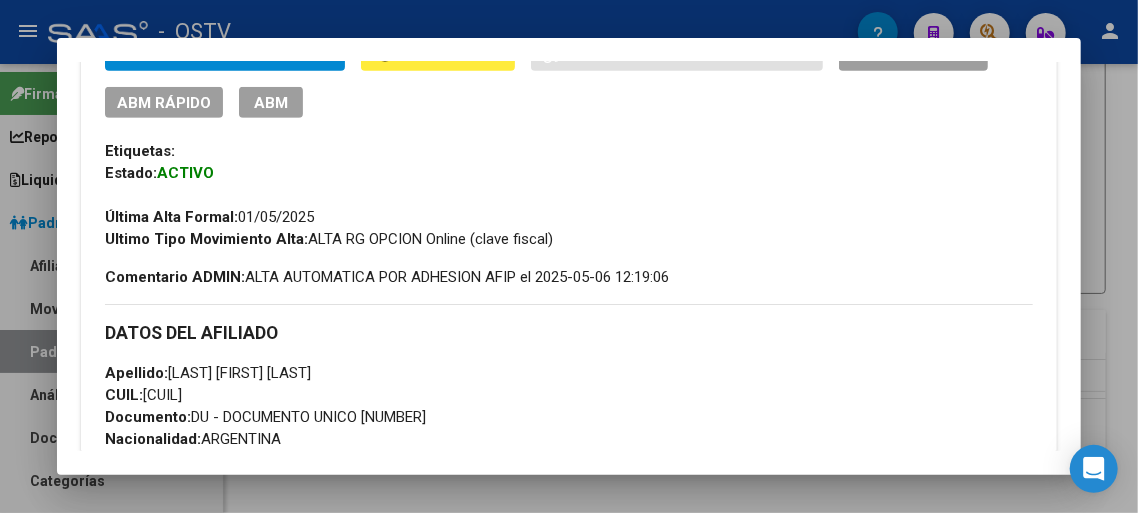 scroll, scrollTop: 500, scrollLeft: 0, axis: vertical 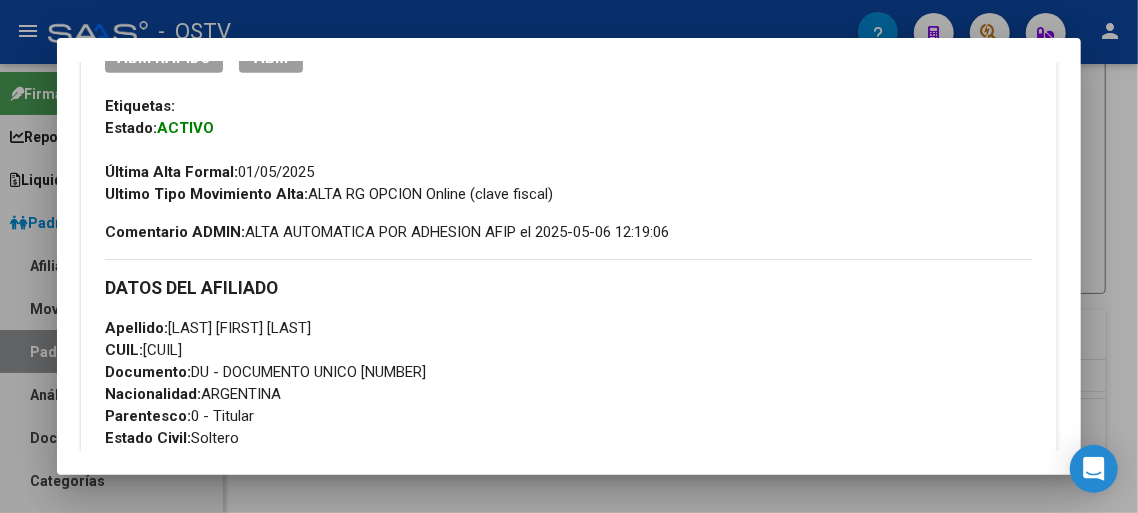 click on "Apellido: [LAST] [FIRST] [MIDDLE] CUIL: [CUIL] Documento: DU - DOCUMENTO UNICO [DOCUMENT] Nacionalidad: ARGENTINA Parentesco: 0 - Titular Estado Civil: Soltero Discapacitado: NO (00) Sexo: M Nacimiento: [DATE] Edad: 47" at bounding box center [569, 427] 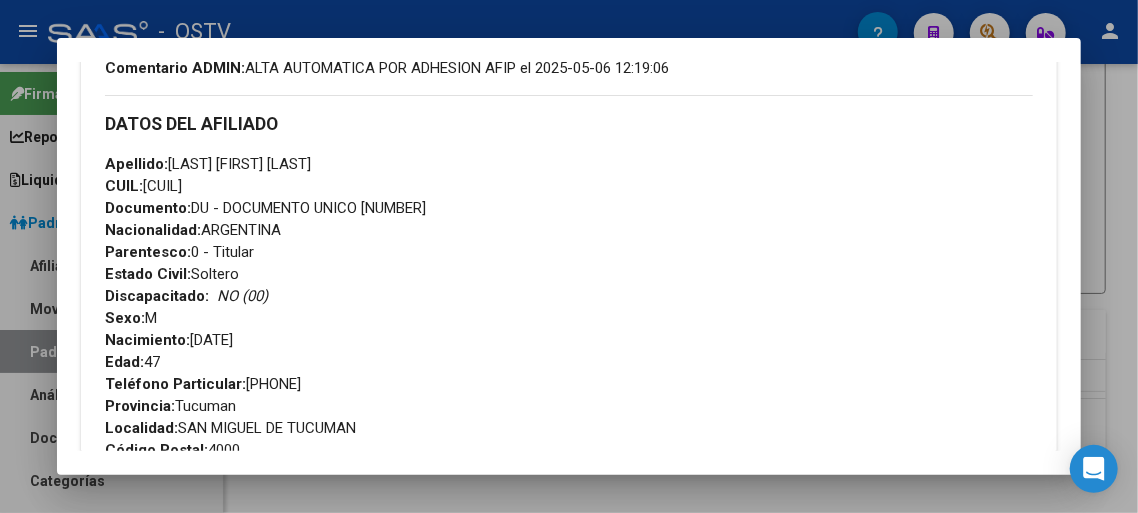 scroll, scrollTop: 700, scrollLeft: 0, axis: vertical 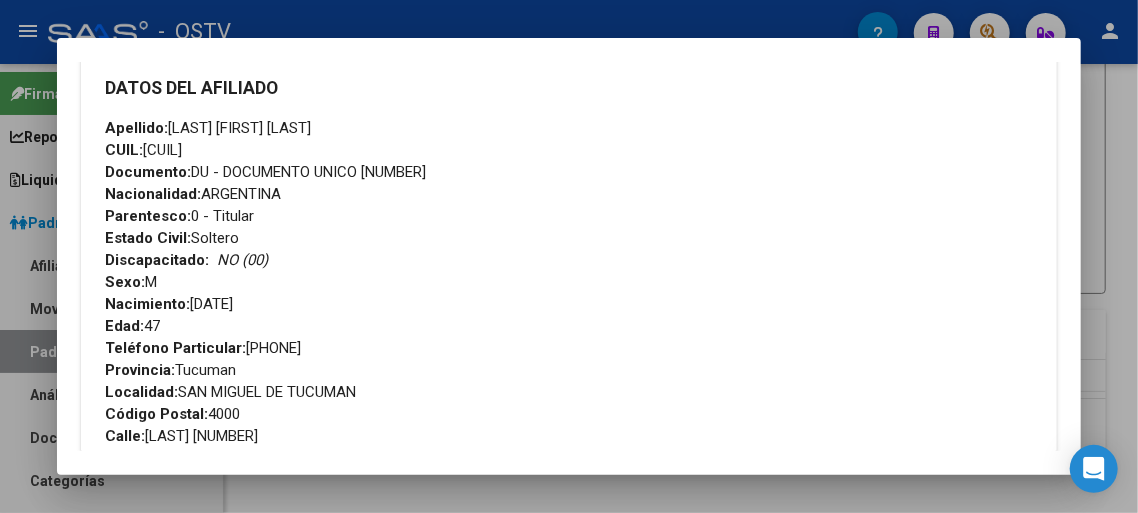 drag, startPoint x: 143, startPoint y: 435, endPoint x: 373, endPoint y: 448, distance: 230.3671 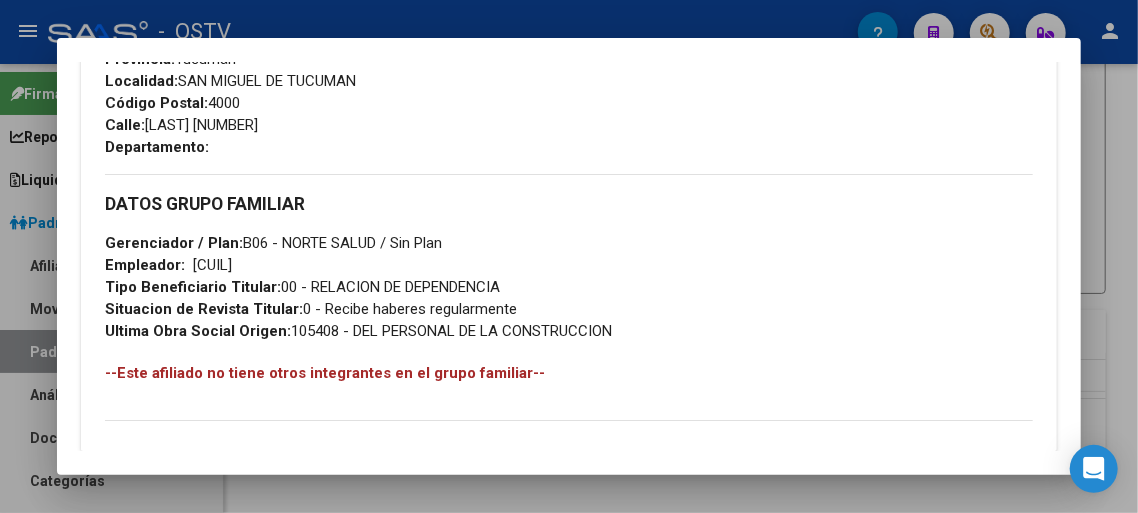 scroll, scrollTop: 1000, scrollLeft: 0, axis: vertical 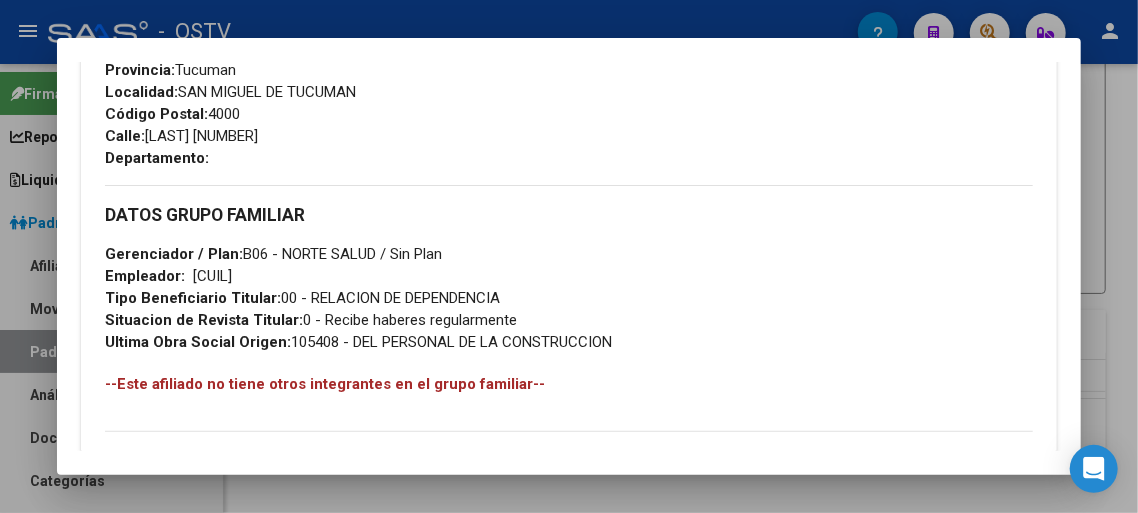 click on "[CUIL]" at bounding box center [212, 276] 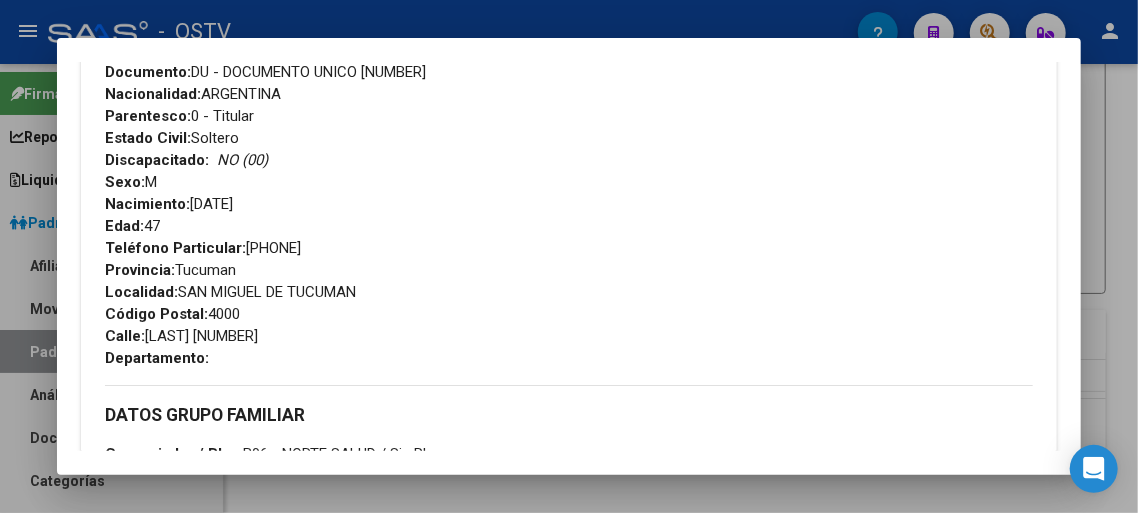 scroll, scrollTop: 700, scrollLeft: 0, axis: vertical 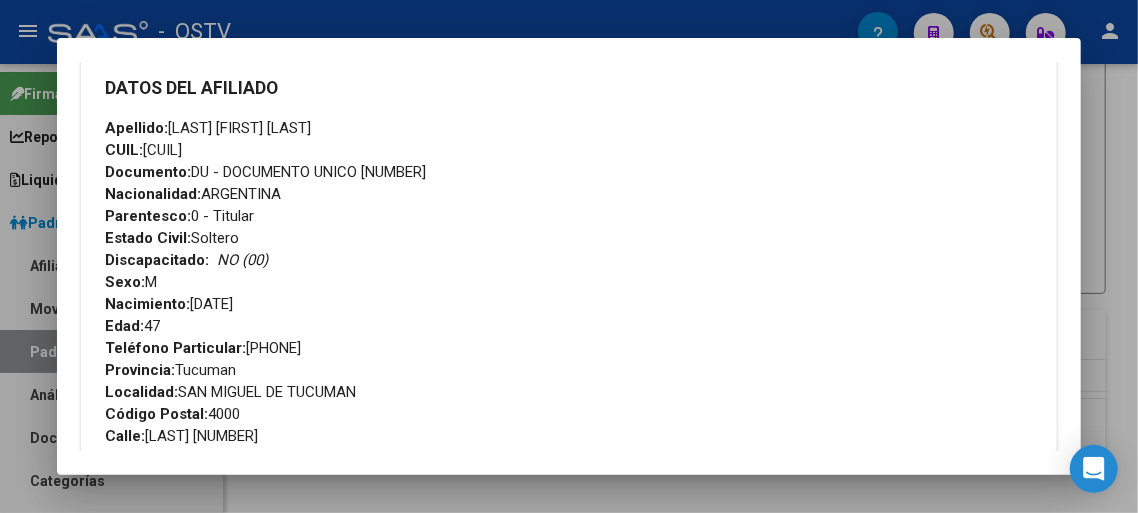 click on "CUIL:  [CUIL]" at bounding box center (143, 150) 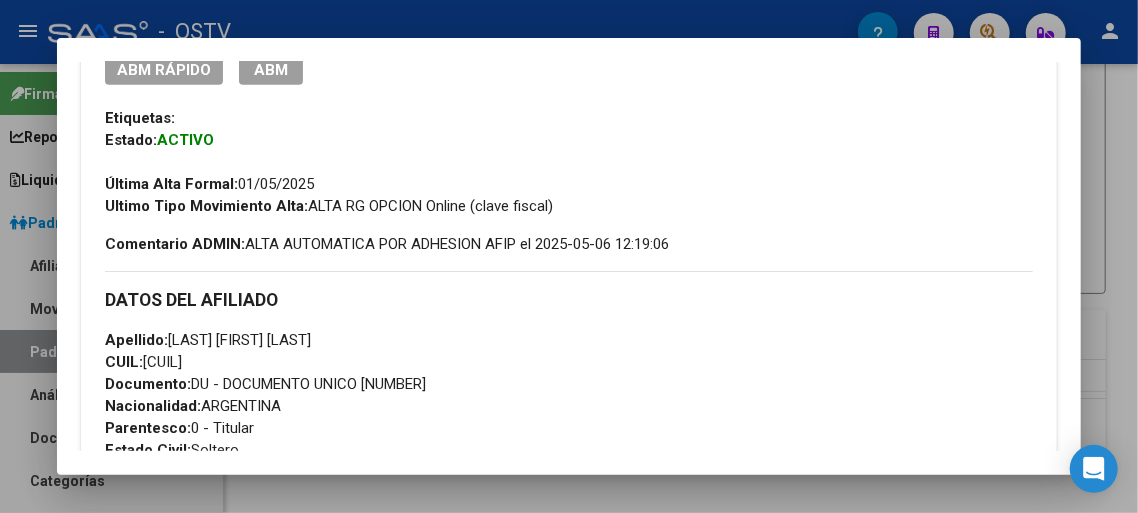 scroll, scrollTop: 501, scrollLeft: 0, axis: vertical 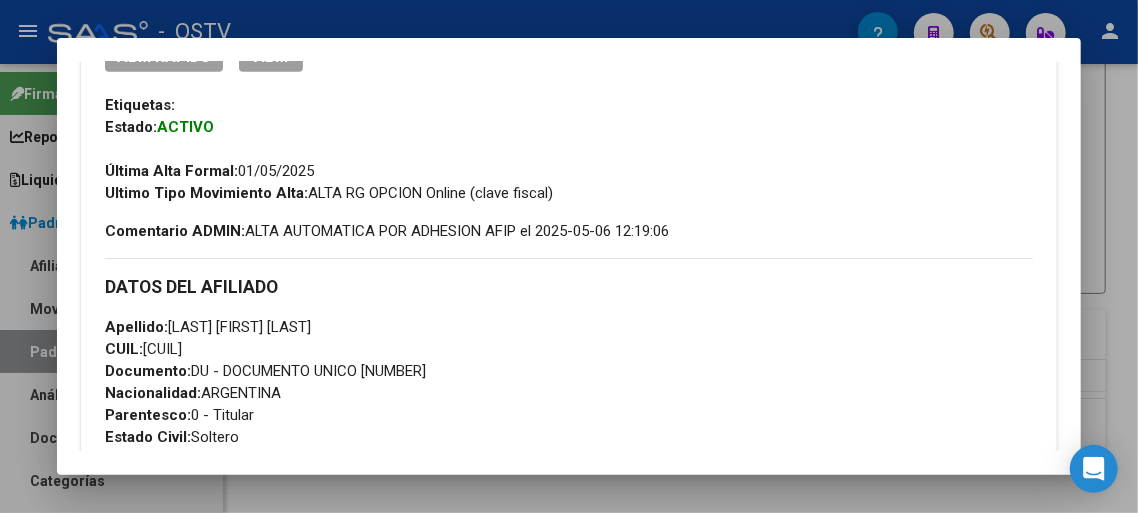 click on "Documento:  DU - DOCUMENTO UNICO [DOCUMENT_NUMBER]" at bounding box center (265, 371) 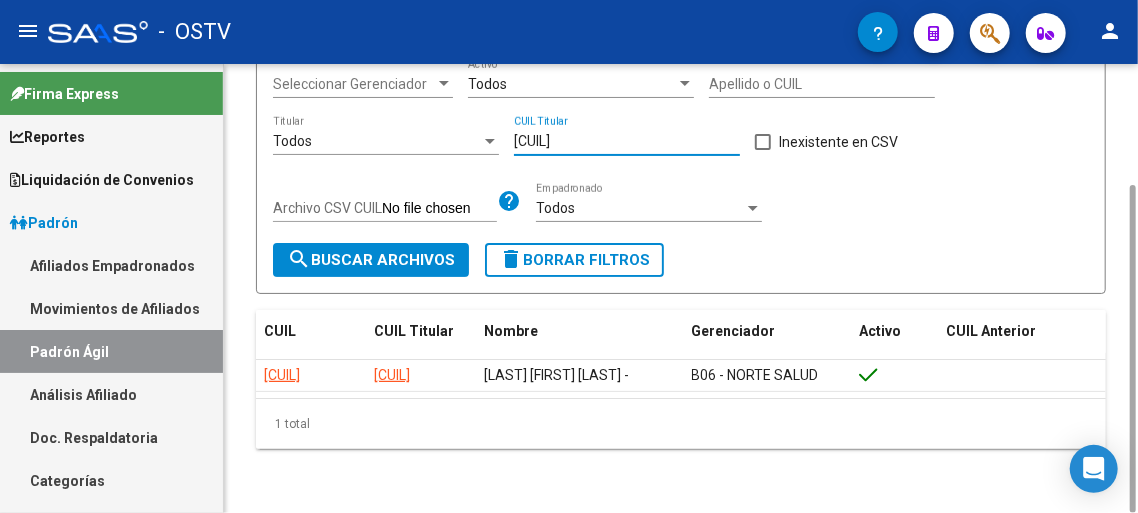 drag, startPoint x: 670, startPoint y: 148, endPoint x: 328, endPoint y: 143, distance: 342.03656 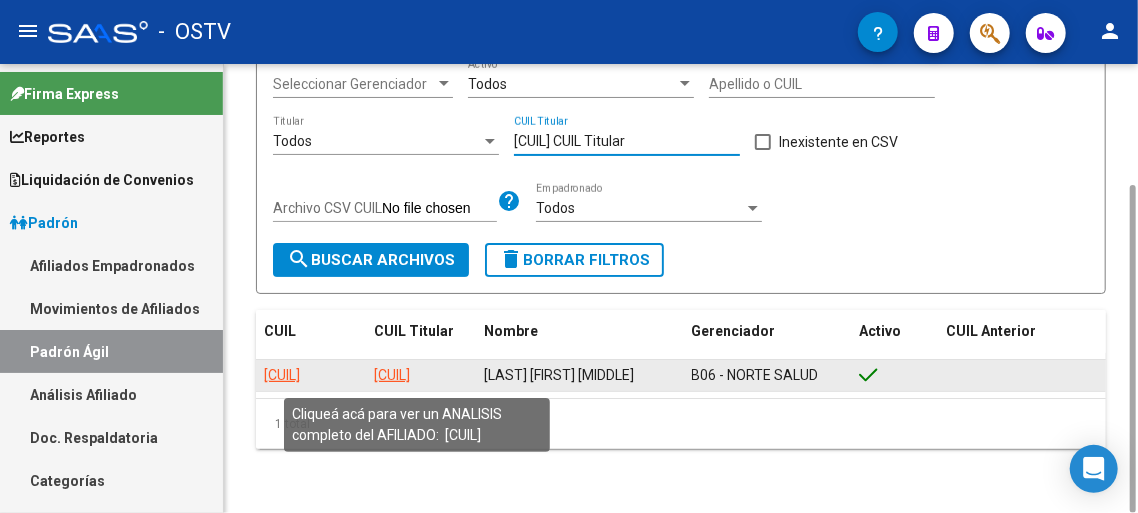 type on "[CUIL] CUIL Titular" 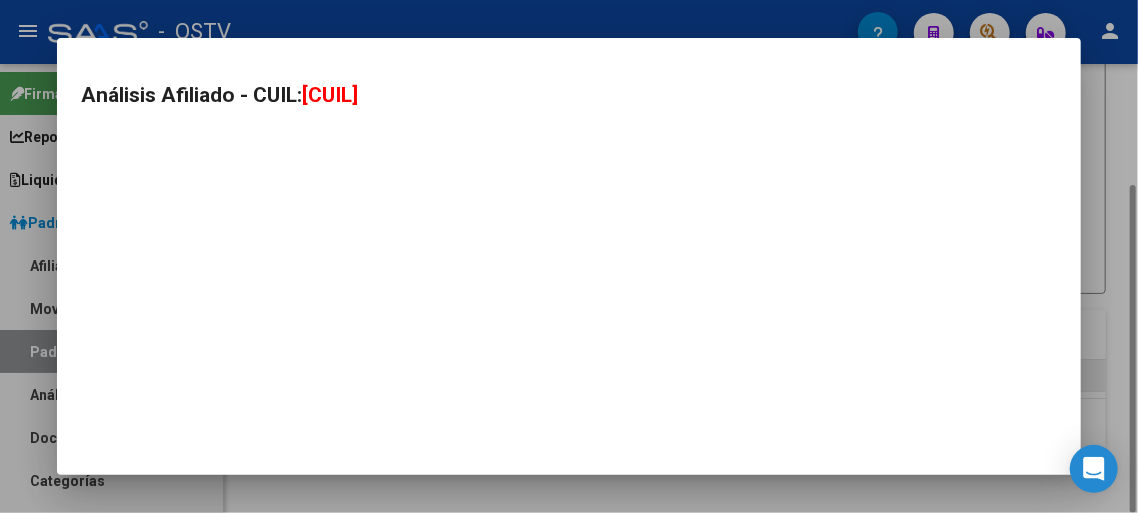 click on "Análisis Afiliado - CUIL:  [CUIL]" at bounding box center (569, 256) 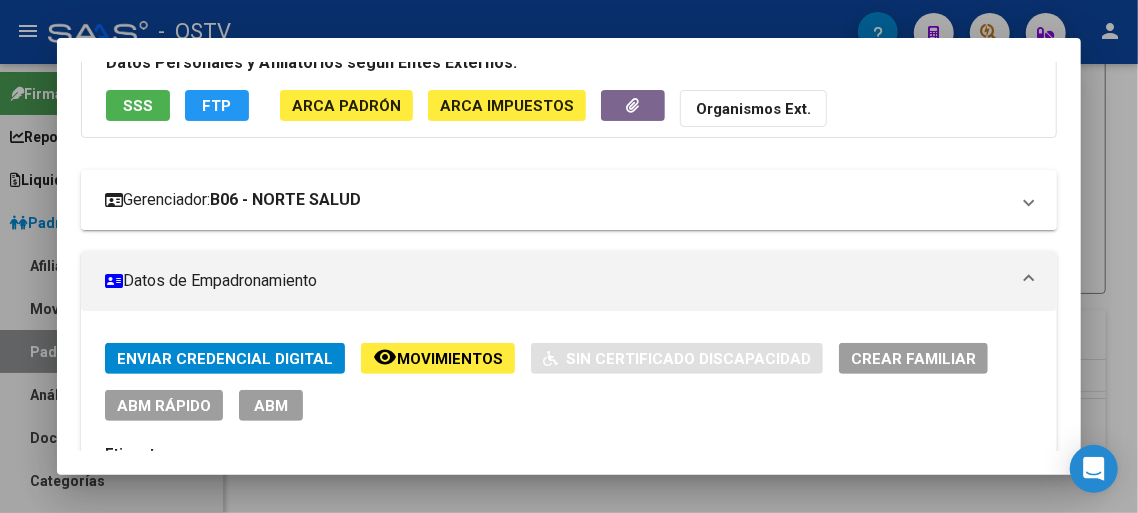 scroll, scrollTop: 100, scrollLeft: 0, axis: vertical 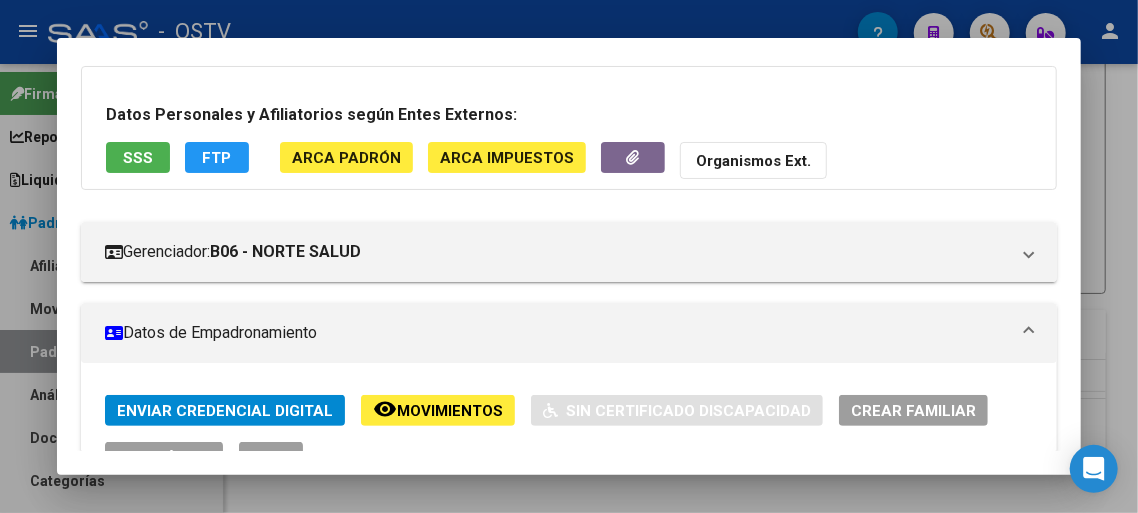 click on "Datos de Empadronamiento" at bounding box center [569, 333] 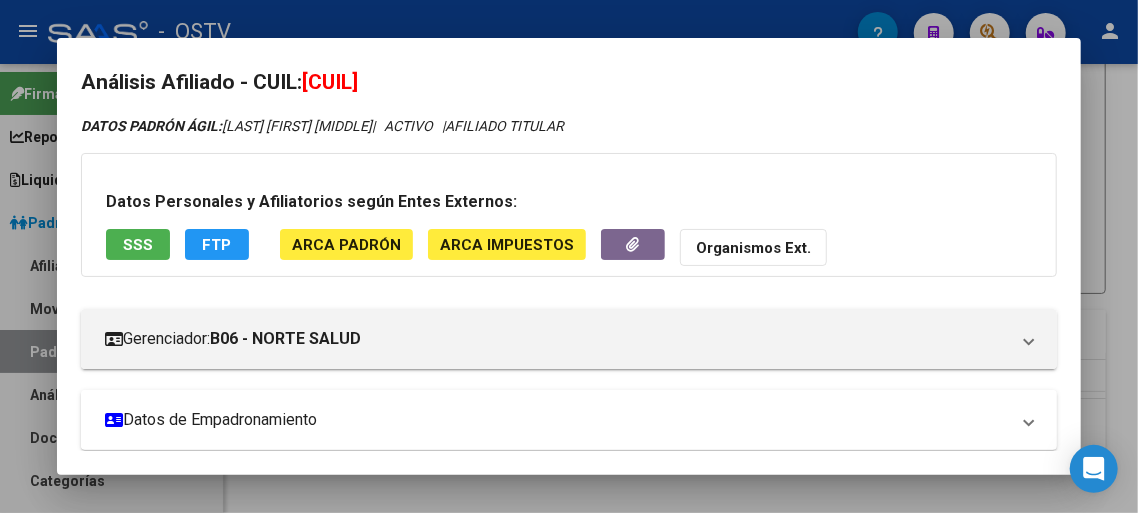scroll, scrollTop: 12, scrollLeft: 0, axis: vertical 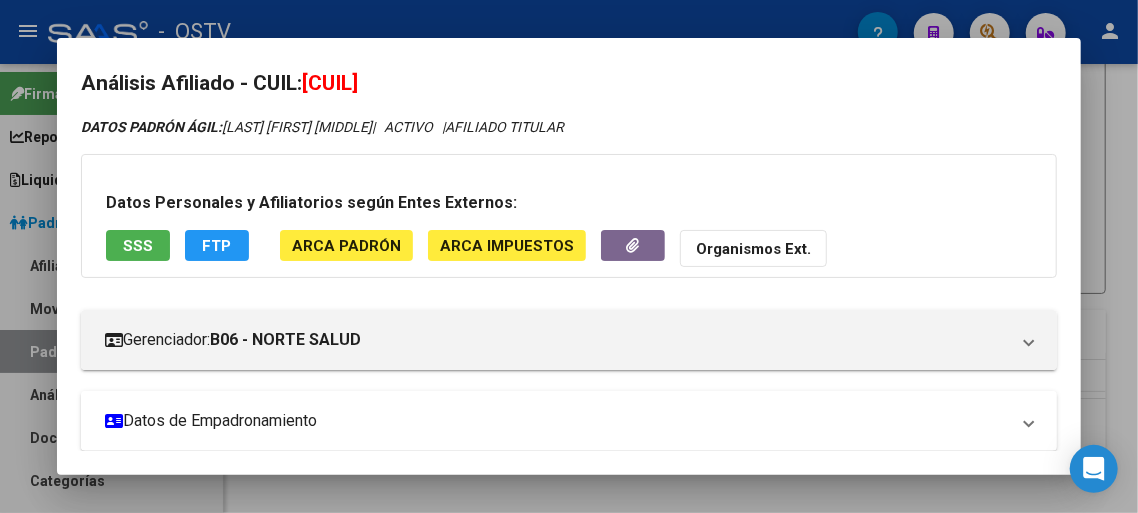 click on "Datos de Empadronamiento" at bounding box center [557, 421] 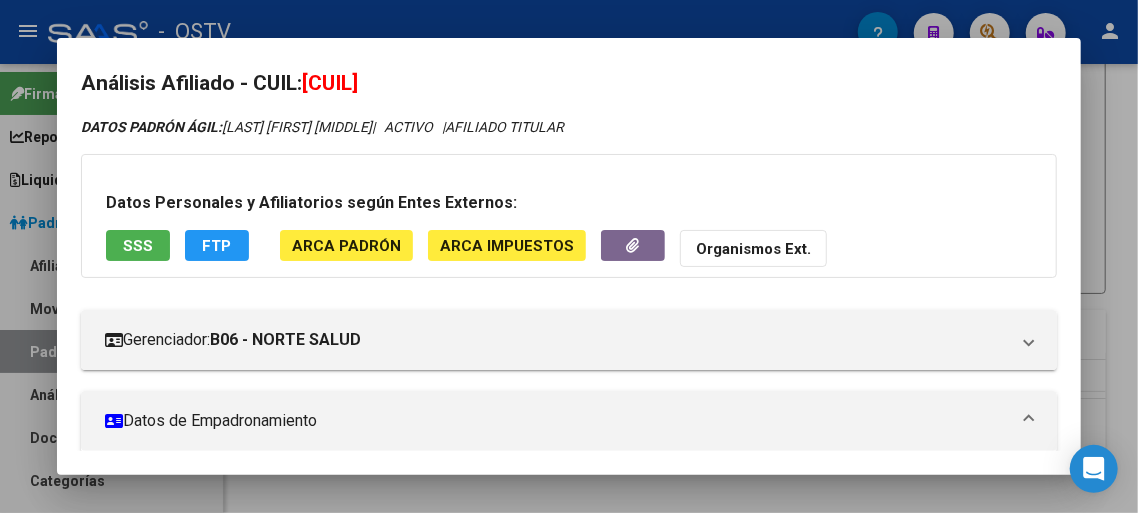 click on "Datos de Empadronamiento" at bounding box center (557, 421) 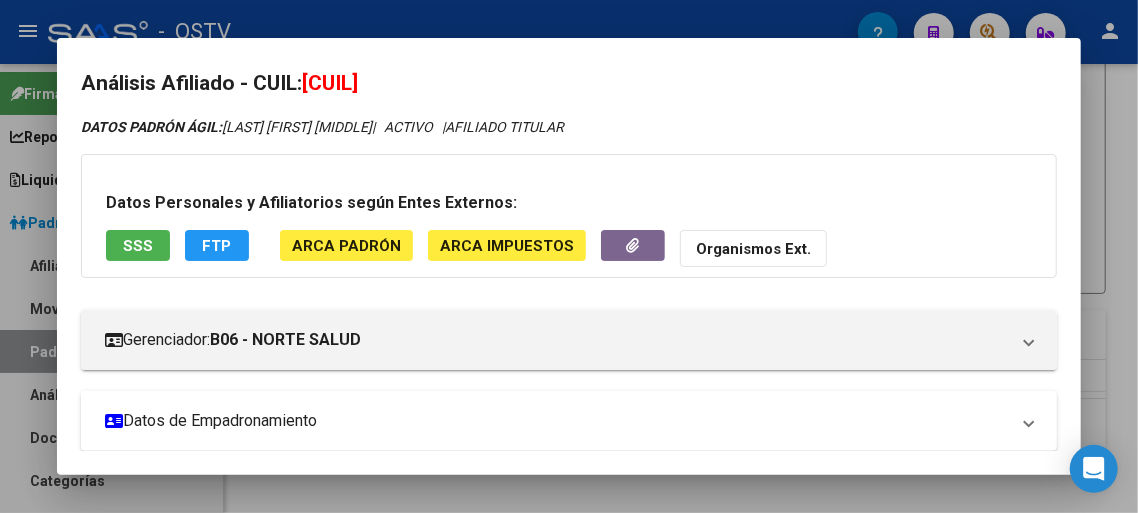 click on "Datos de Empadronamiento" at bounding box center [557, 421] 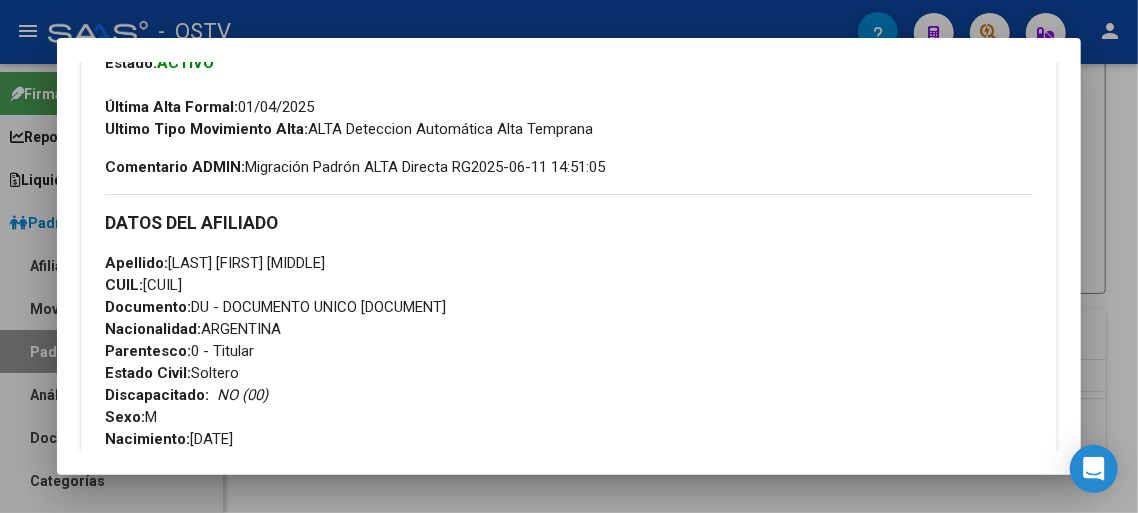 scroll, scrollTop: 612, scrollLeft: 0, axis: vertical 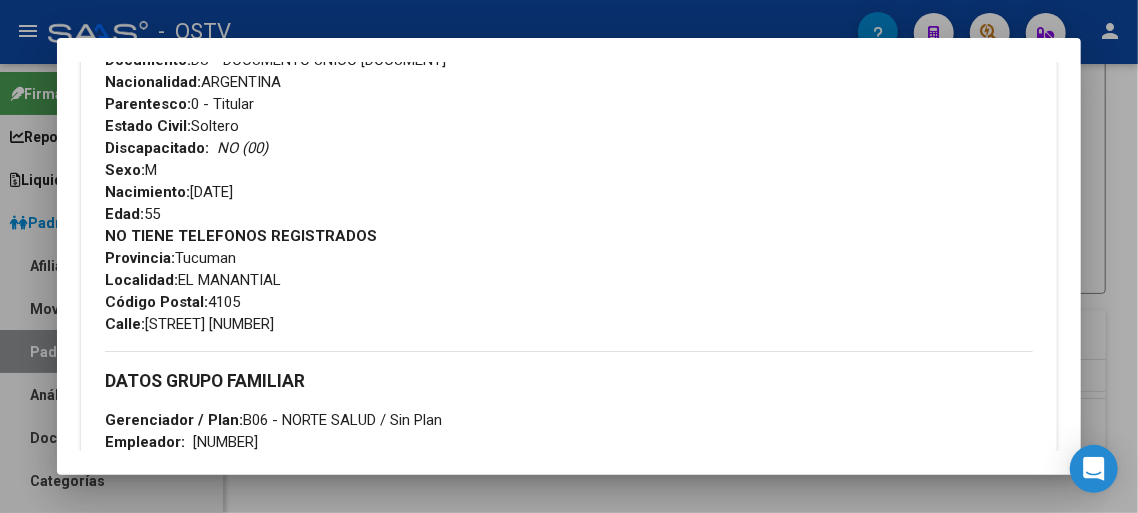 drag, startPoint x: 145, startPoint y: 323, endPoint x: 353, endPoint y: 333, distance: 208.24025 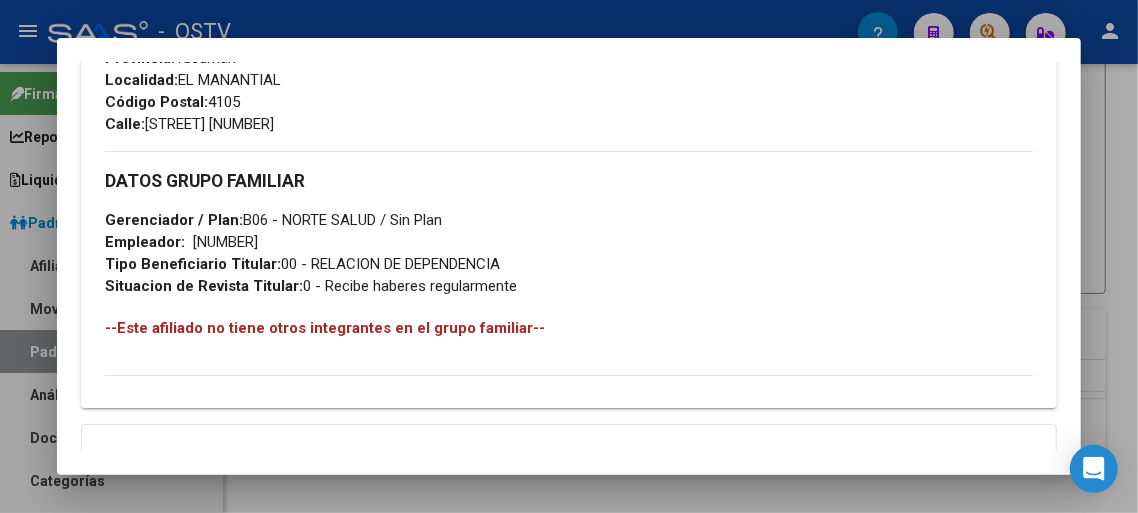 click on "[NUMBER]" at bounding box center (225, 242) 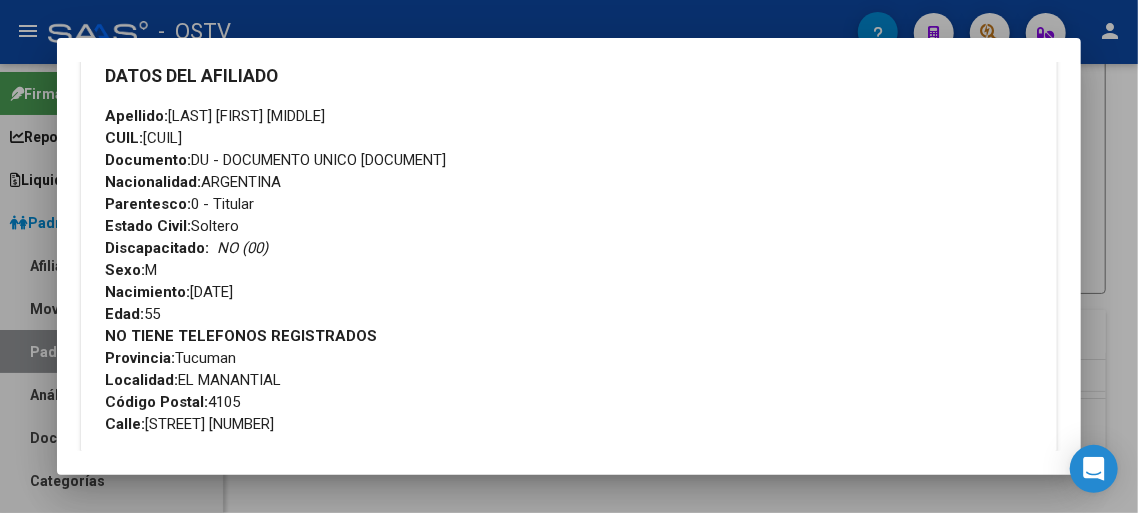 click on "CUIL:  [CUIL]" at bounding box center (143, 138) 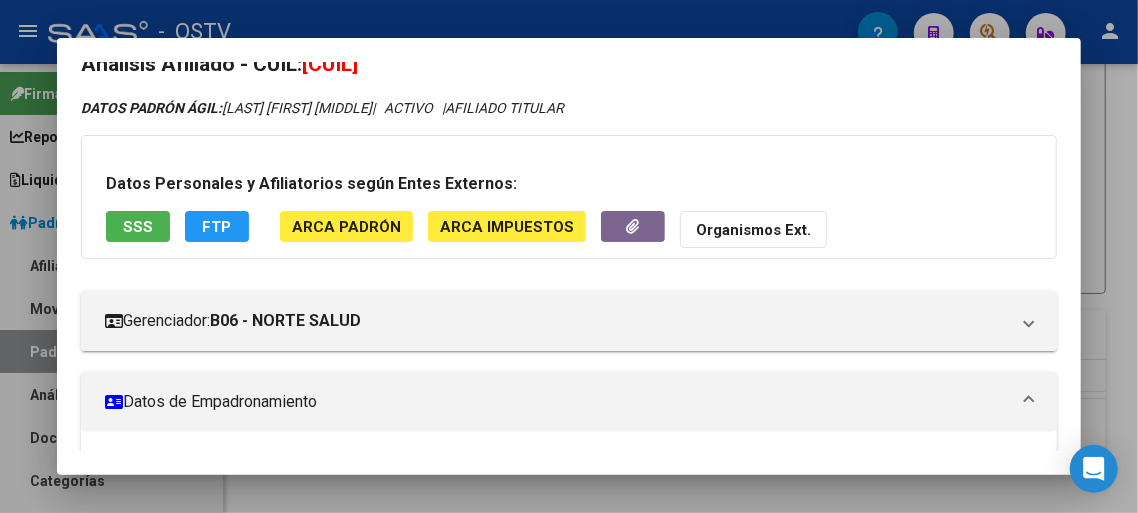 scroll, scrollTop: 0, scrollLeft: 0, axis: both 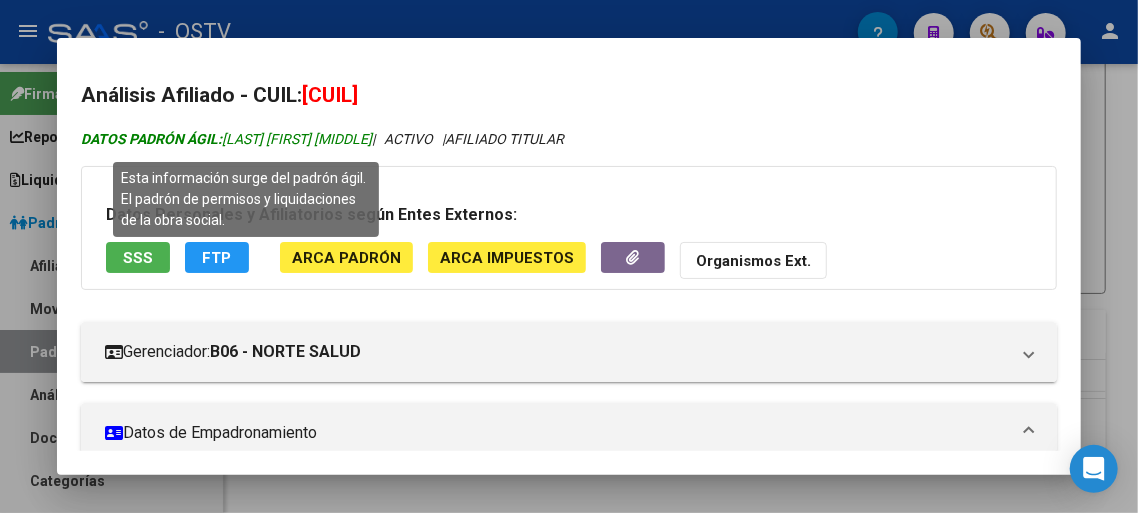 drag, startPoint x: 230, startPoint y: 138, endPoint x: 339, endPoint y: 148, distance: 109.457756 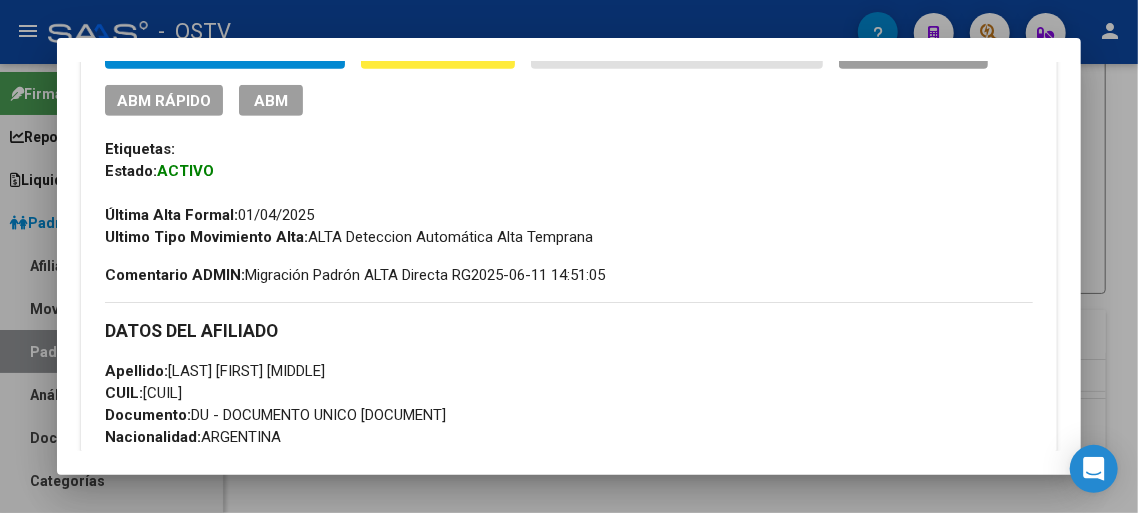 scroll, scrollTop: 500, scrollLeft: 0, axis: vertical 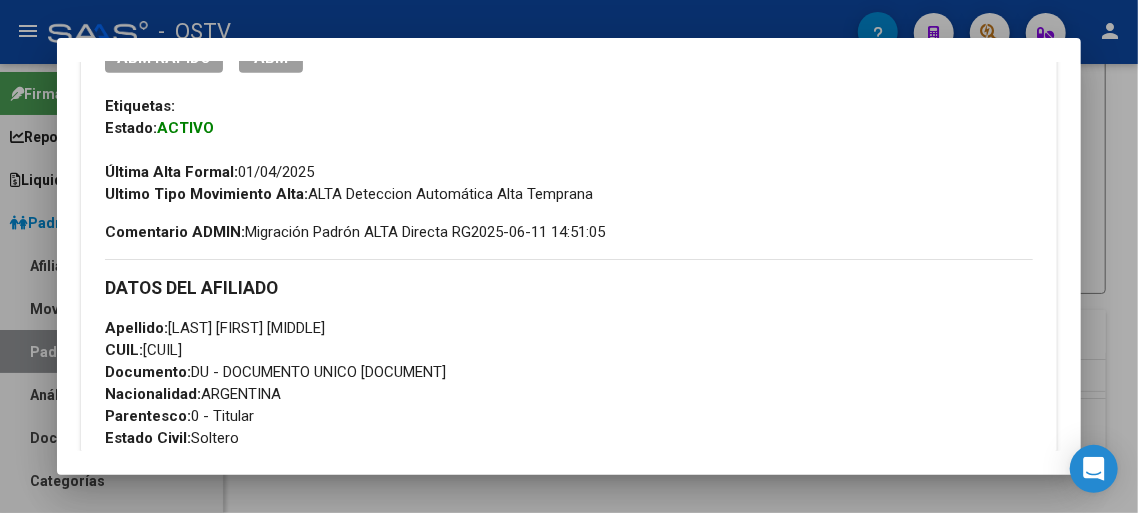 click on "Documento:  DU - DOCUMENTO UNICO [DOCUMENT]" at bounding box center [275, 372] 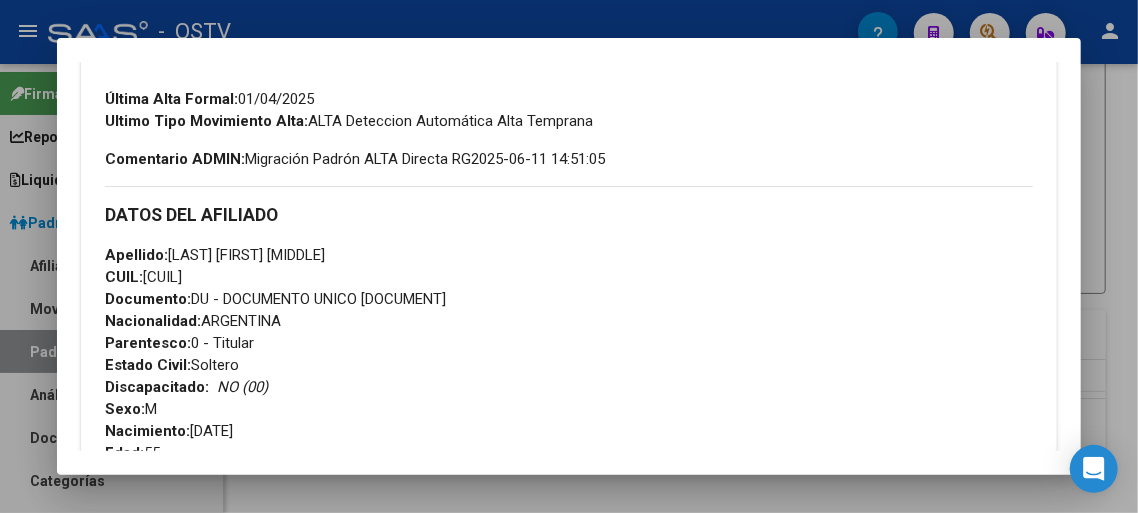 scroll, scrollTop: 600, scrollLeft: 0, axis: vertical 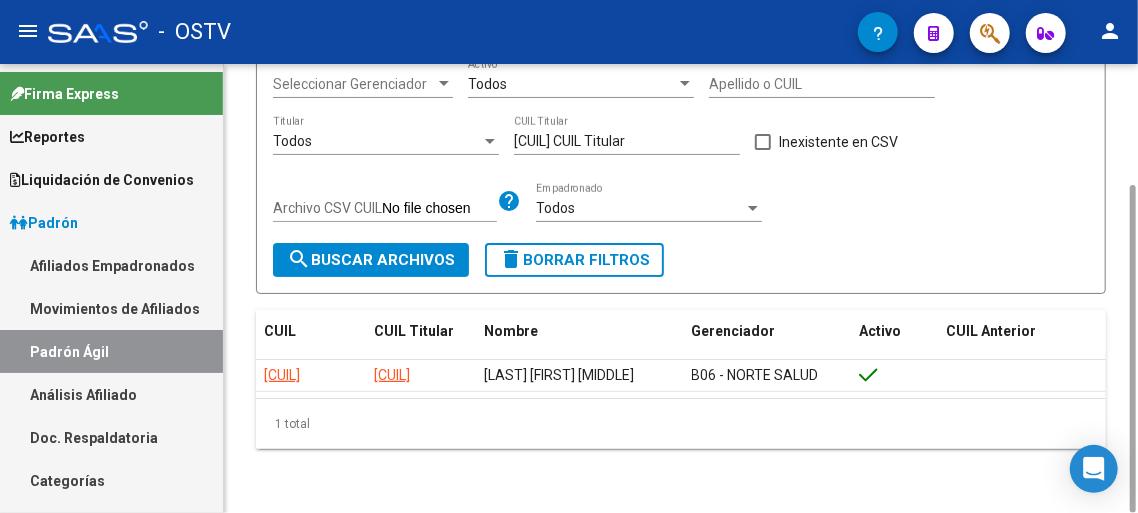 drag, startPoint x: 618, startPoint y: 133, endPoint x: 556, endPoint y: 144, distance: 62.968246 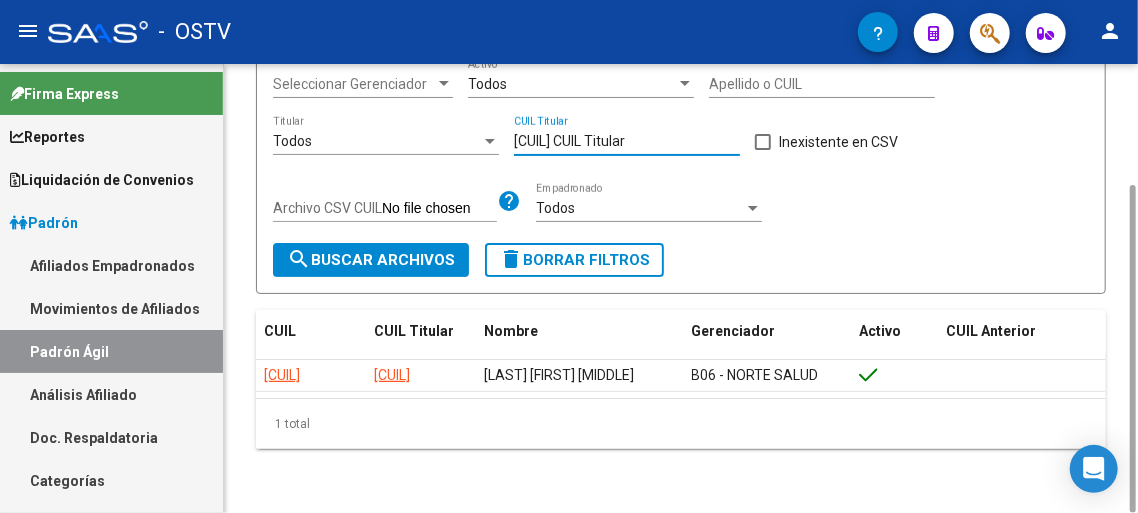 drag, startPoint x: 613, startPoint y: 142, endPoint x: 423, endPoint y: 145, distance: 190.02368 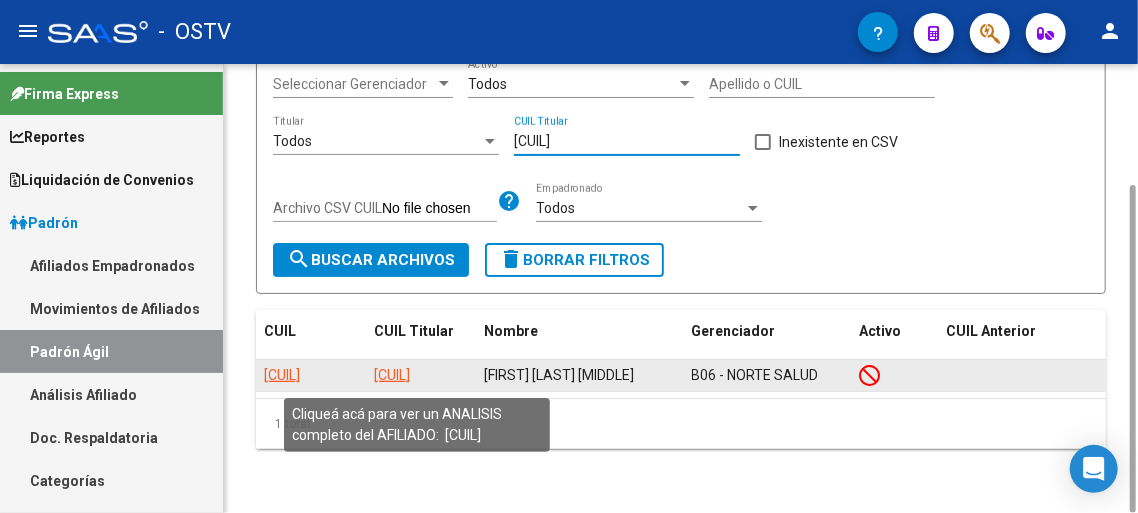 type on "[CUIL]" 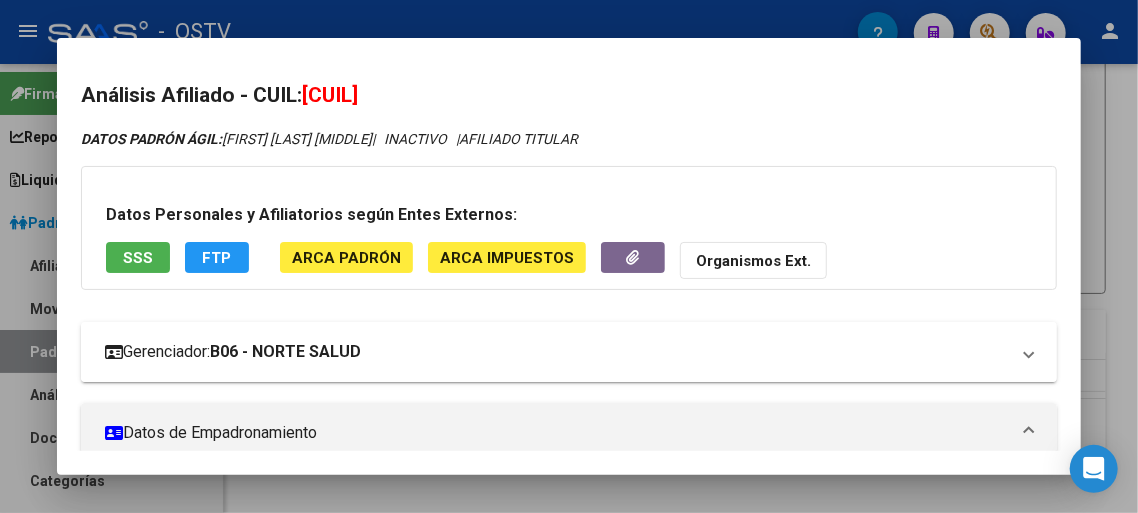 scroll, scrollTop: 100, scrollLeft: 0, axis: vertical 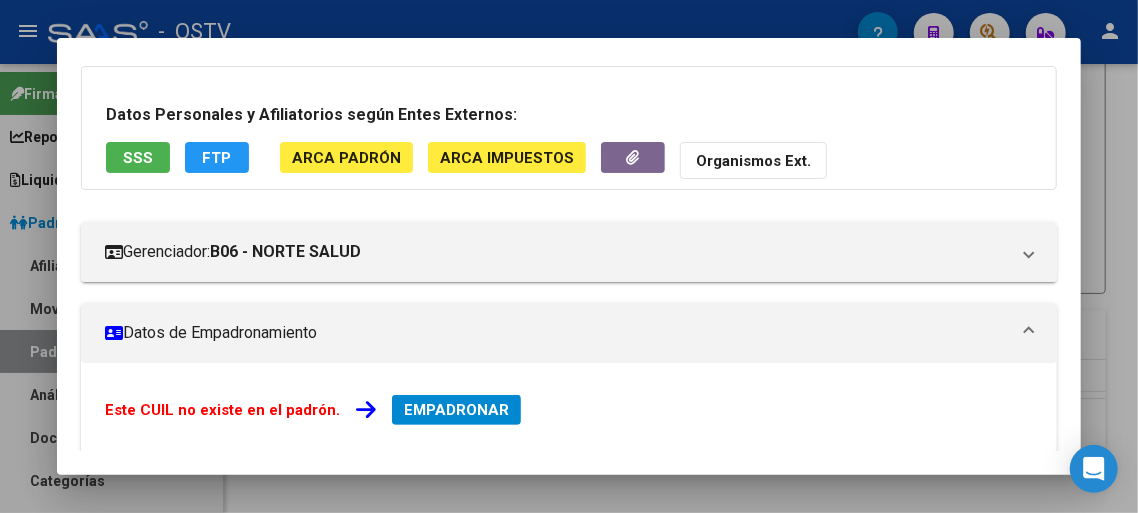 click on "Datos de Empadronamiento" at bounding box center [557, 333] 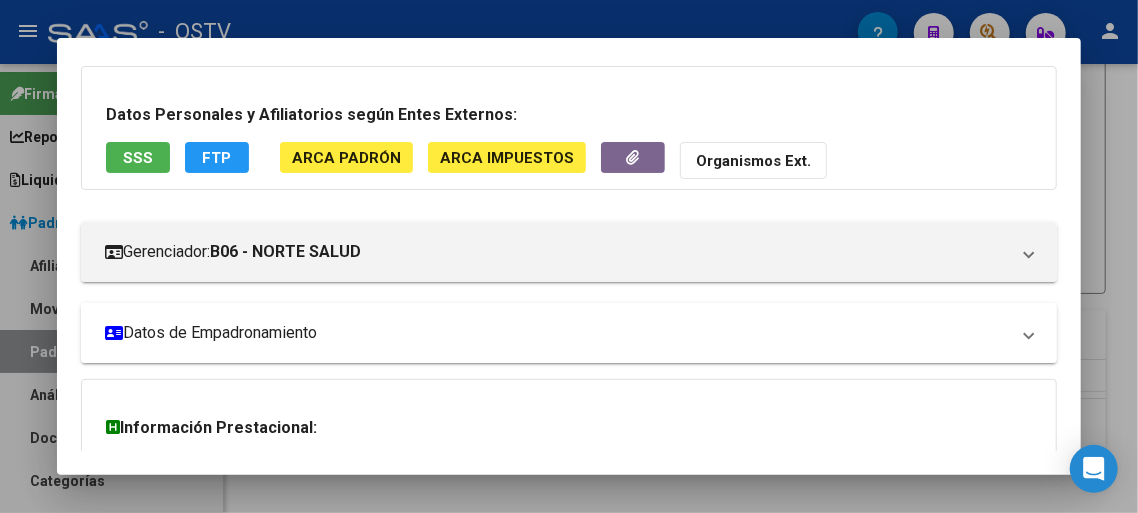 click on "Datos de Empadronamiento" at bounding box center (557, 333) 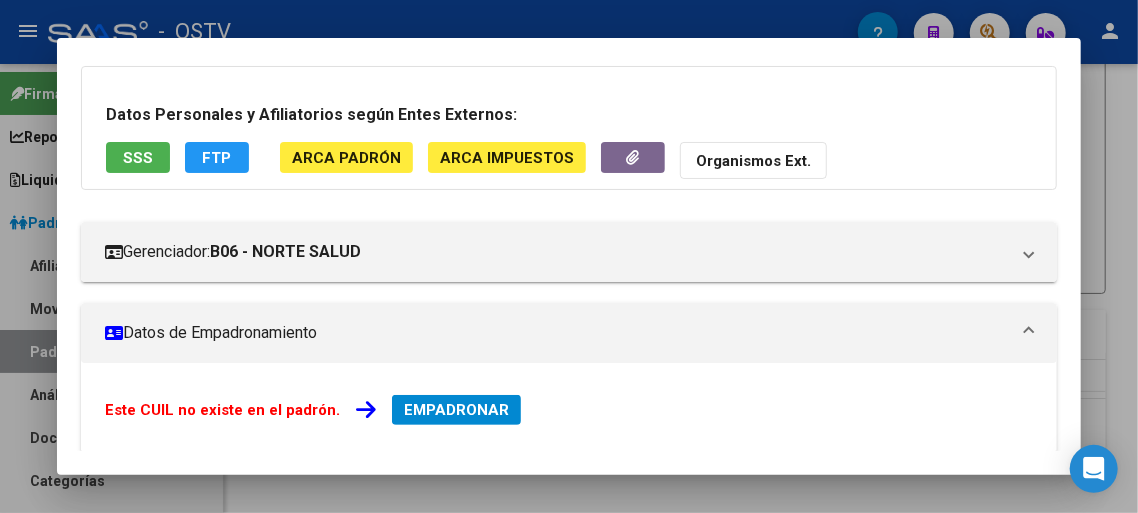 click on "Datos de Empadronamiento" at bounding box center (557, 333) 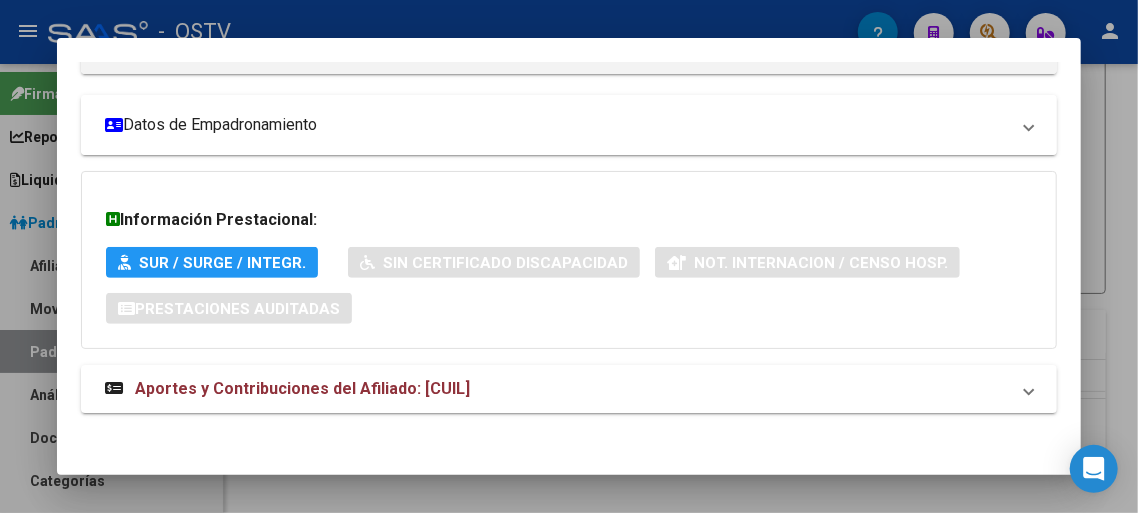 scroll, scrollTop: 312, scrollLeft: 0, axis: vertical 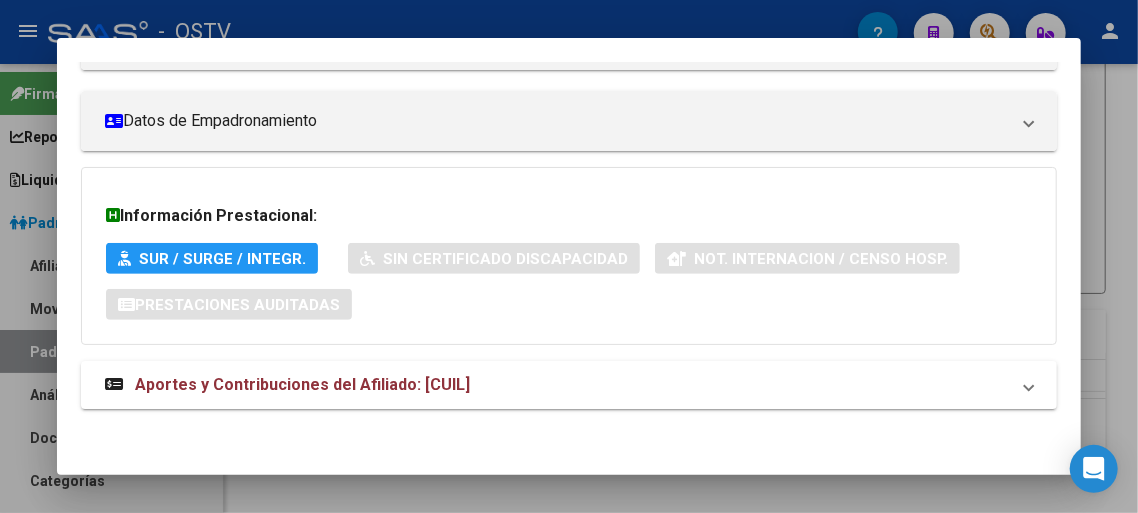 click on "Información Prestacional:" at bounding box center (569, 216) 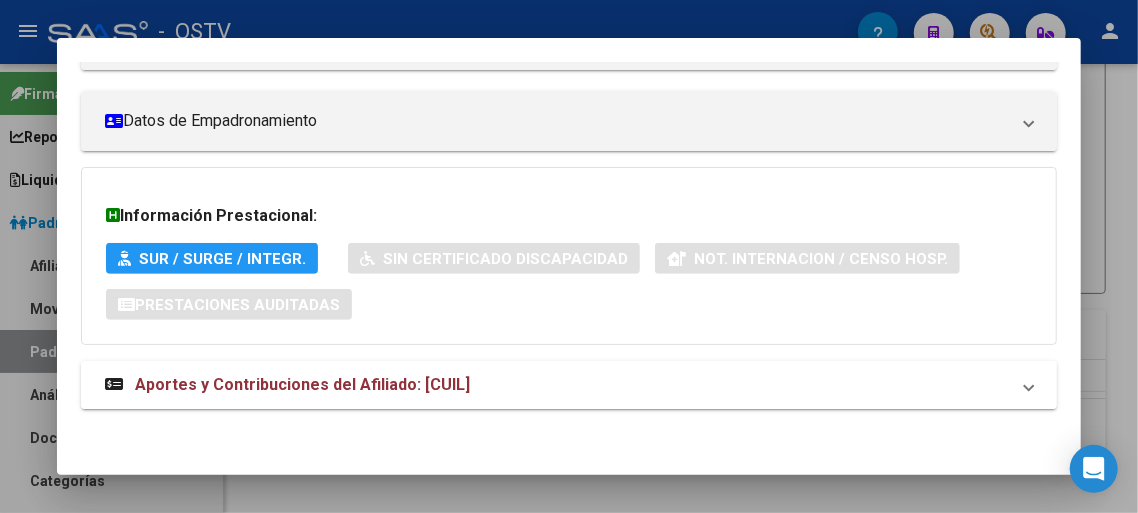 click on "Aportes y Contribuciones del Afiliado: [CUIL]" at bounding box center (302, 384) 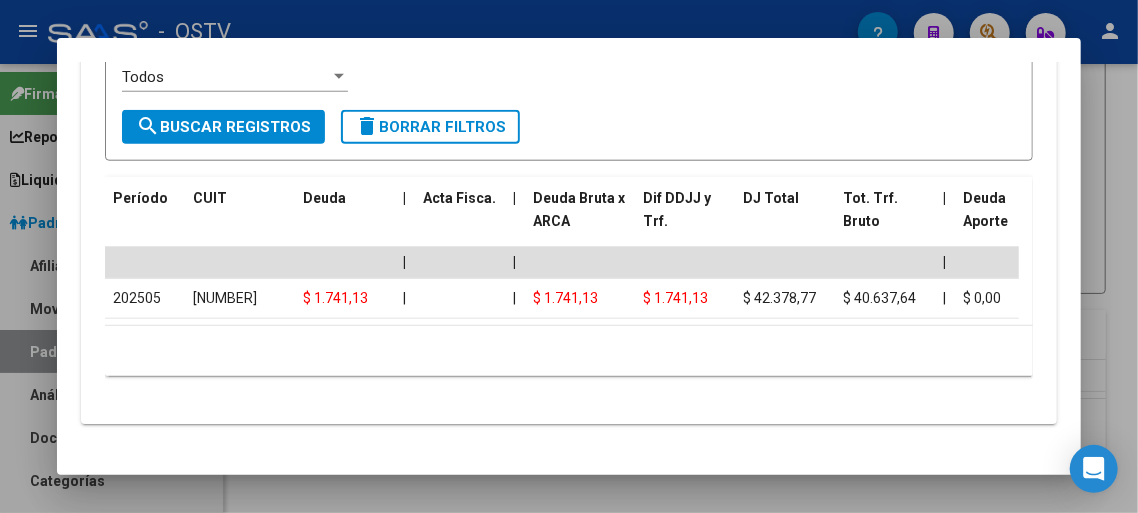 scroll, scrollTop: 929, scrollLeft: 0, axis: vertical 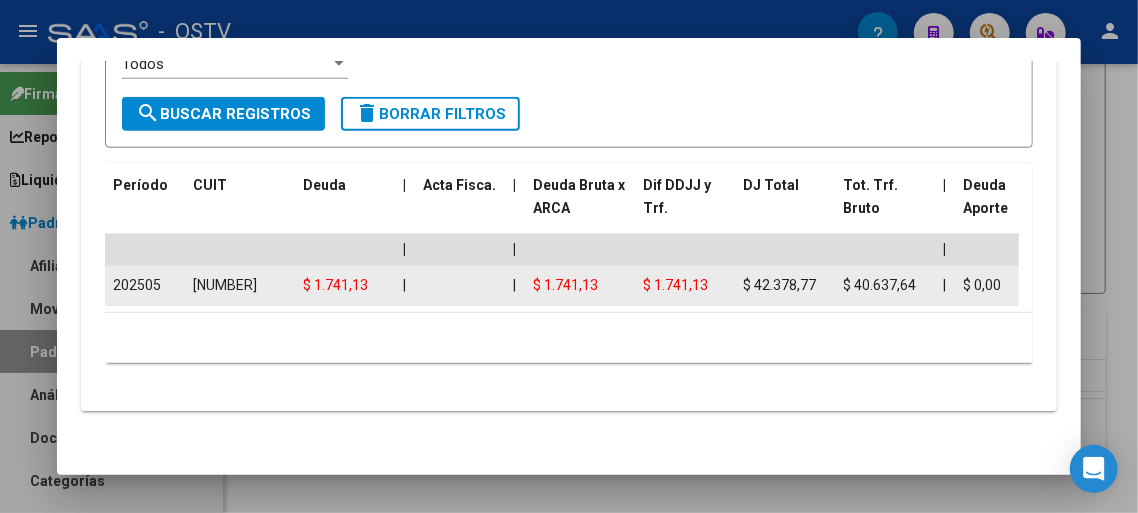 click on "[NUMBER]" 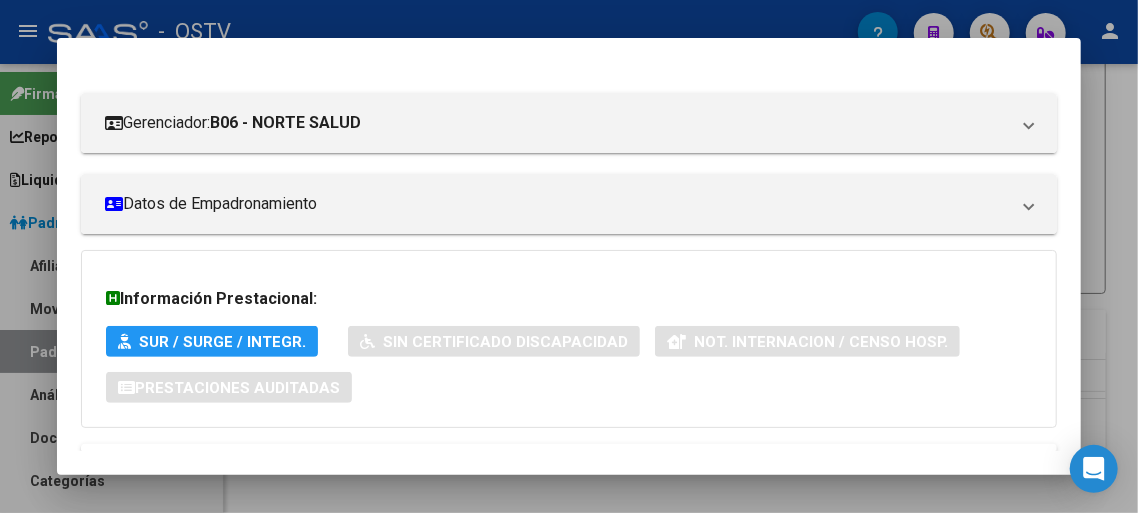 scroll, scrollTop: 429, scrollLeft: 0, axis: vertical 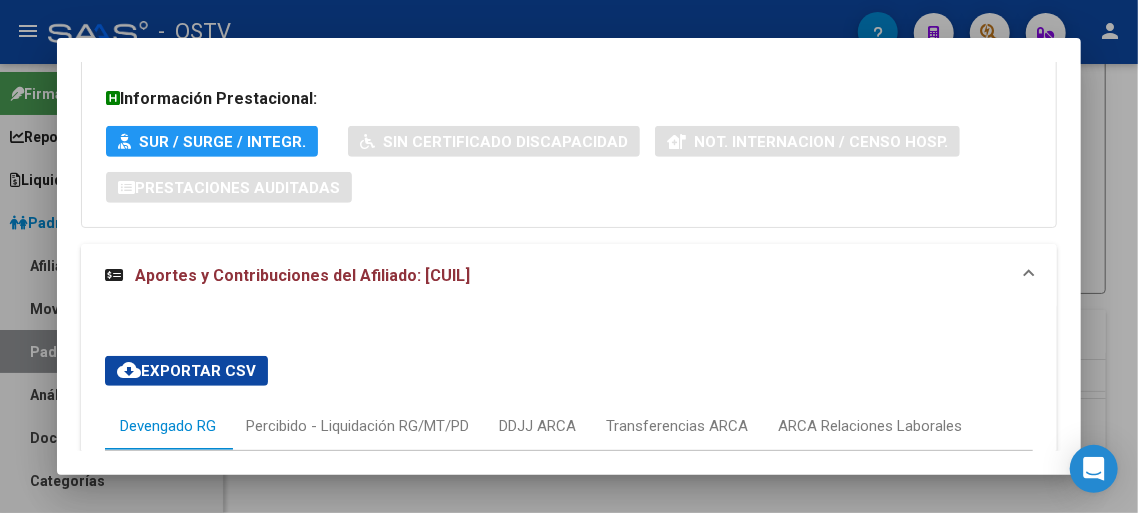 click on "Aportes y Contribuciones del Afiliado: [CUIL]" at bounding box center [302, 275] 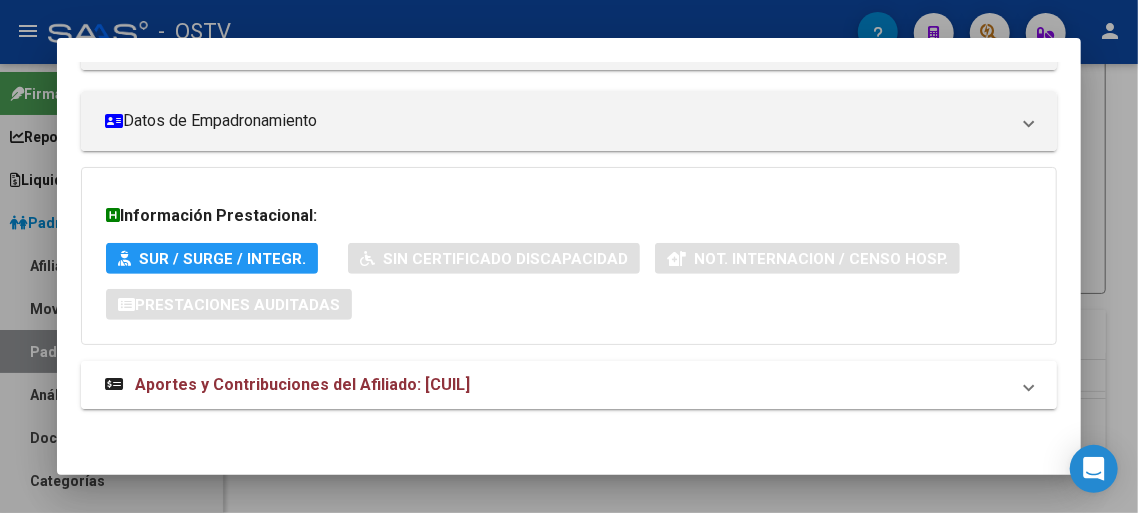scroll, scrollTop: 0, scrollLeft: 0, axis: both 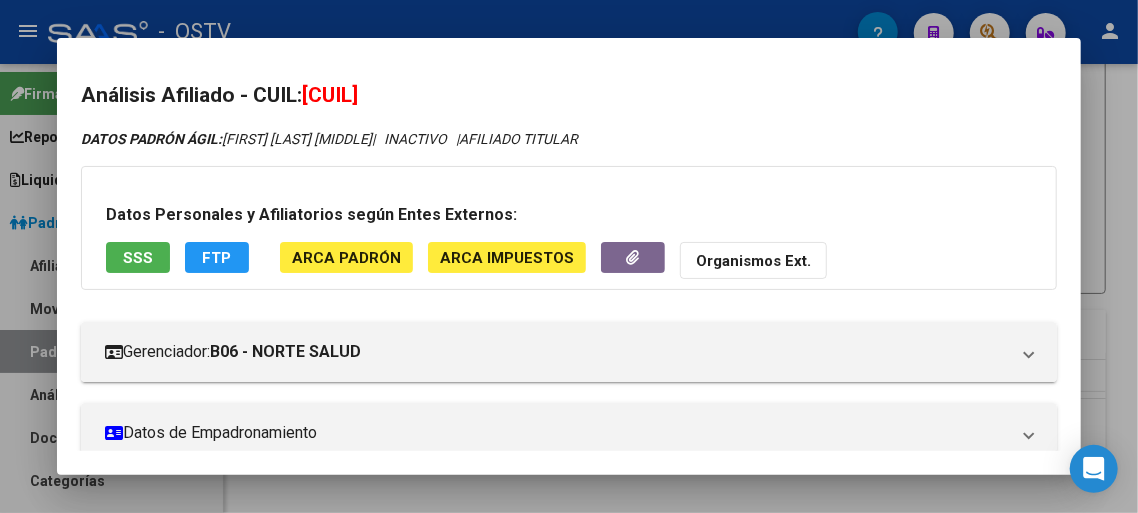 click on "[CUIL]" at bounding box center [330, 95] 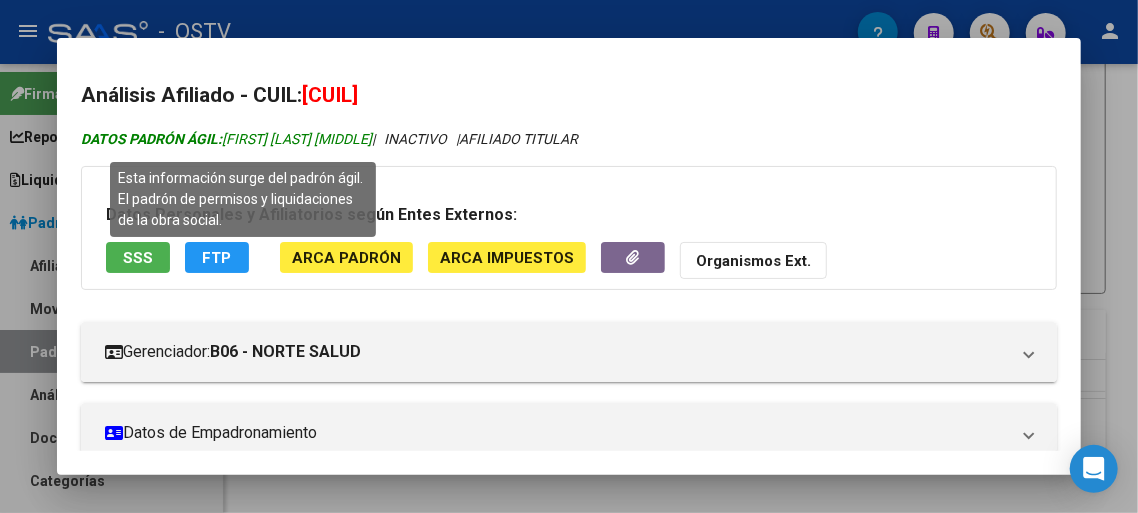 drag, startPoint x: 228, startPoint y: 143, endPoint x: 400, endPoint y: 140, distance: 172.02615 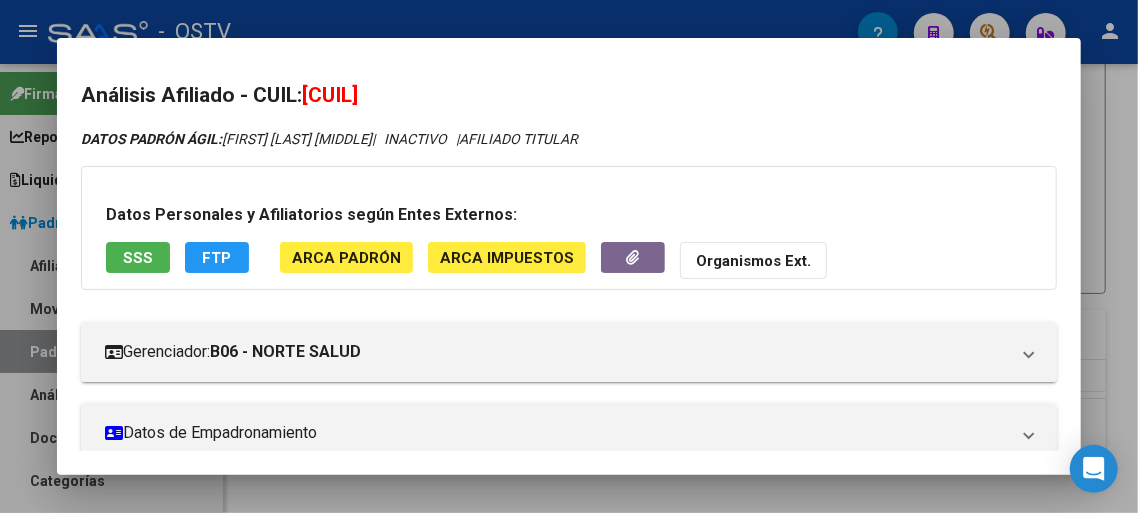 drag, startPoint x: 427, startPoint y: 94, endPoint x: 337, endPoint y: 100, distance: 90.199776 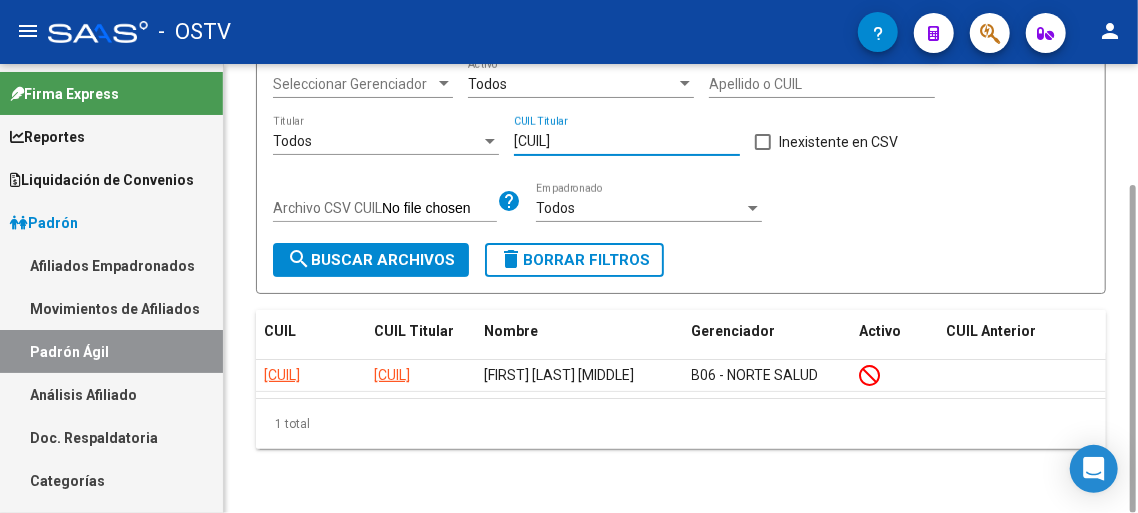 drag, startPoint x: 621, startPoint y: 148, endPoint x: 418, endPoint y: 139, distance: 203.1994 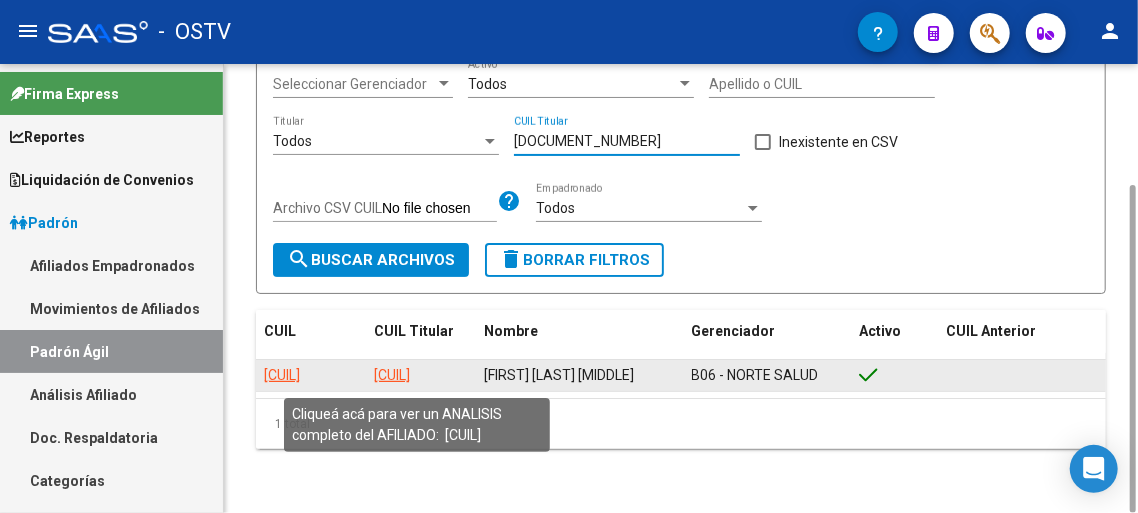 type on "[DOCUMENT_NUMBER]" 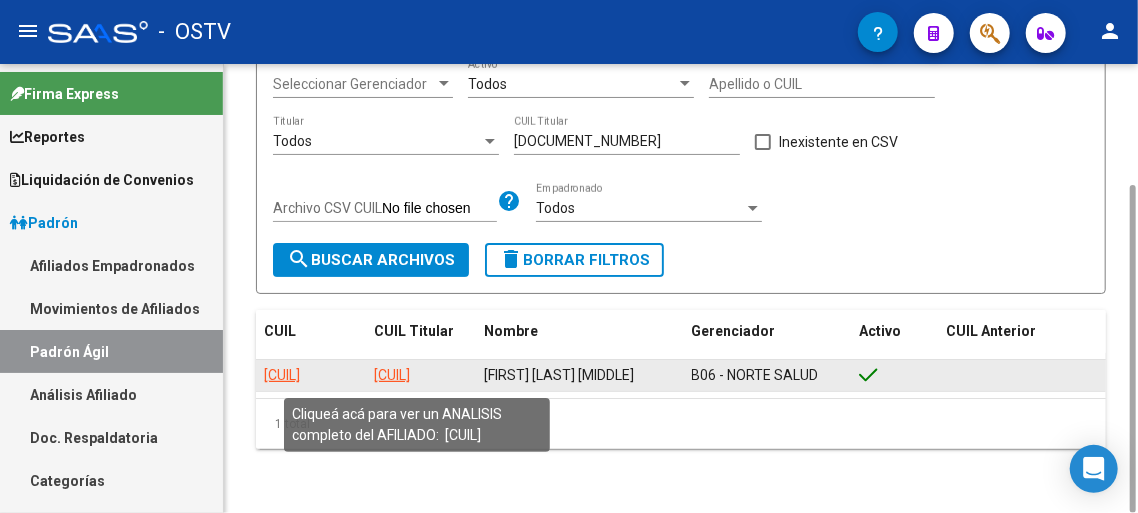 click on "[CUIL]" 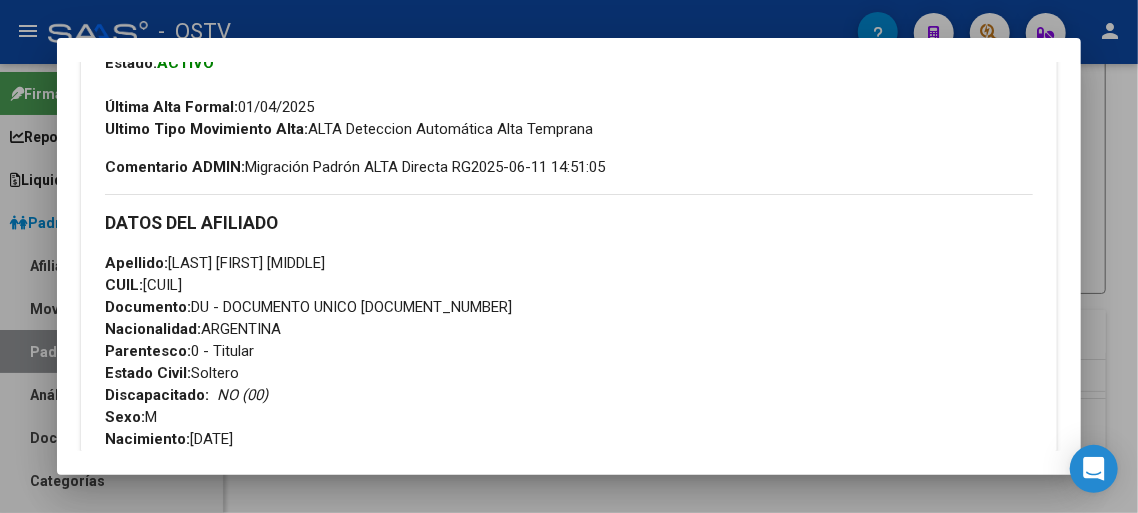 scroll, scrollTop: 600, scrollLeft: 0, axis: vertical 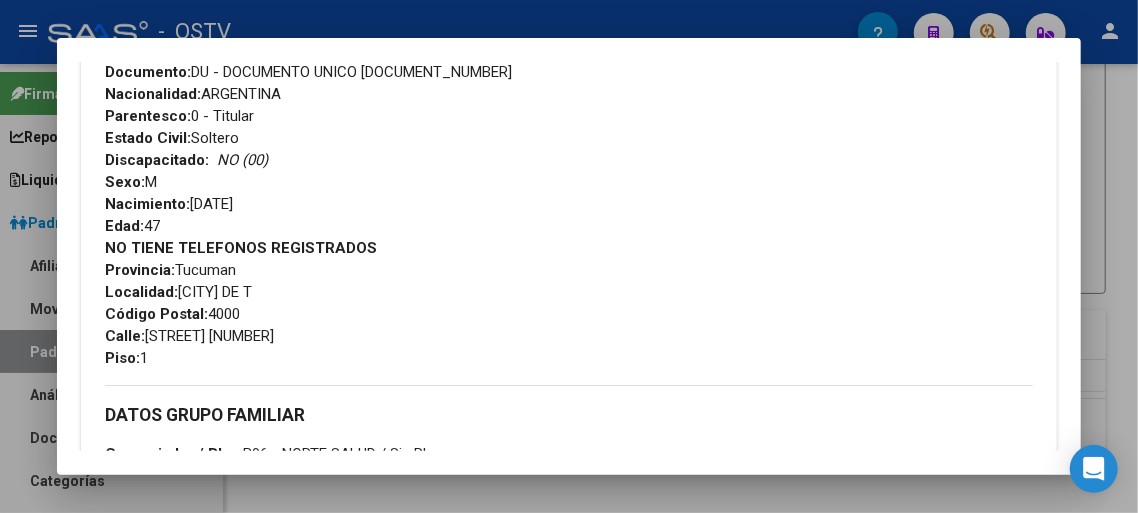 drag, startPoint x: 147, startPoint y: 333, endPoint x: 386, endPoint y: 346, distance: 239.3533 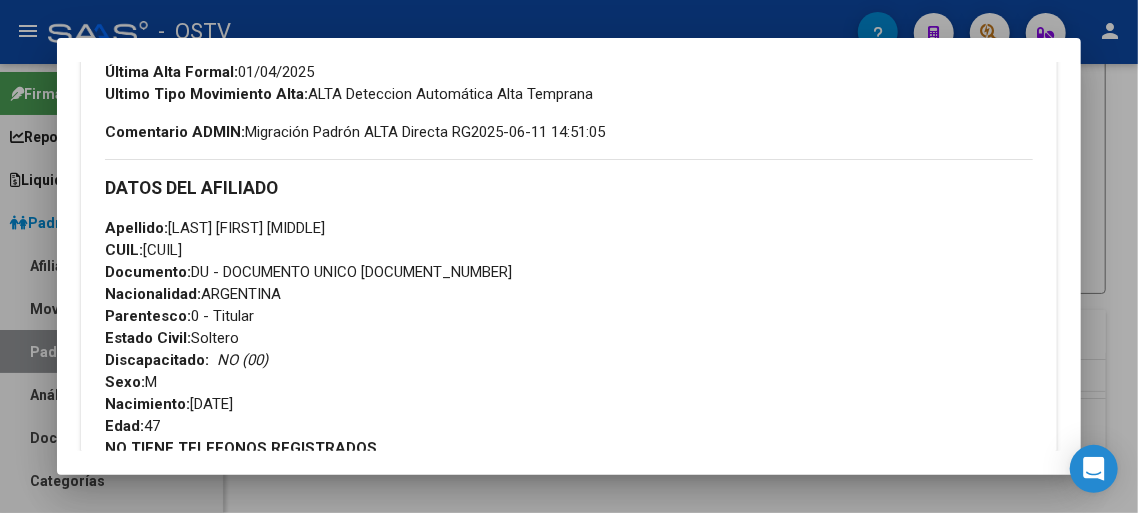 scroll, scrollTop: 700, scrollLeft: 0, axis: vertical 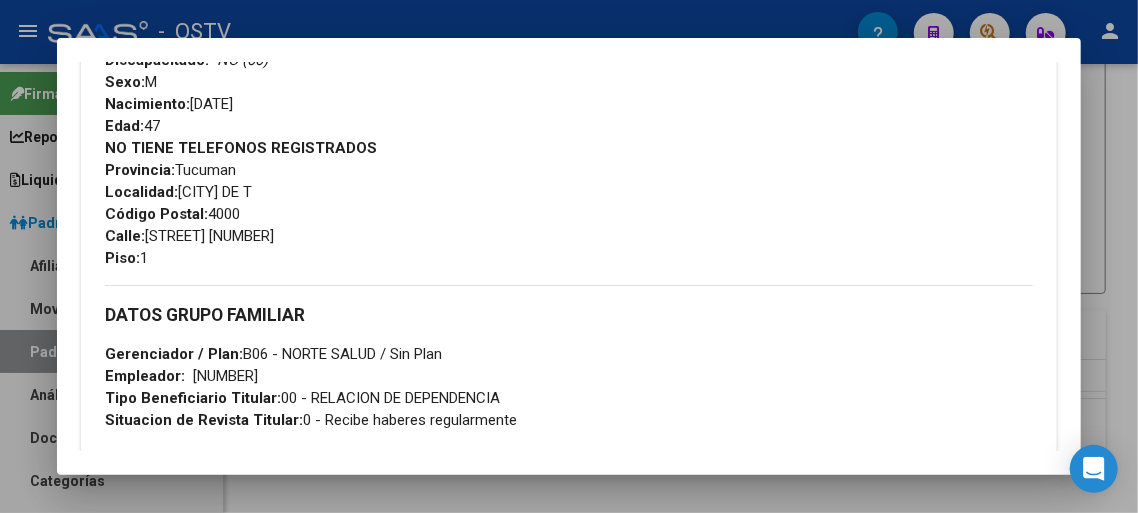 click on "[NUMBER]" at bounding box center (225, 376) 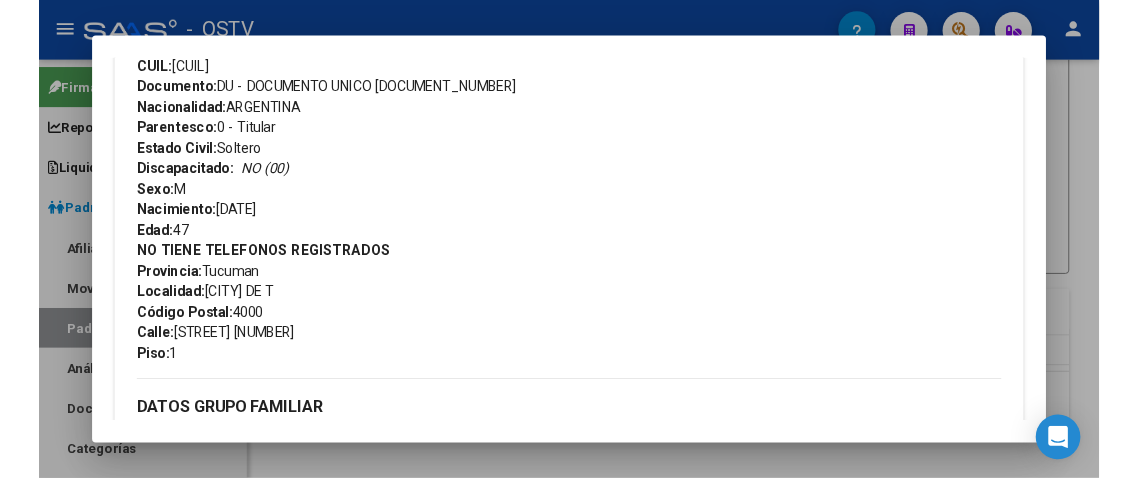 scroll, scrollTop: 700, scrollLeft: 0, axis: vertical 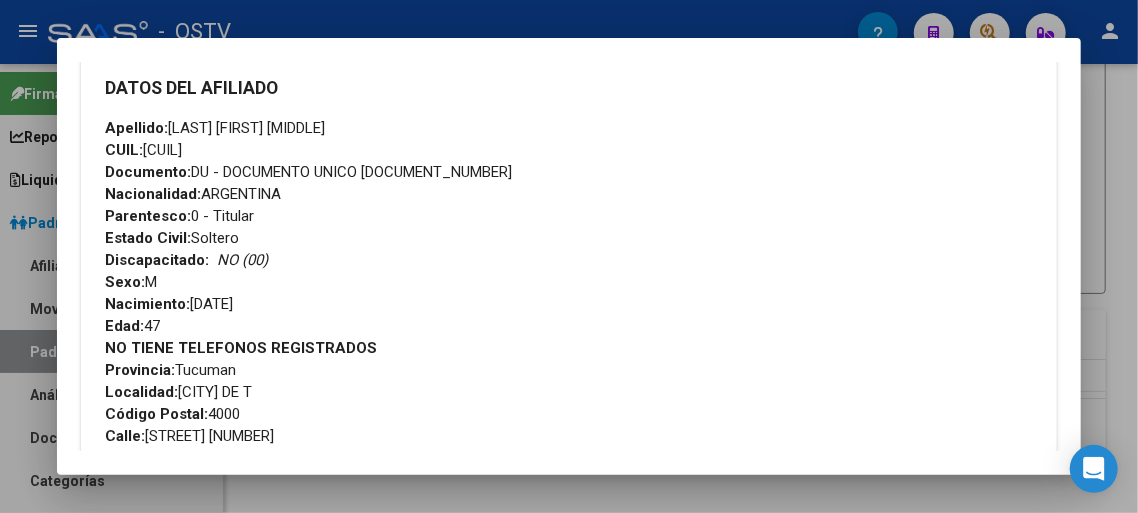 click on "CUIL:  [CUIL]" at bounding box center (143, 150) 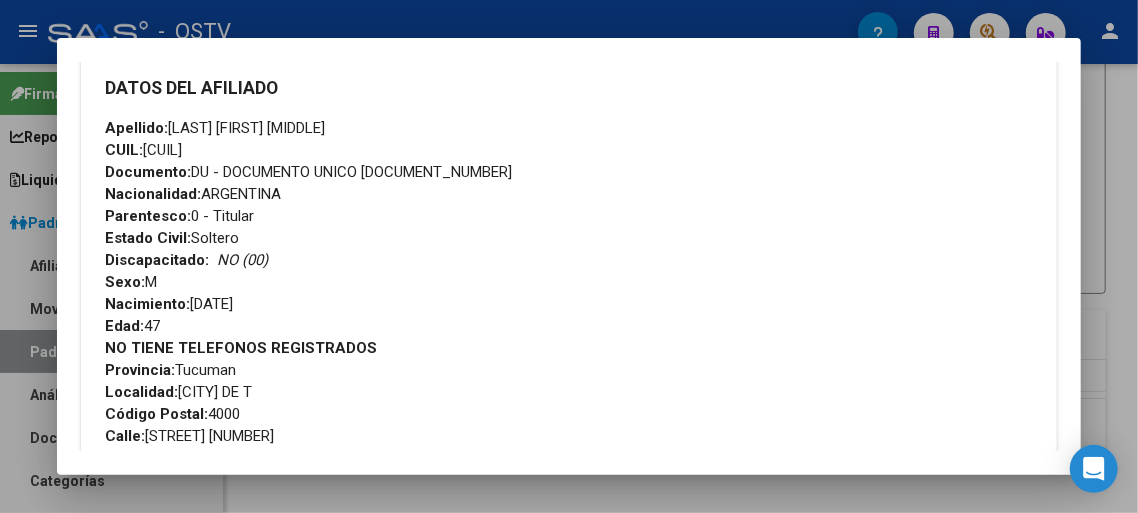 click on "Documento:  DU - DOCUMENTO UNICO [DOCUMENT_NUMBER]" at bounding box center (308, 172) 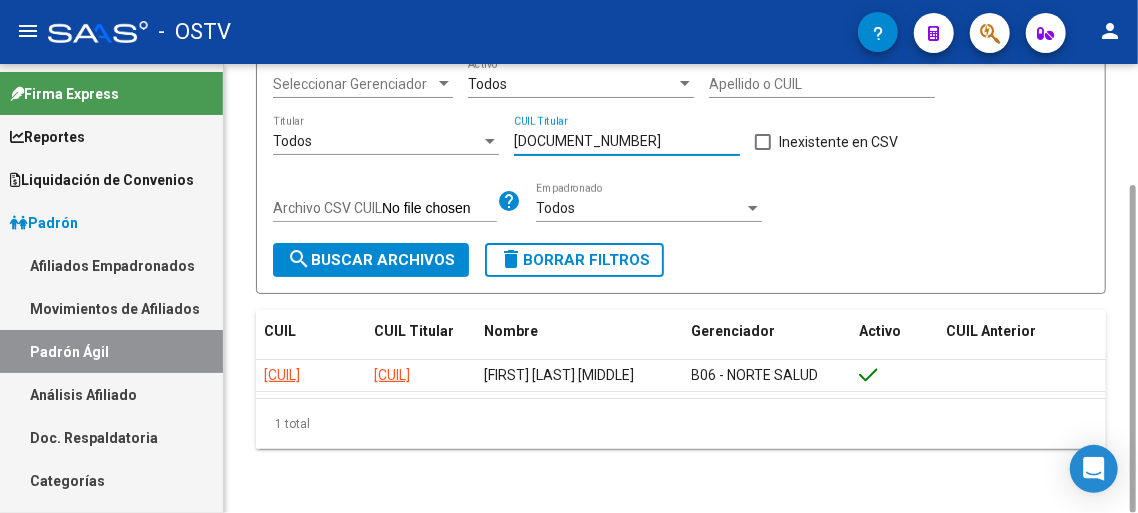 drag, startPoint x: 606, startPoint y: 141, endPoint x: 489, endPoint y: 141, distance: 117 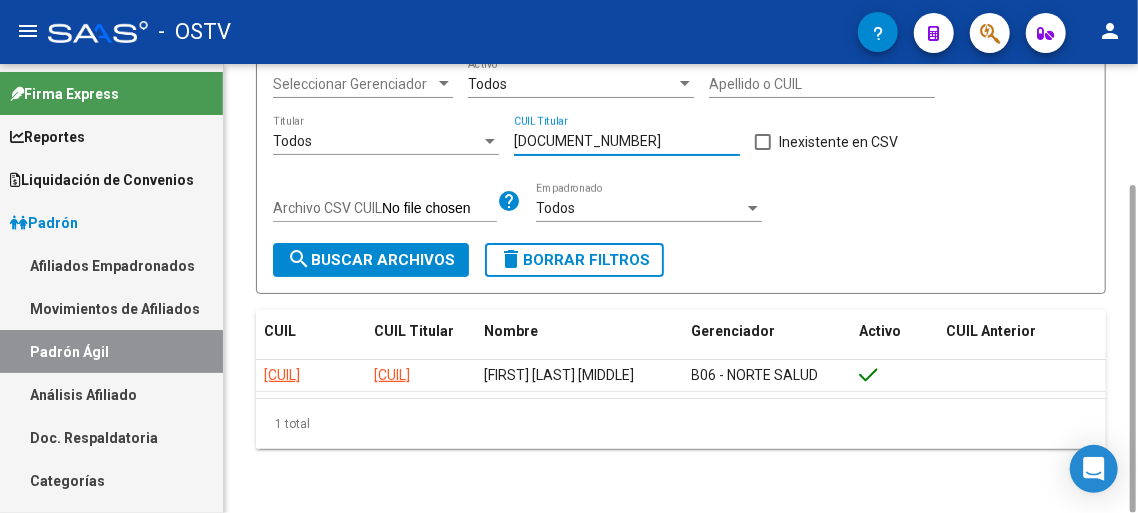 paste on "[NUMBER]" 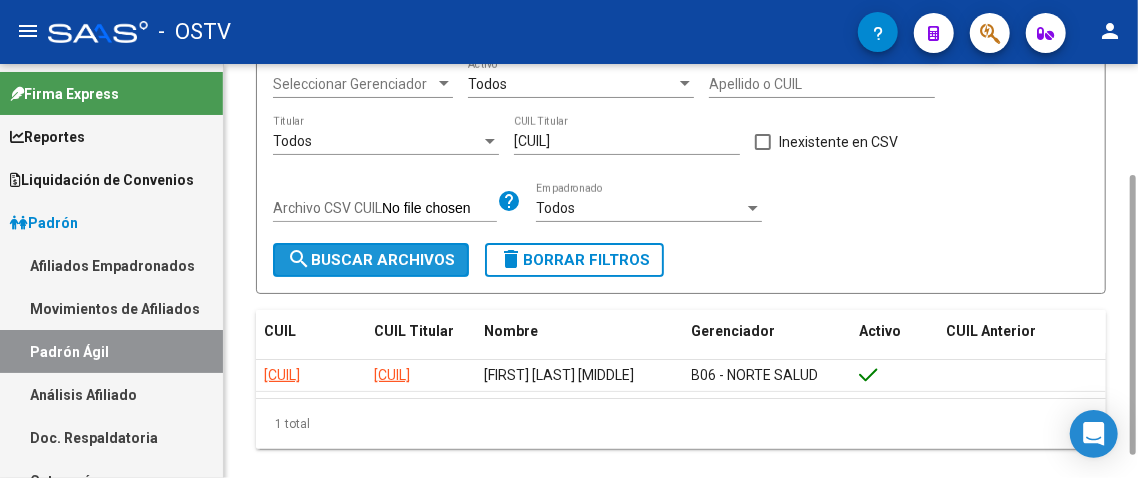 click on "search  Buscar Archivos" 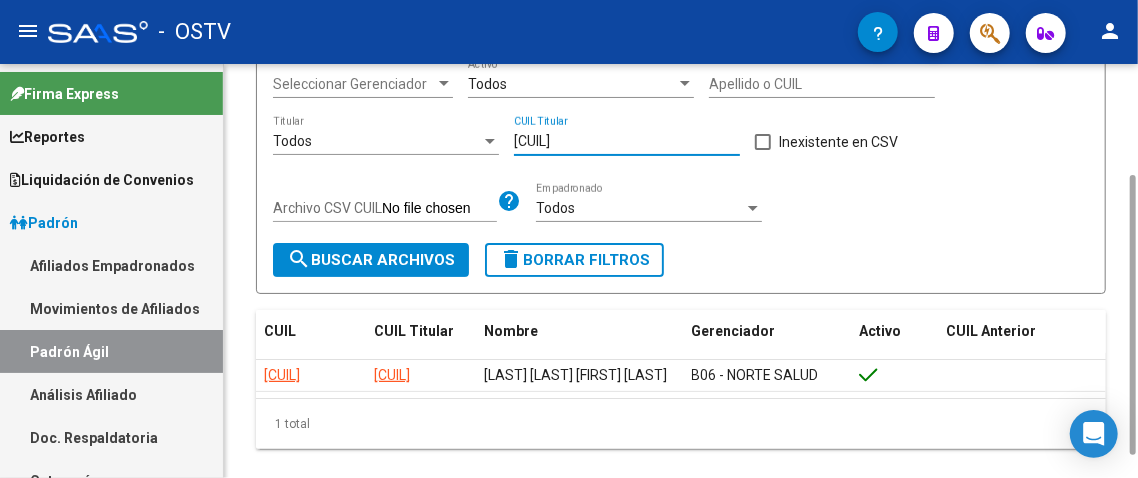 click on "[CUIL]" at bounding box center [627, 141] 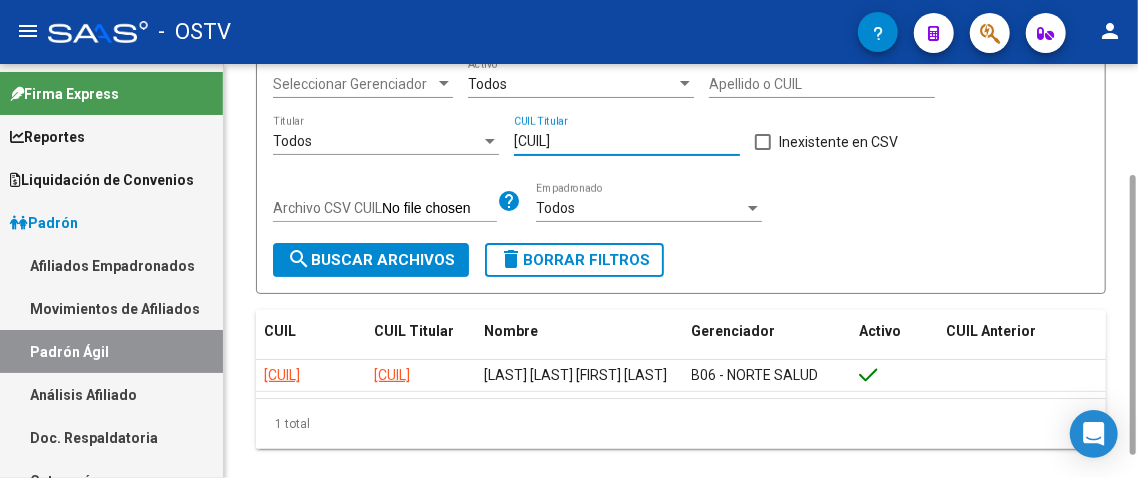 drag, startPoint x: 608, startPoint y: 138, endPoint x: 461, endPoint y: 138, distance: 147 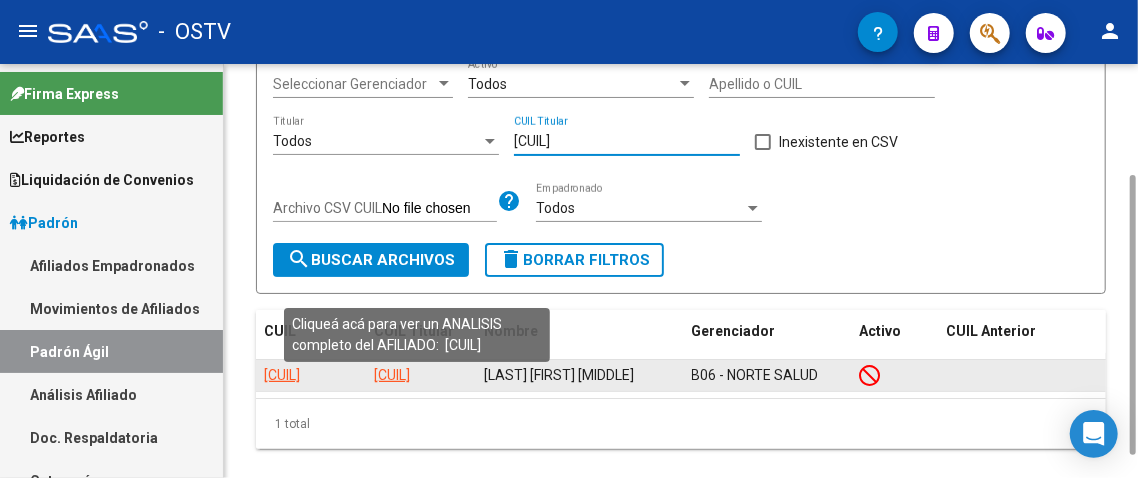 type on "[CUIL]" 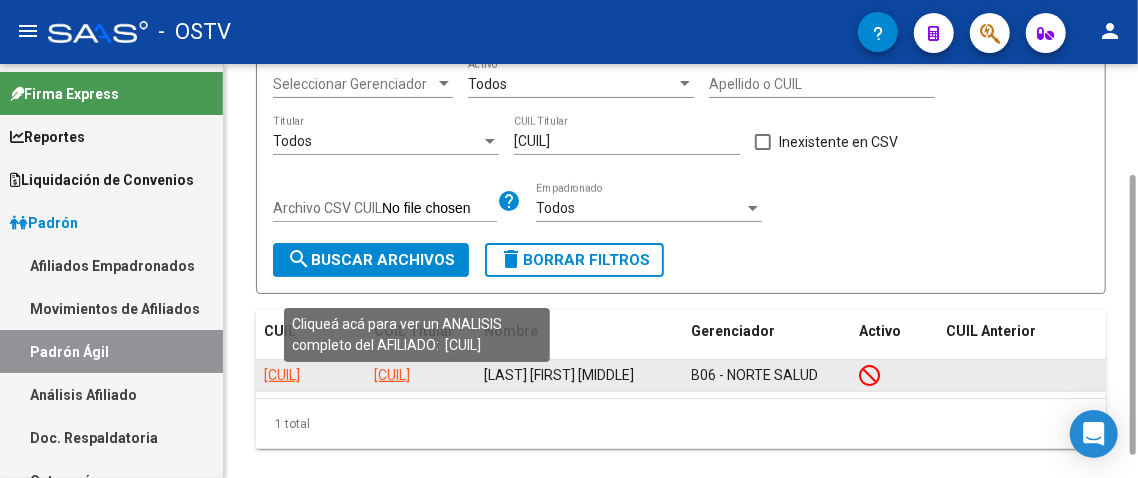 click on "[CUIL]" 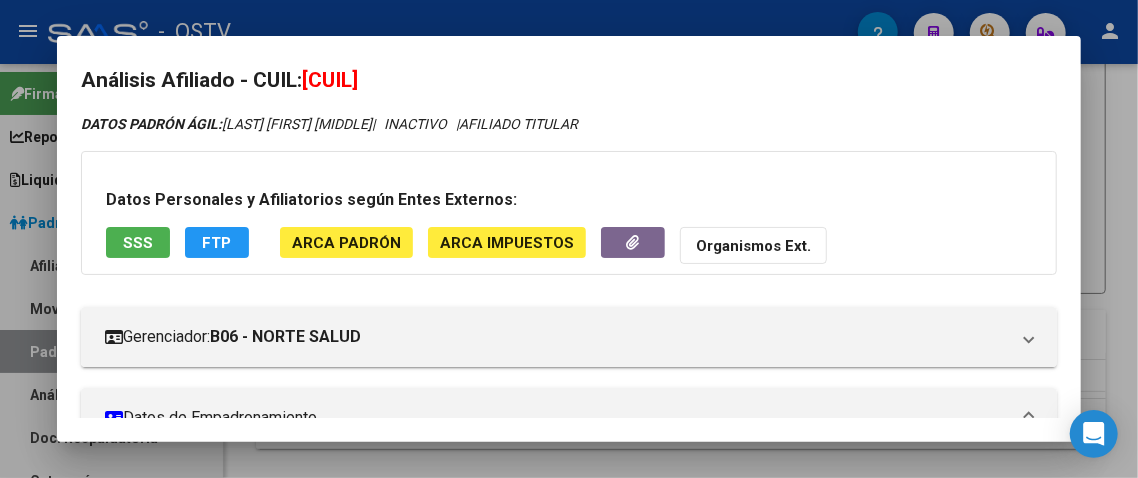 scroll, scrollTop: 0, scrollLeft: 0, axis: both 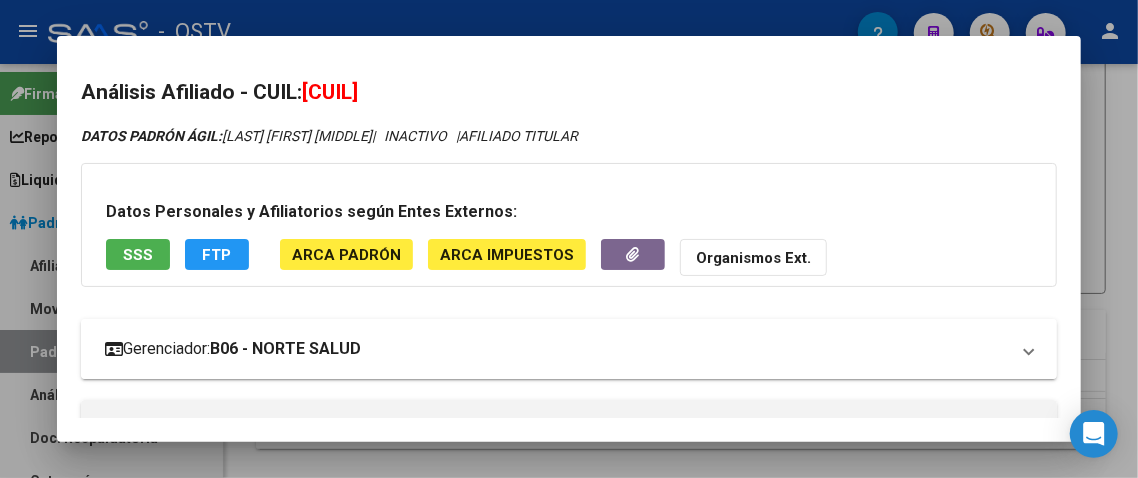 click on "B06 - NORTE SALUD" at bounding box center [285, 349] 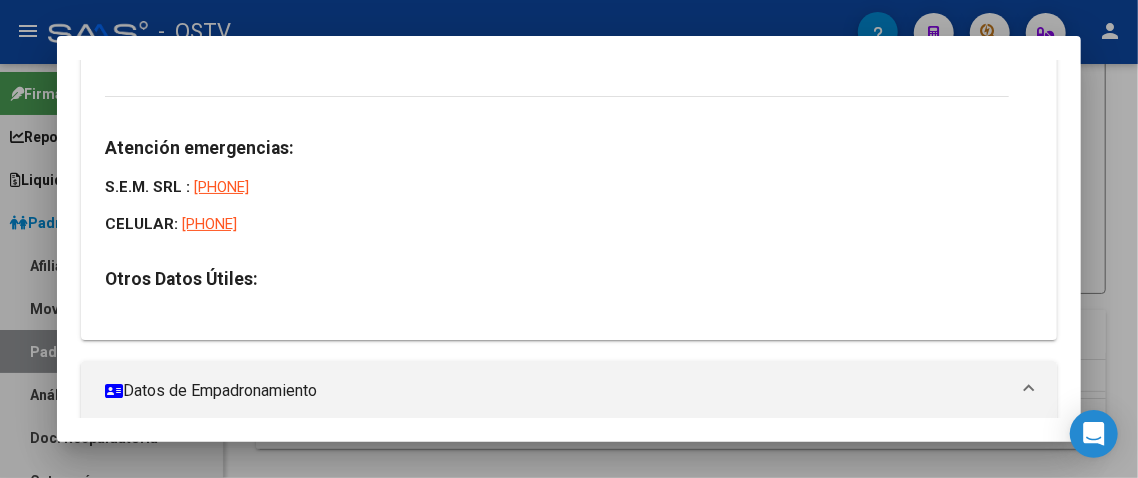 scroll, scrollTop: 600, scrollLeft: 0, axis: vertical 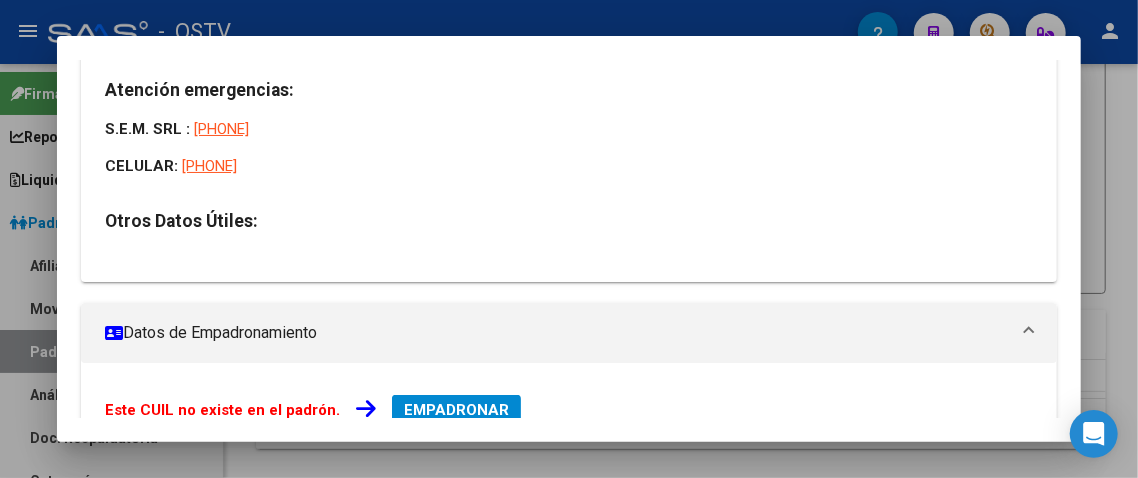 click on "Datos de Empadronamiento" at bounding box center (557, 333) 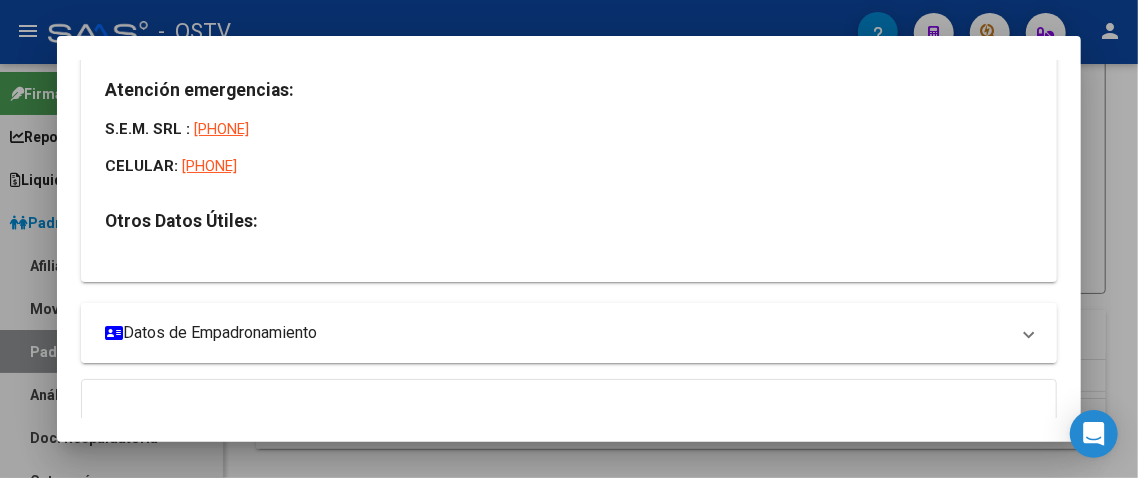 scroll, scrollTop: 843, scrollLeft: 0, axis: vertical 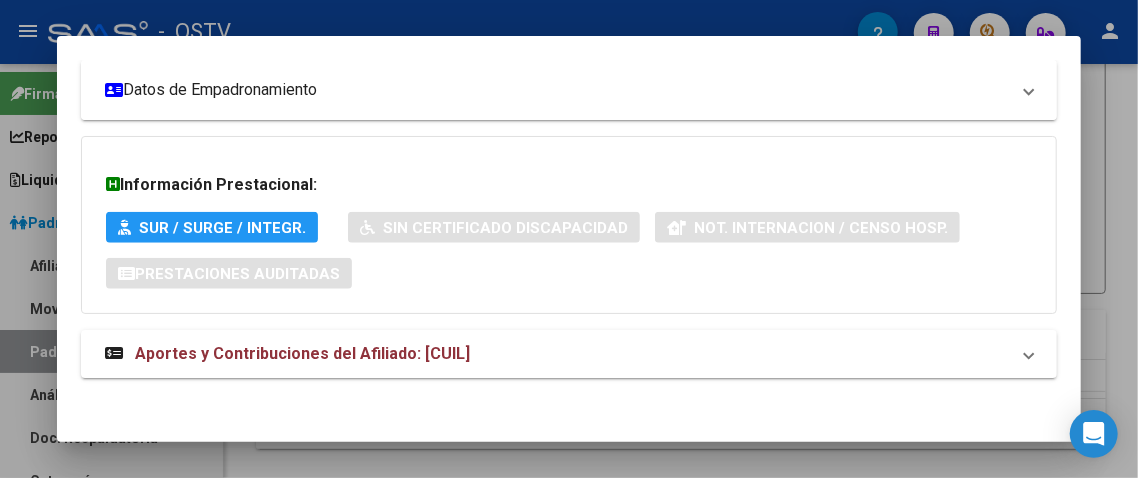 click on "Datos de Empadronamiento" at bounding box center (557, 90) 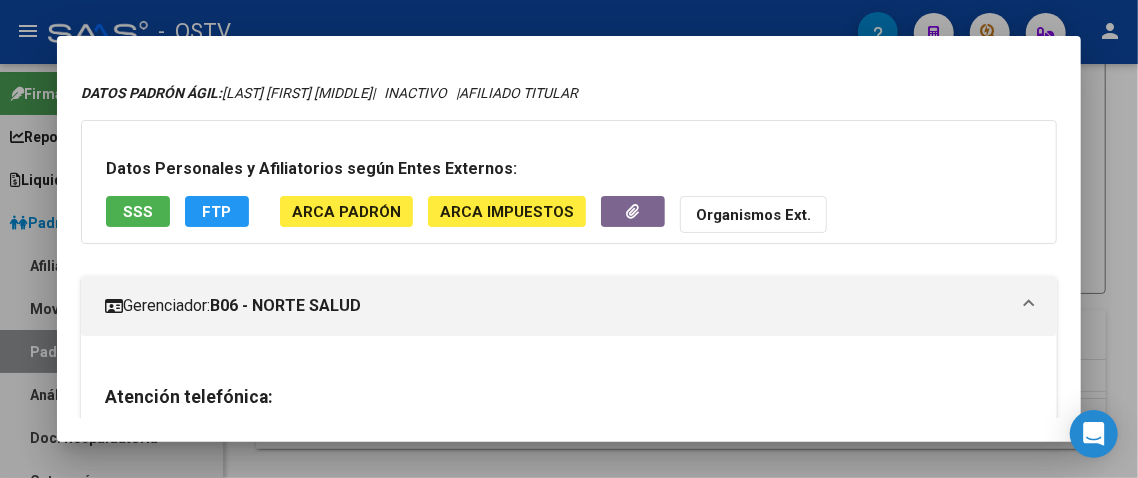 scroll, scrollTop: 0, scrollLeft: 0, axis: both 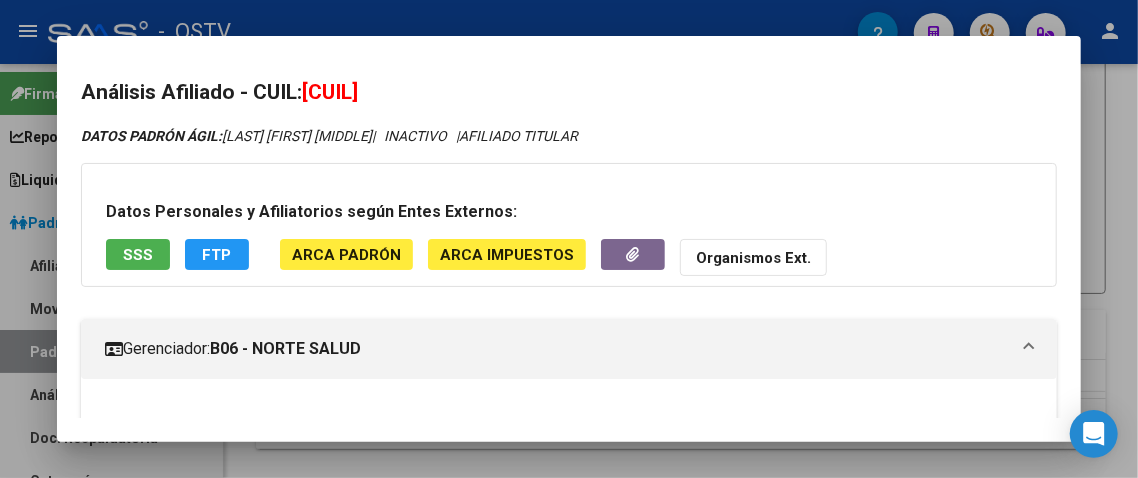 click on "[CUIL]" at bounding box center (330, 92) 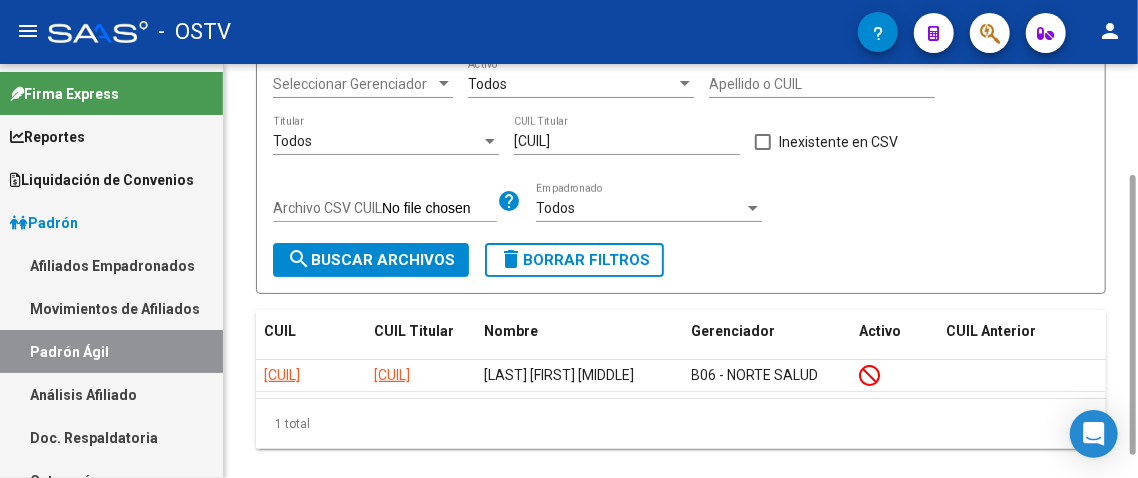 drag, startPoint x: 623, startPoint y: 133, endPoint x: 526, endPoint y: 143, distance: 97.5141 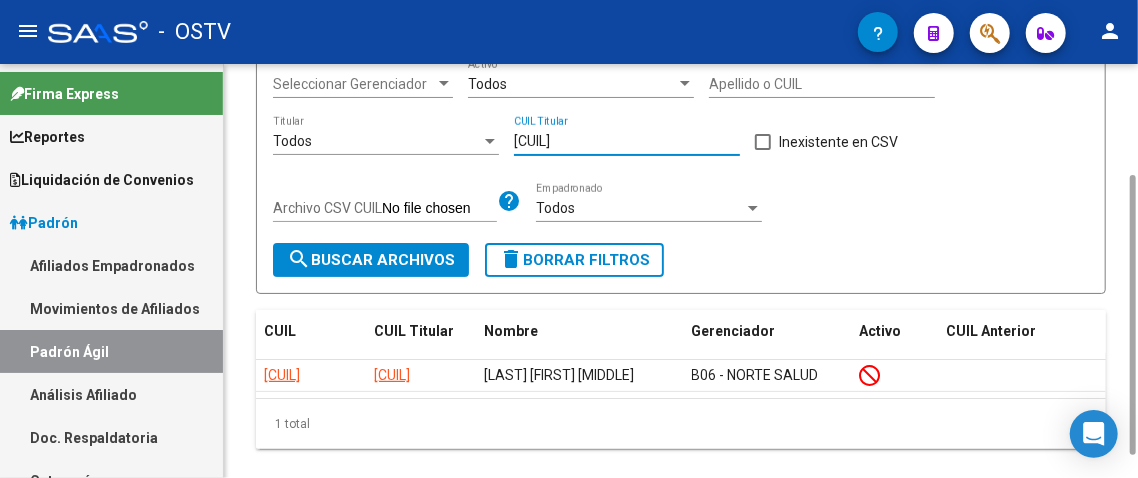 drag, startPoint x: 622, startPoint y: 143, endPoint x: 322, endPoint y: 144, distance: 300.00168 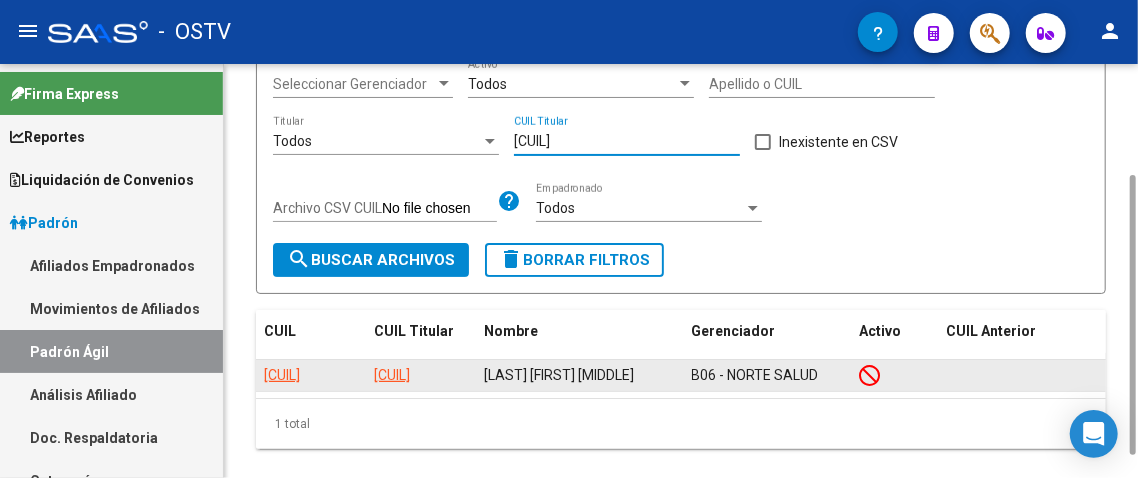 type on "[CUIL]" 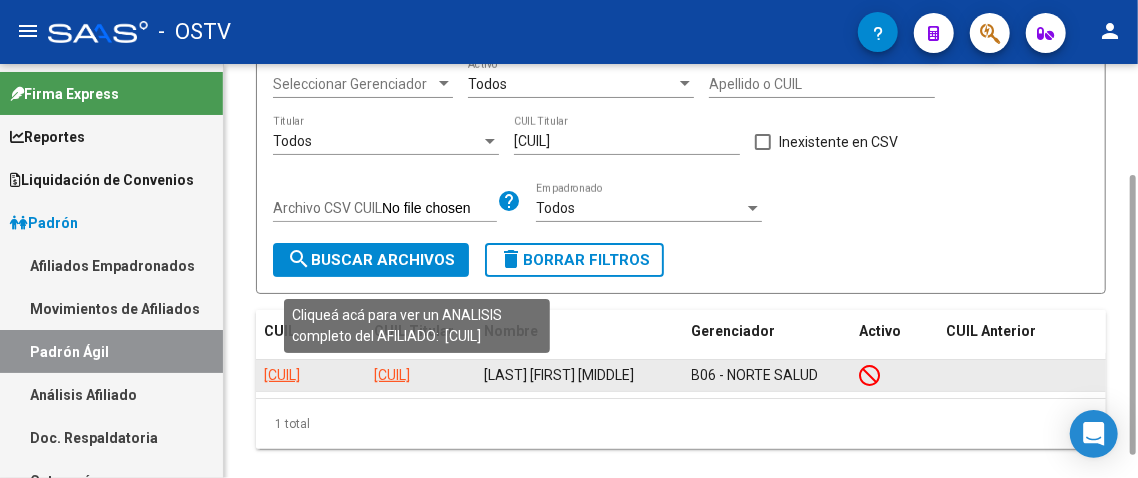 click on "[CUIL]" 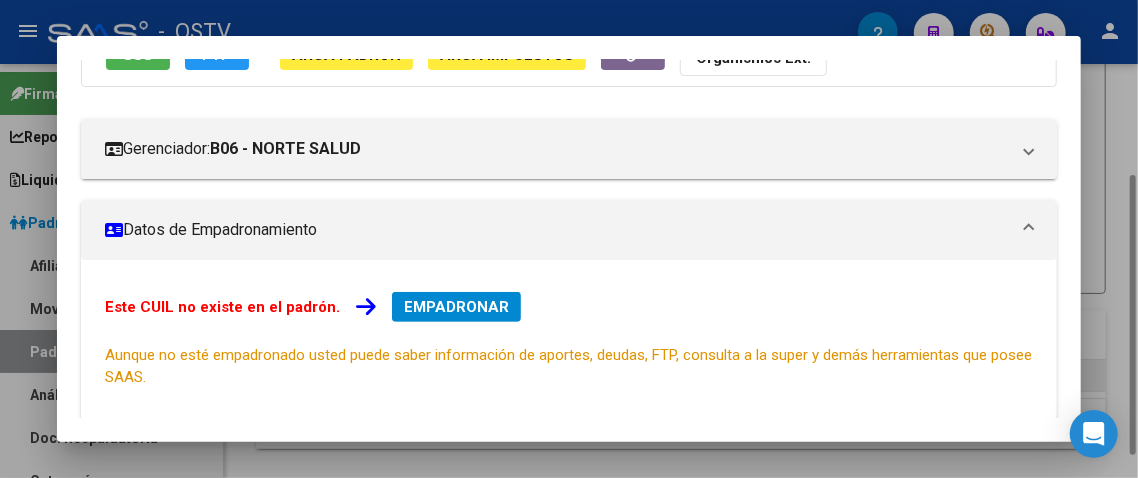 scroll, scrollTop: 100, scrollLeft: 0, axis: vertical 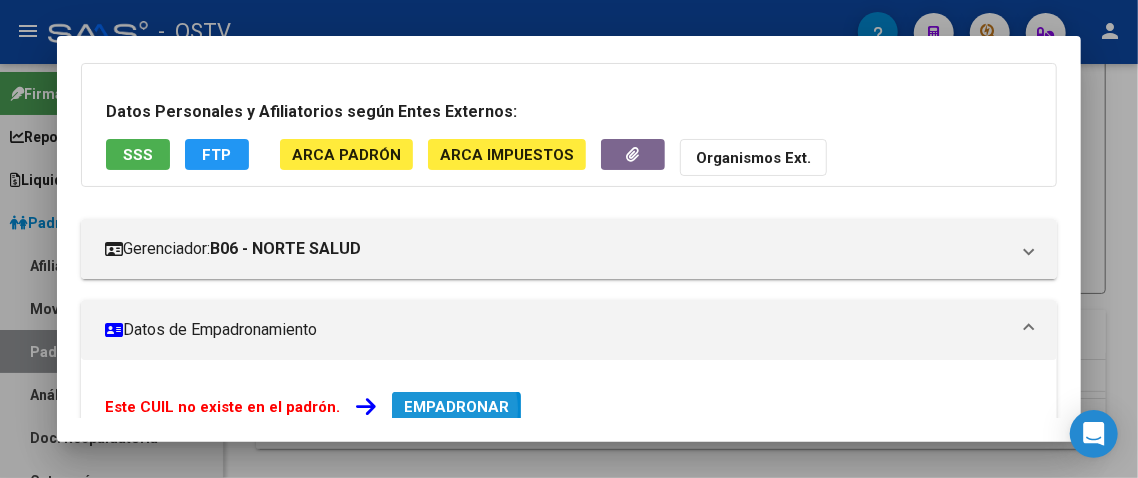 click on "EMPADRONAR" at bounding box center (456, 407) 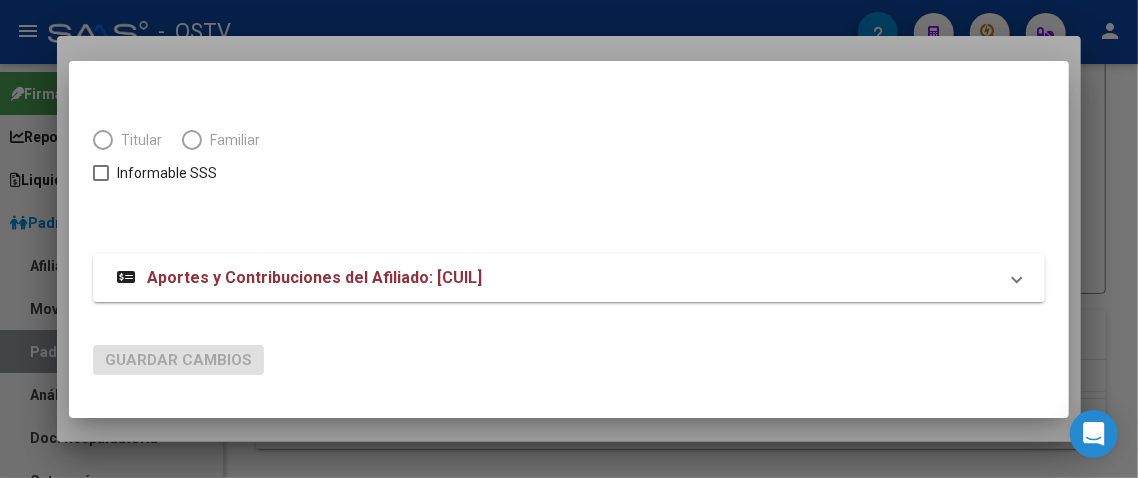 click at bounding box center [103, 140] 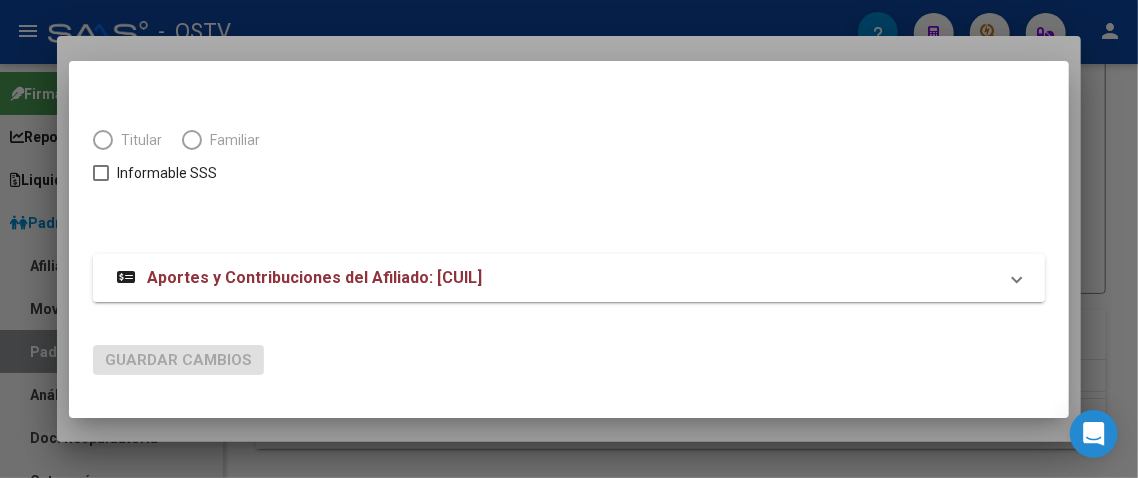 click on "Aportes y Contribuciones del Afiliado: [CUIL]" at bounding box center [569, 278] 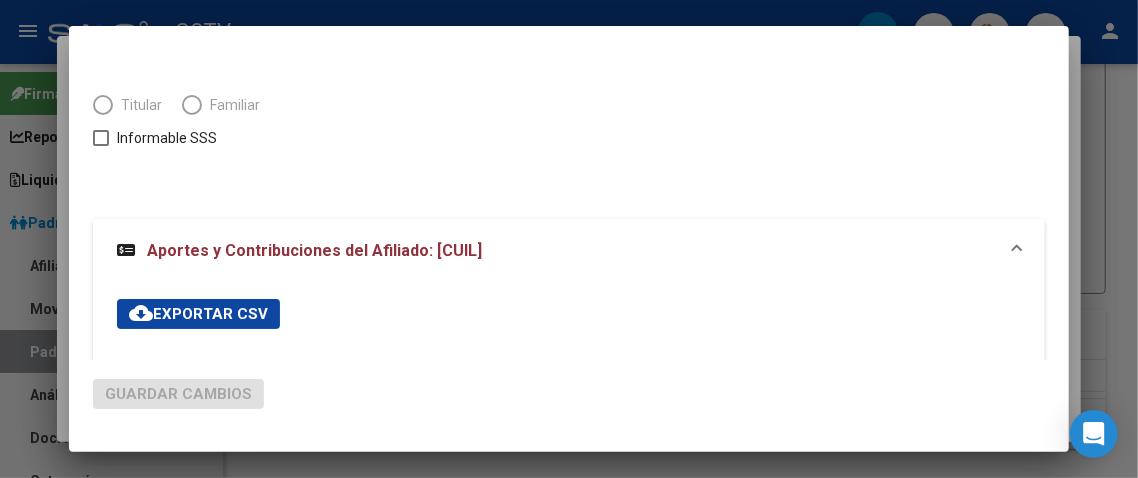 click at bounding box center (103, 105) 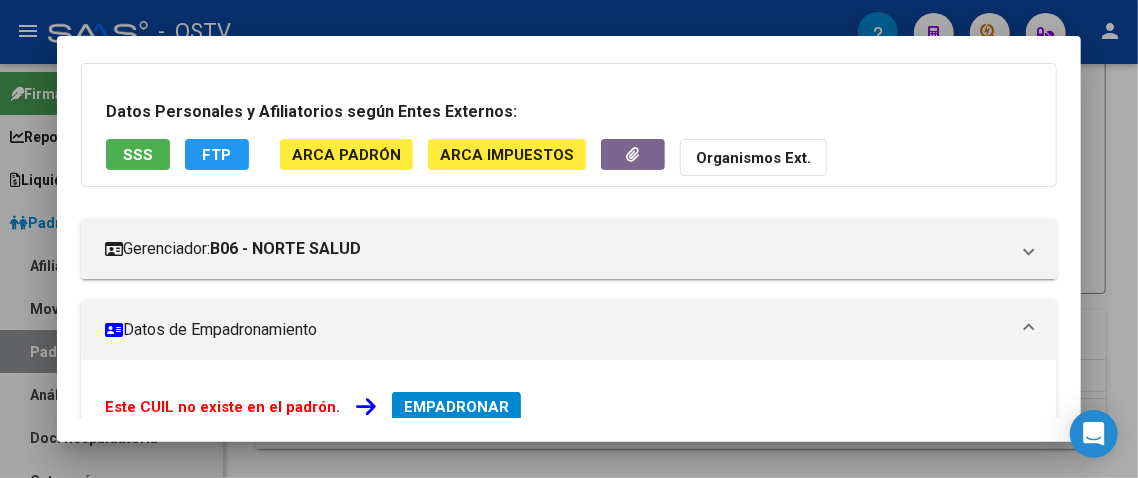 click on "Datos de Empadronamiento" at bounding box center (557, 330) 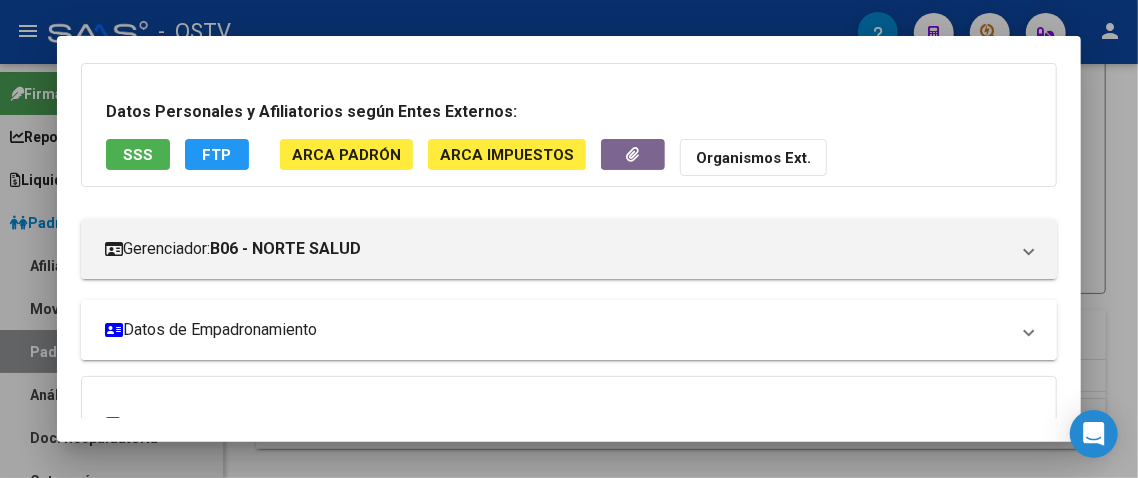 click on "Datos de Empadronamiento" at bounding box center [557, 330] 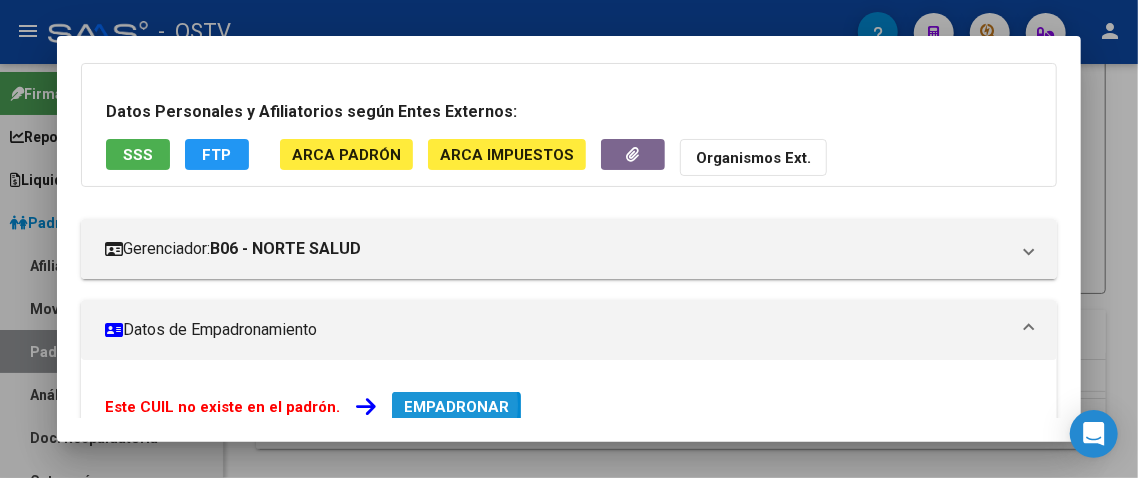 click on "EMPADRONAR" at bounding box center [456, 407] 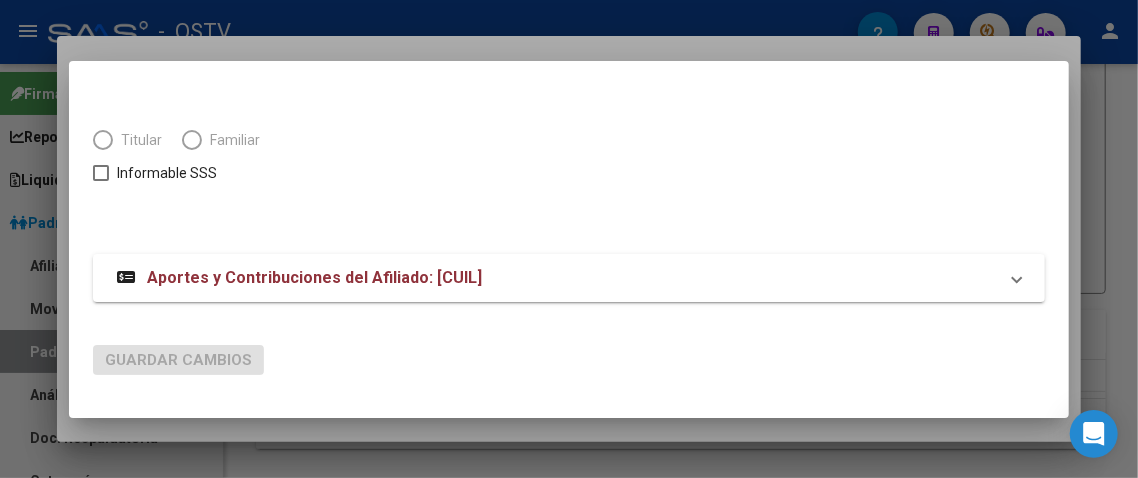 click at bounding box center (101, 173) 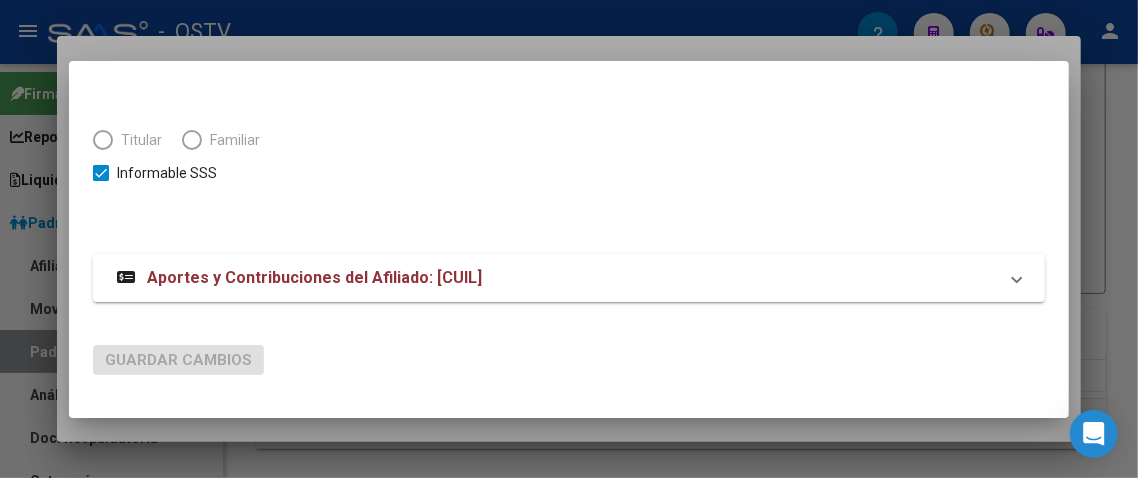 click at bounding box center (103, 140) 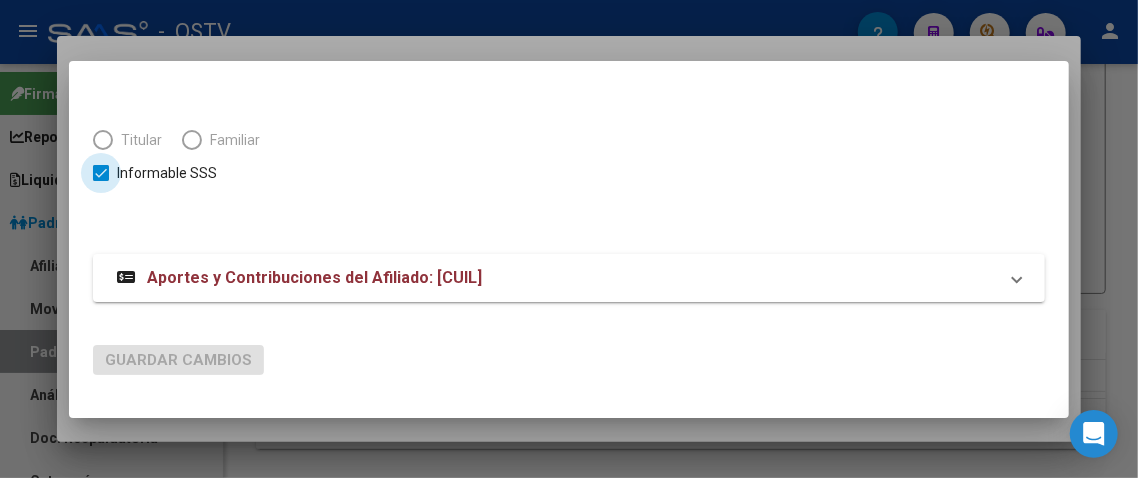 click on "Informable SSS" at bounding box center (167, 173) 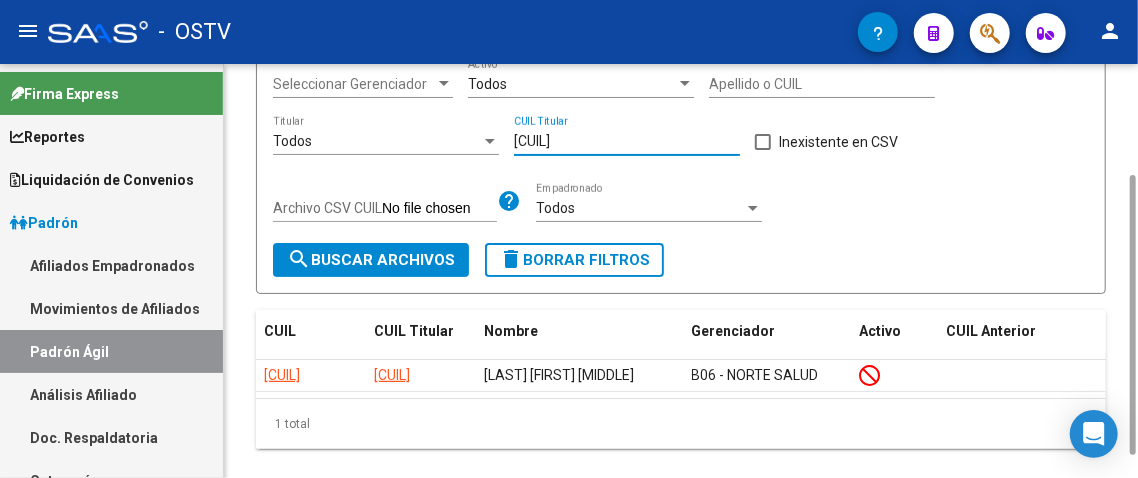 drag, startPoint x: 618, startPoint y: 141, endPoint x: 426, endPoint y: 167, distance: 193.75243 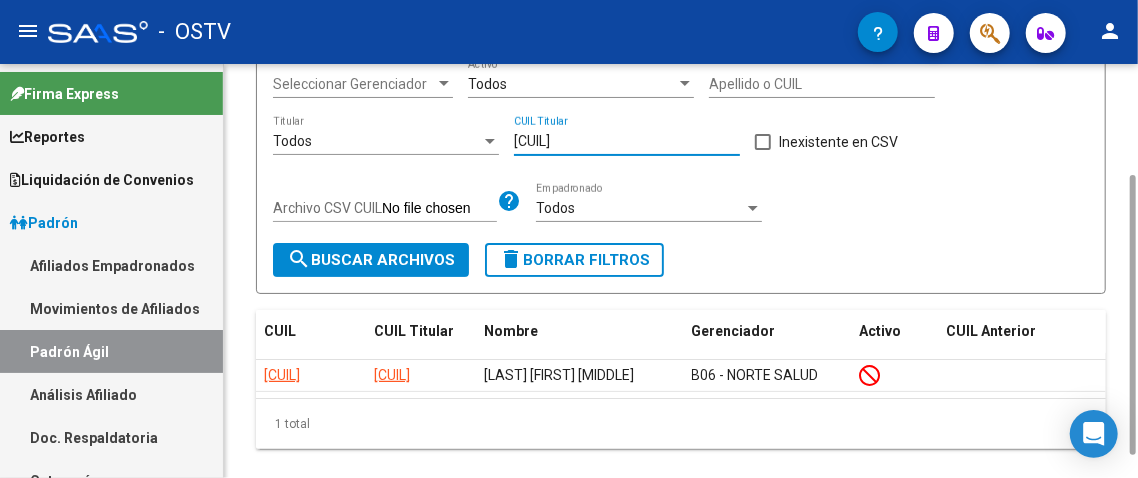 paste on "[CUIL]" 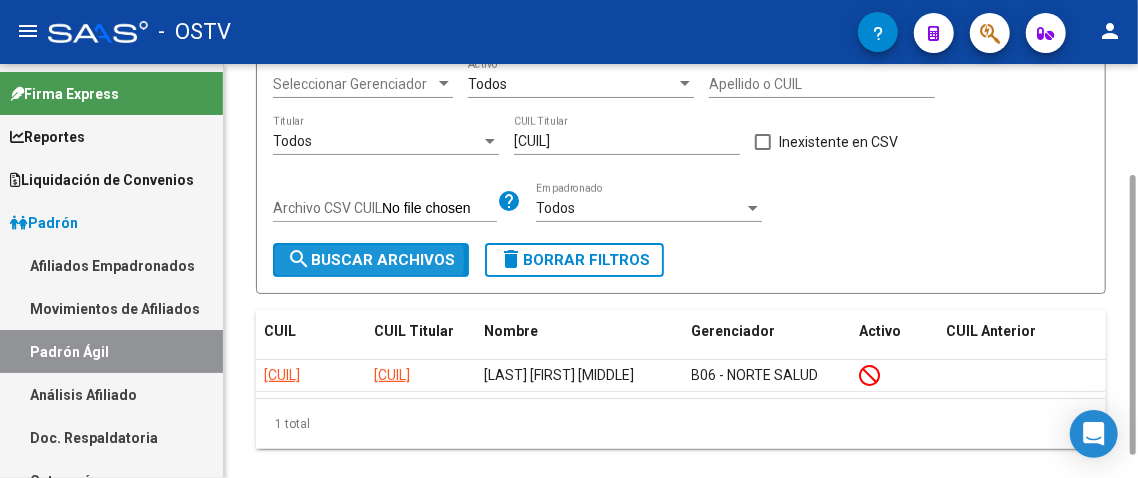 click on "search  Buscar Archivos" 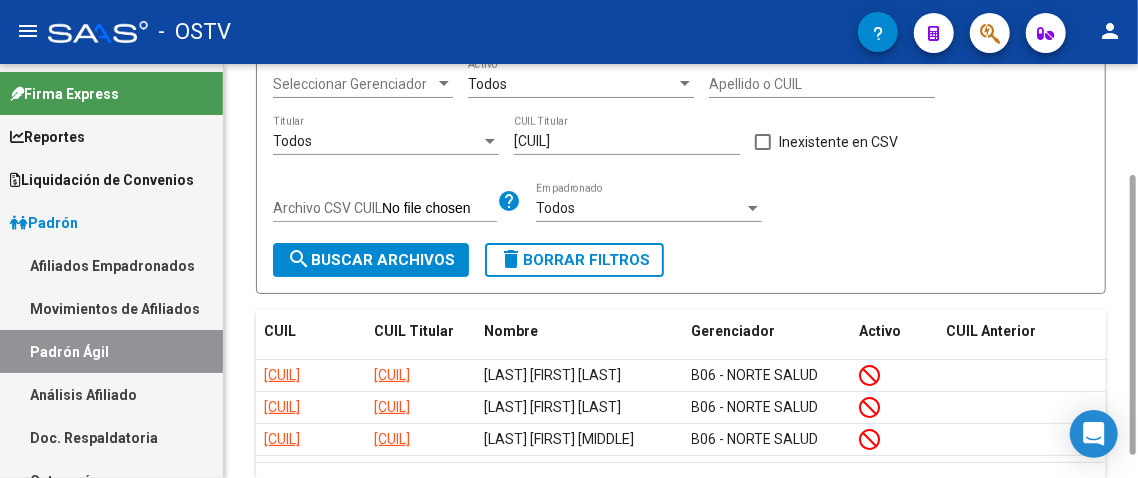 scroll, scrollTop: 281, scrollLeft: 0, axis: vertical 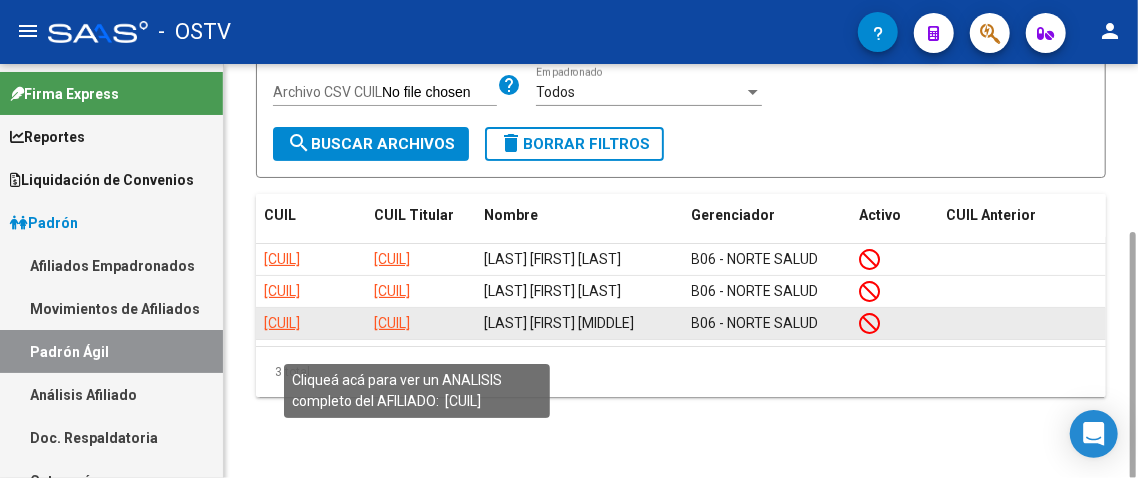 click on "[CUIL]" 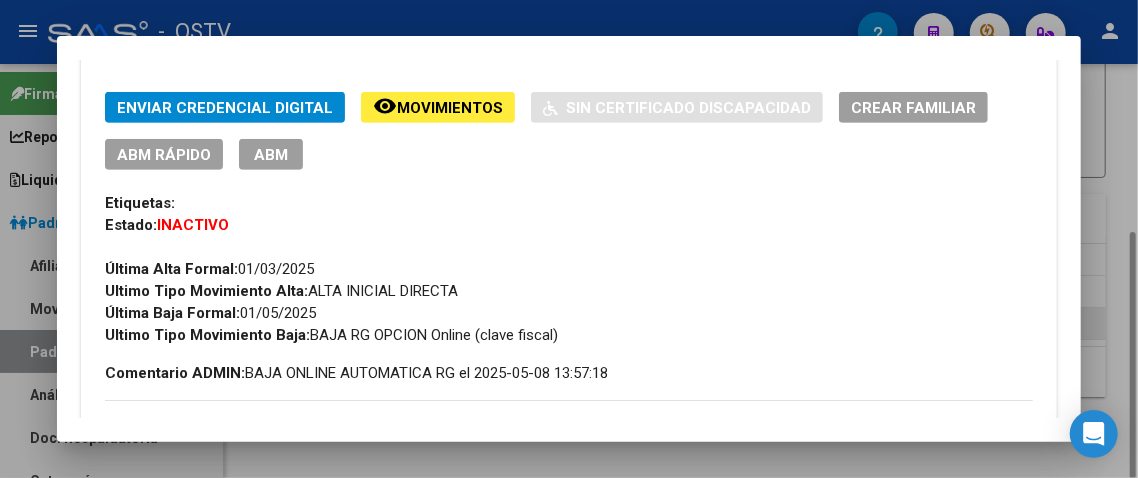 scroll, scrollTop: 500, scrollLeft: 0, axis: vertical 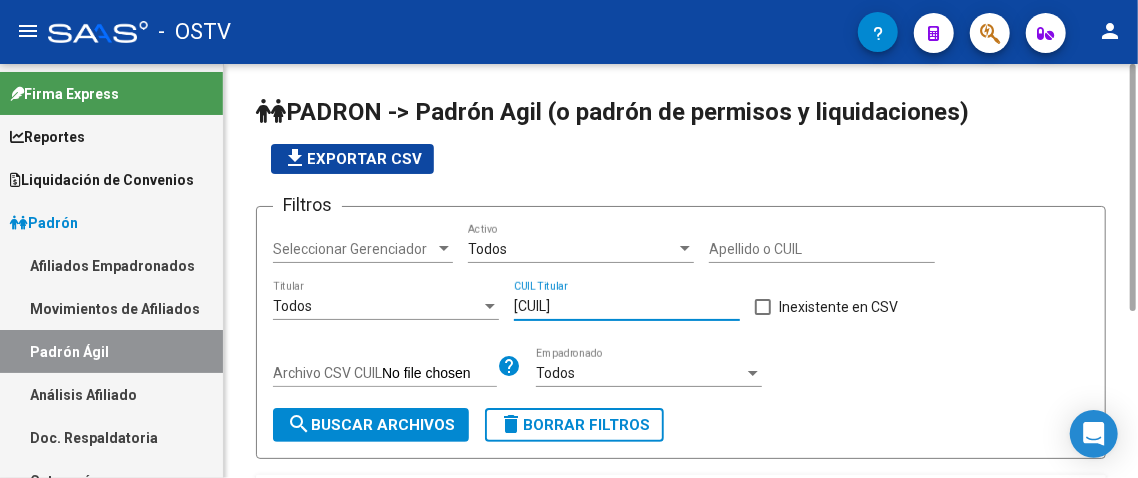 drag, startPoint x: 595, startPoint y: 303, endPoint x: 420, endPoint y: 318, distance: 175.64168 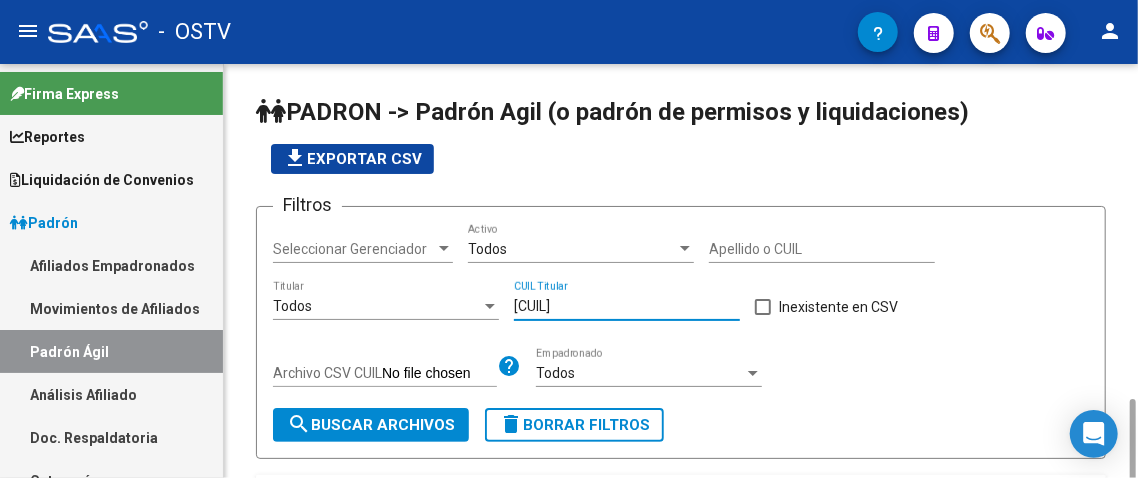 scroll, scrollTop: 200, scrollLeft: 0, axis: vertical 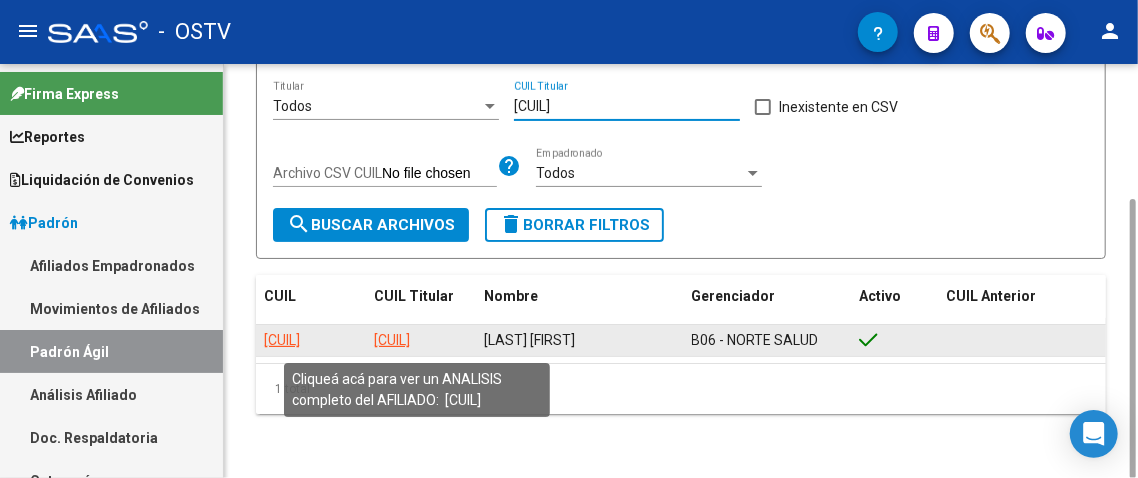 type on "[CUIL]" 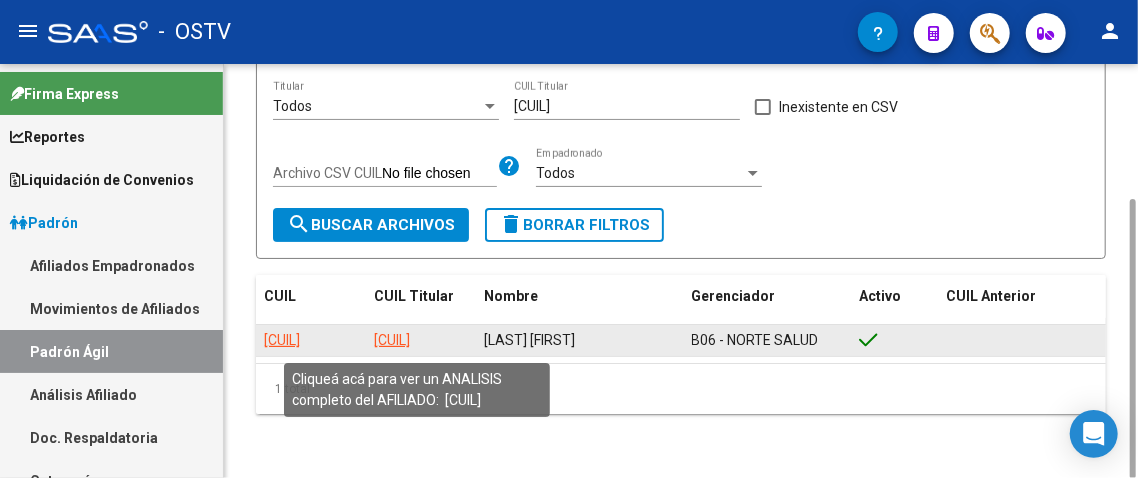 click on "[CUIL]" 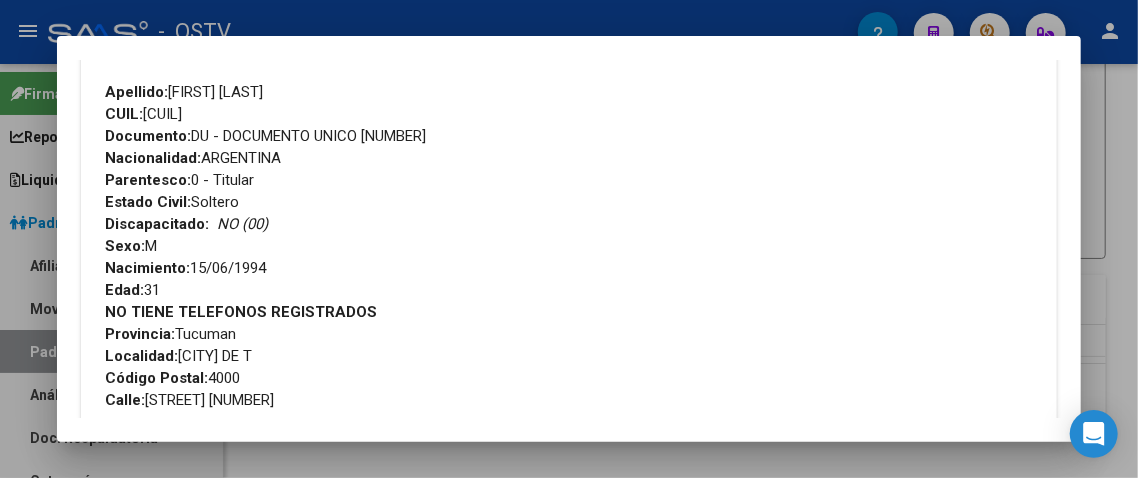 scroll, scrollTop: 700, scrollLeft: 0, axis: vertical 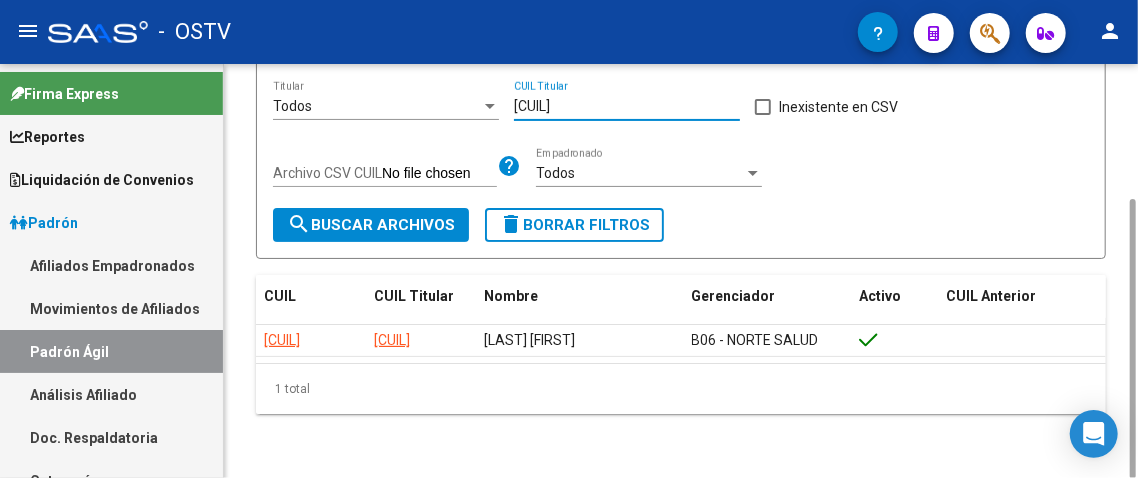 drag, startPoint x: 612, startPoint y: 108, endPoint x: 405, endPoint y: 129, distance: 208.06248 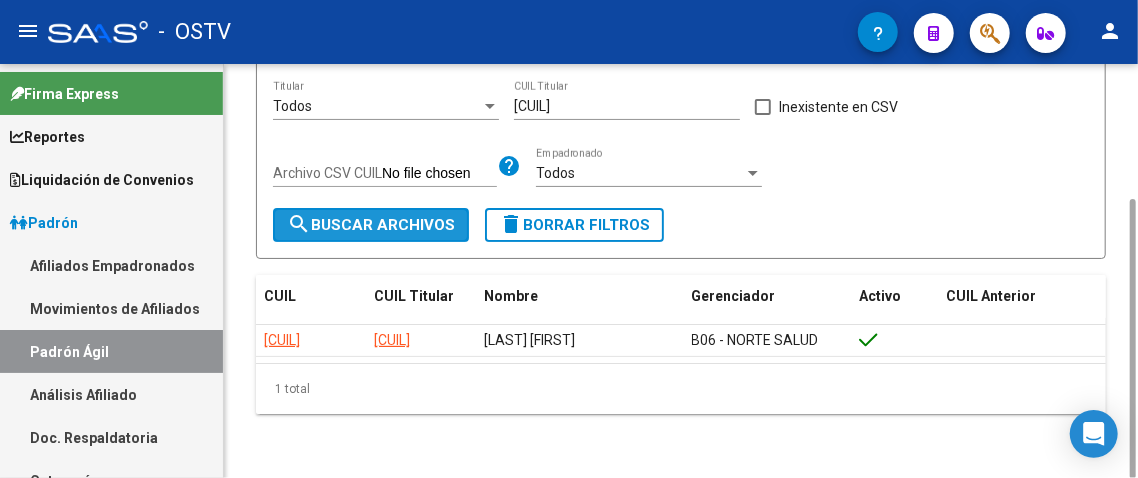 click on "search  Buscar Archivos" 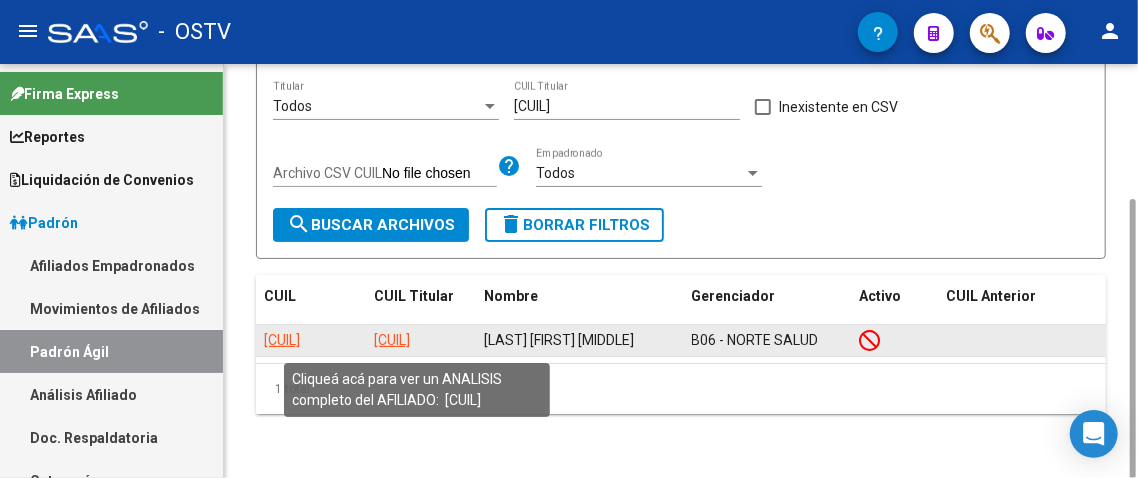 click on "[CUIL]" 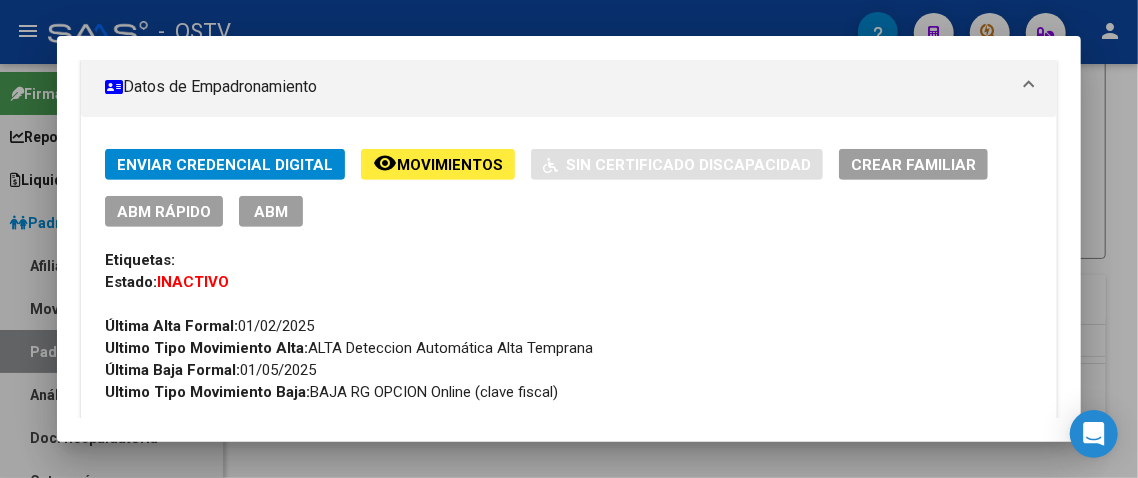 scroll, scrollTop: 300, scrollLeft: 0, axis: vertical 